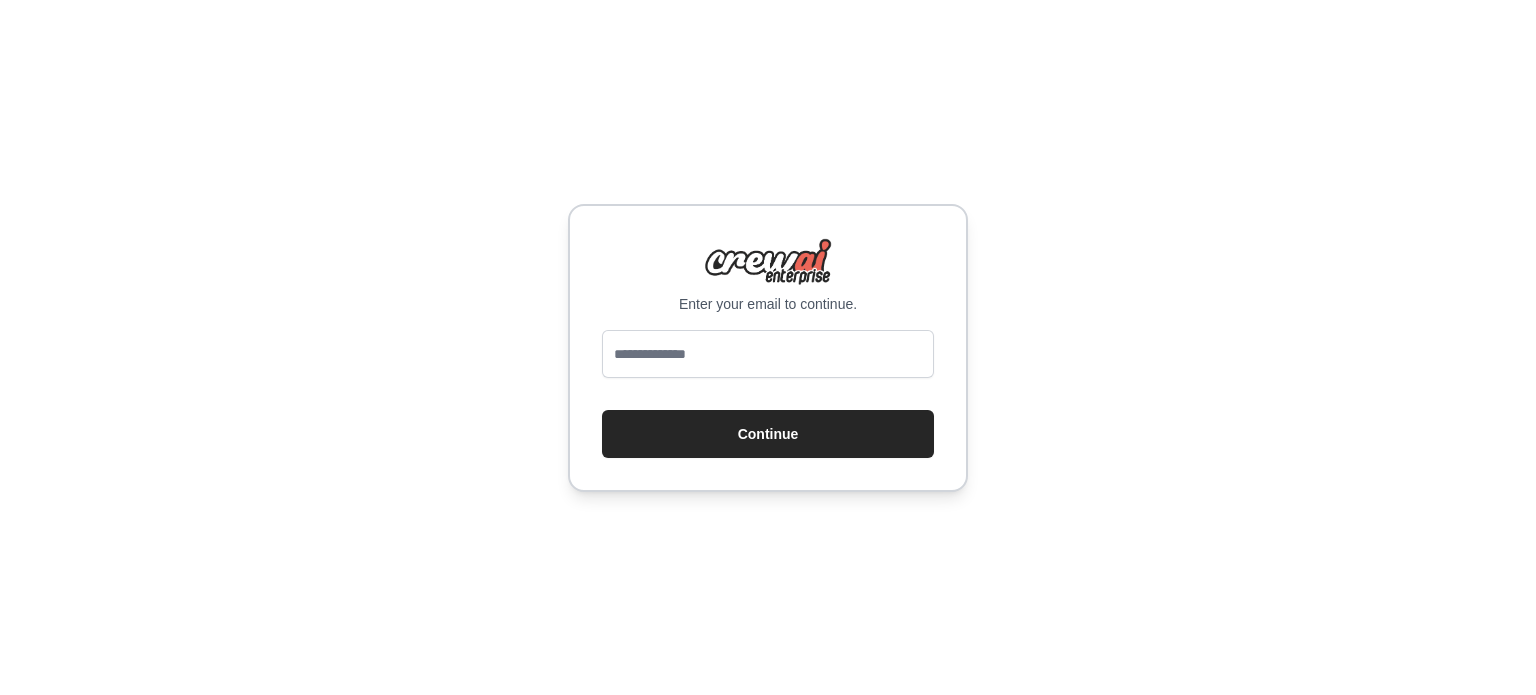 scroll, scrollTop: 0, scrollLeft: 0, axis: both 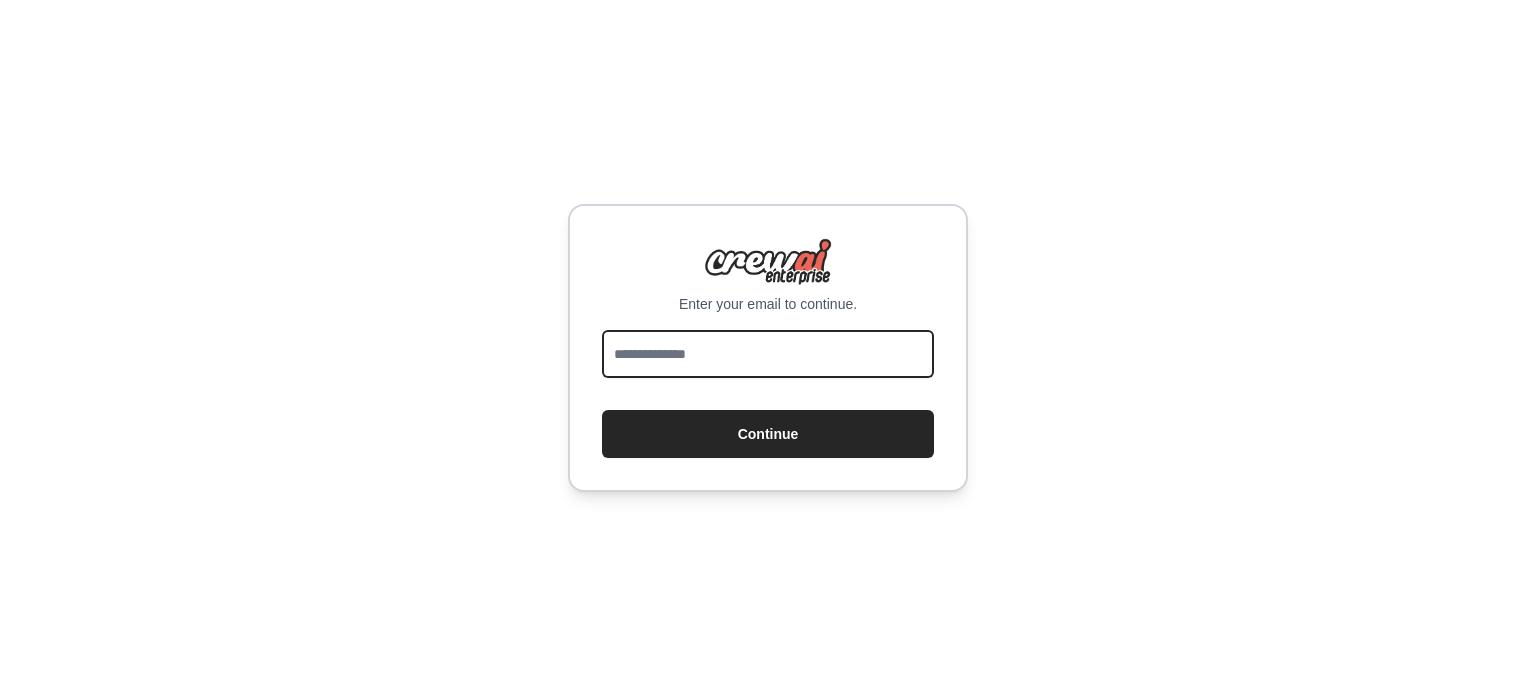 click at bounding box center (768, 354) 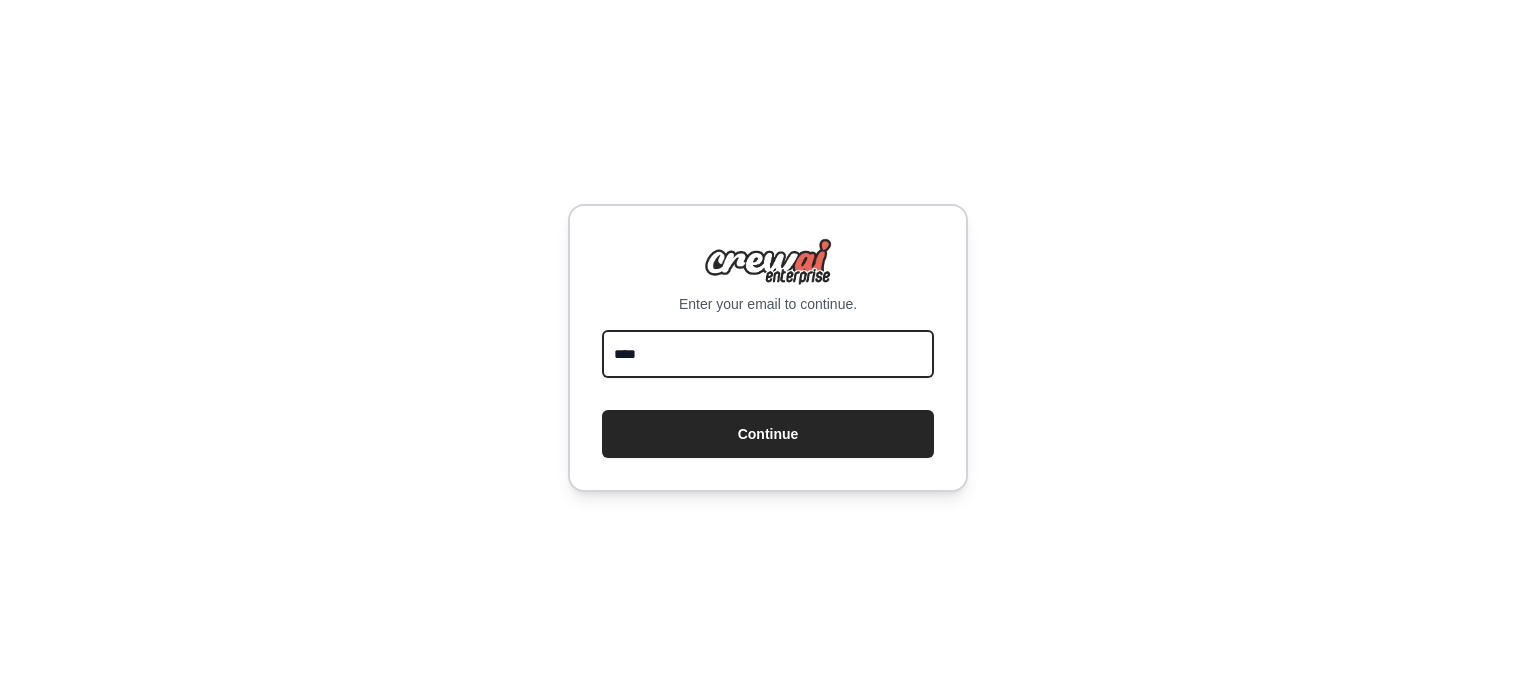 click on "****" at bounding box center (768, 354) 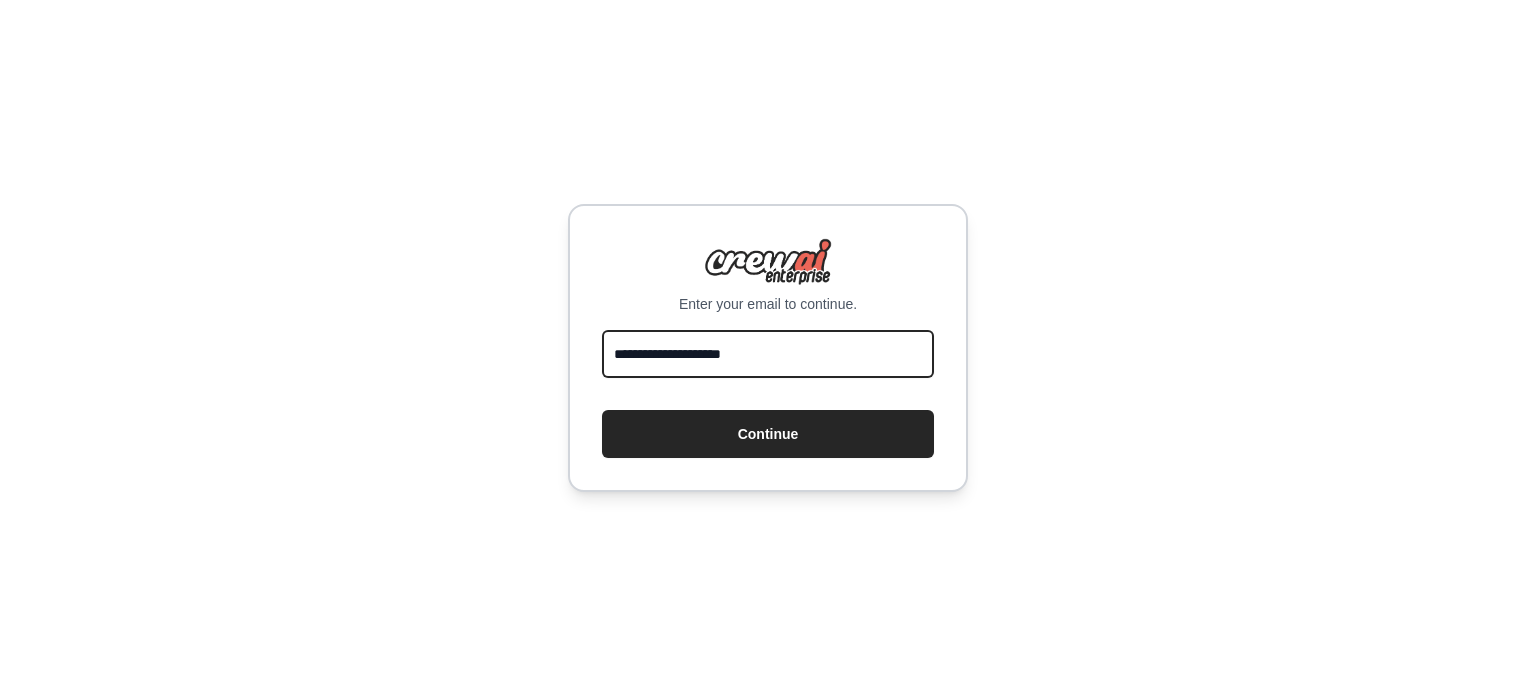 click on "Continue" at bounding box center [768, 434] 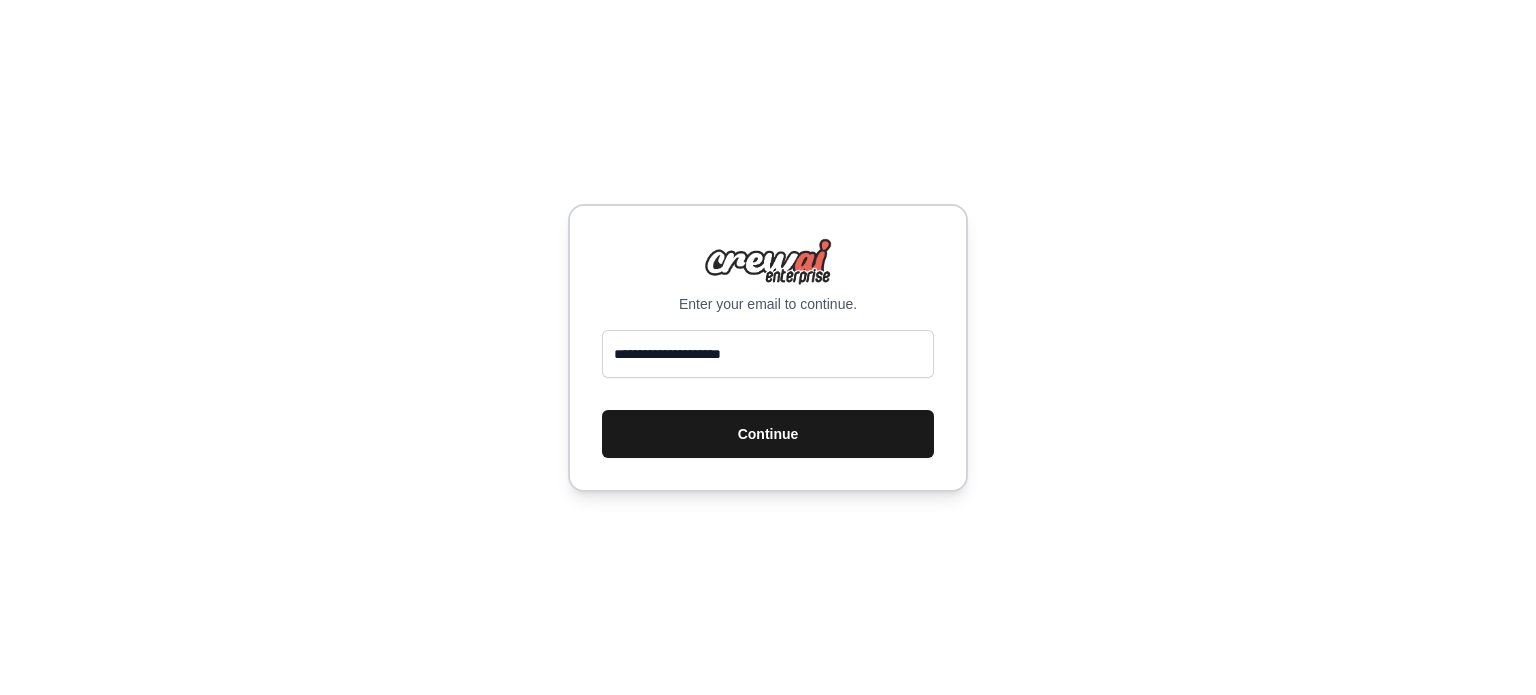 click on "Continue" at bounding box center (768, 434) 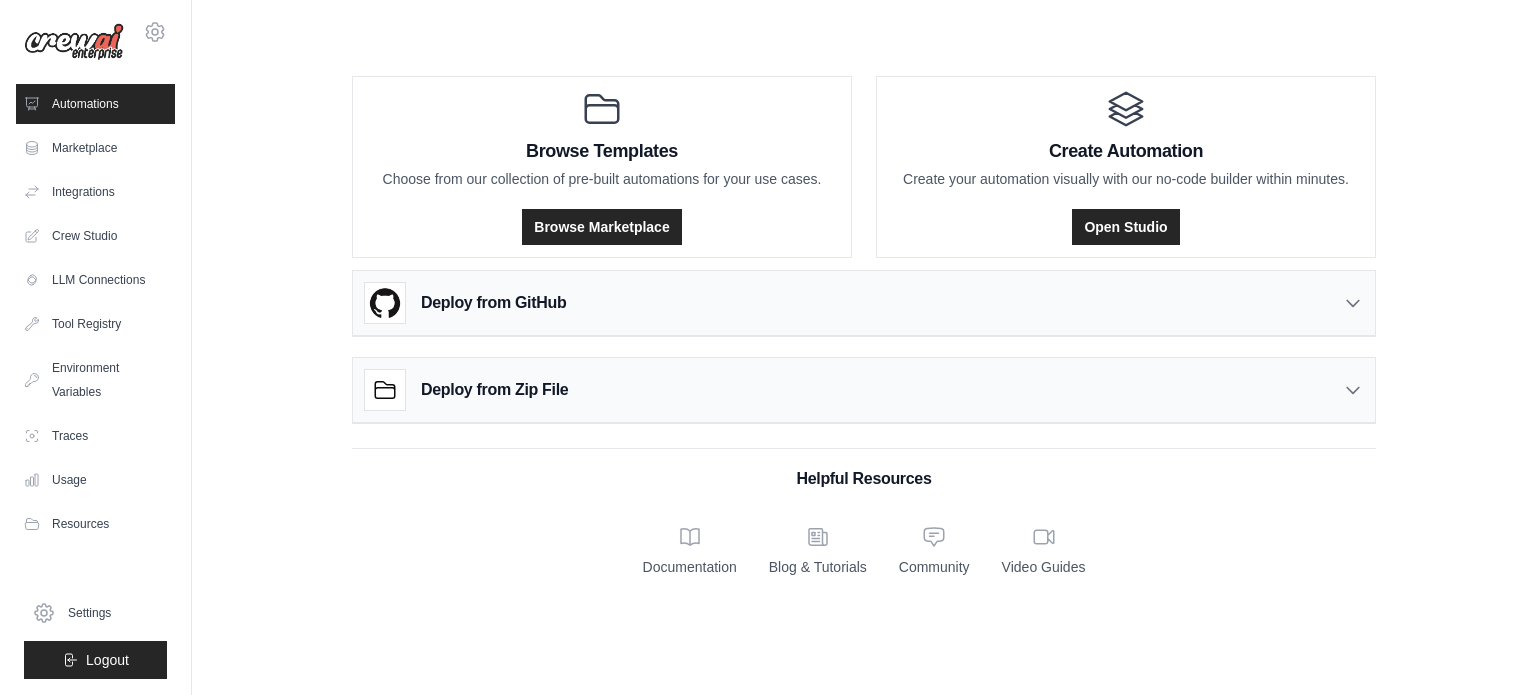 scroll, scrollTop: 0, scrollLeft: 0, axis: both 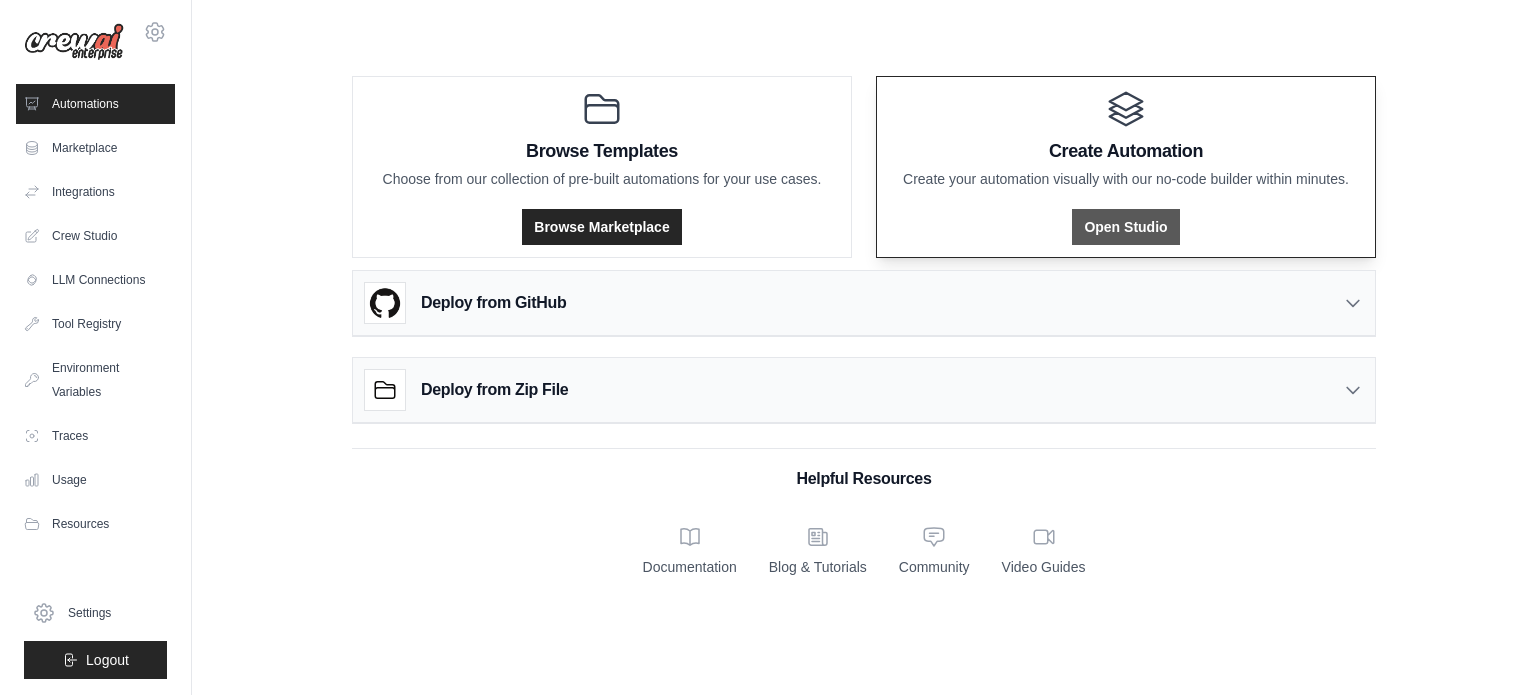 click on "Open Studio" at bounding box center [1125, 227] 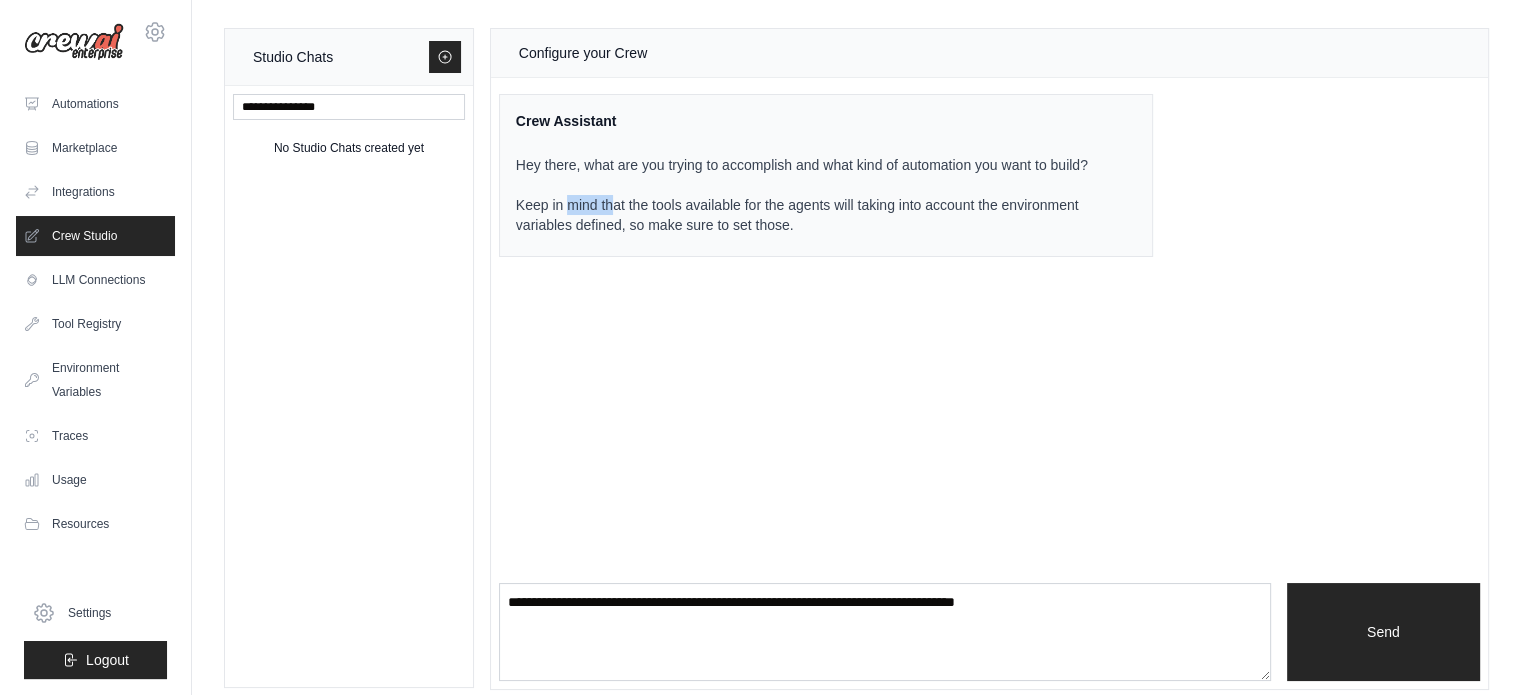 drag, startPoint x: 568, startPoint y: 207, endPoint x: 615, endPoint y: 213, distance: 47.38143 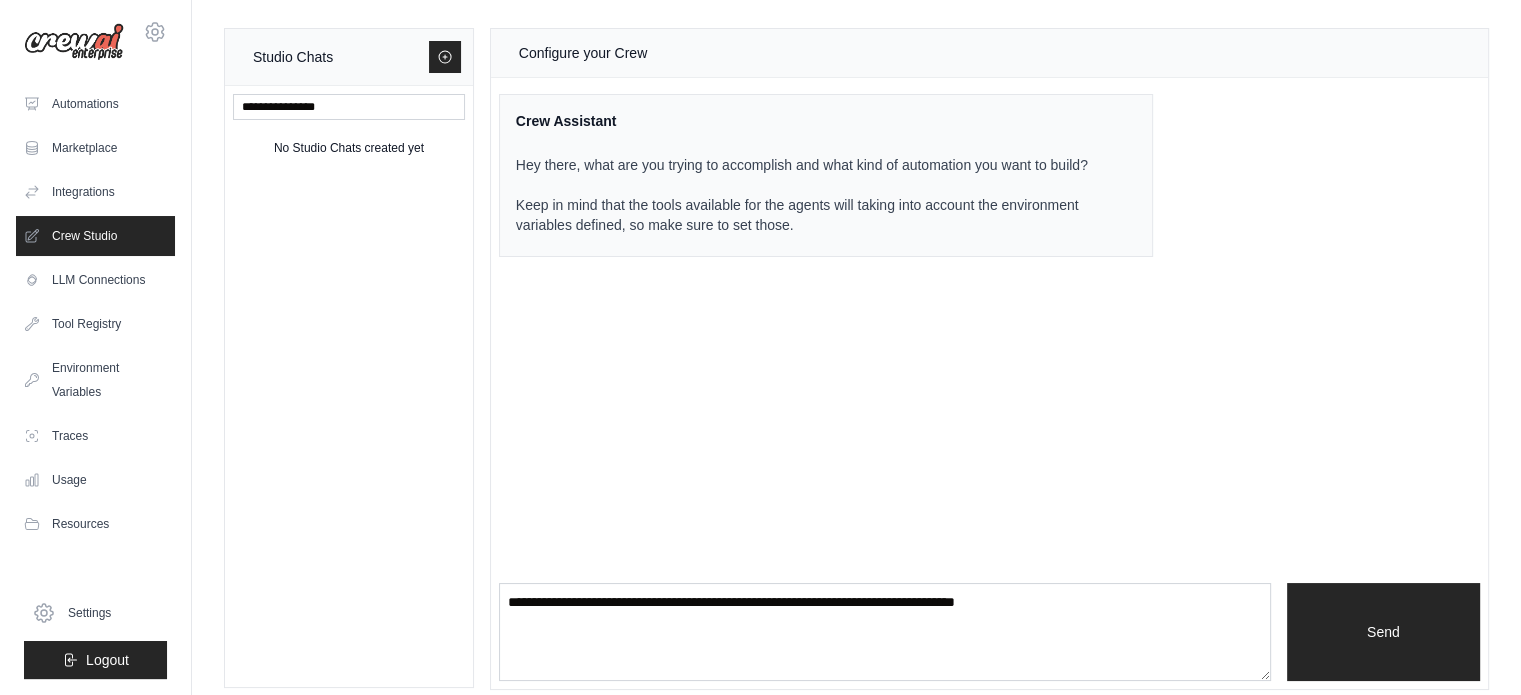 click on "Hey there, what are you trying to accomplish and what kind of automation you want to build? Keep in mind that the tools available for the agents will taking into account the environment variables defined, so make sure to set those." at bounding box center (814, 195) 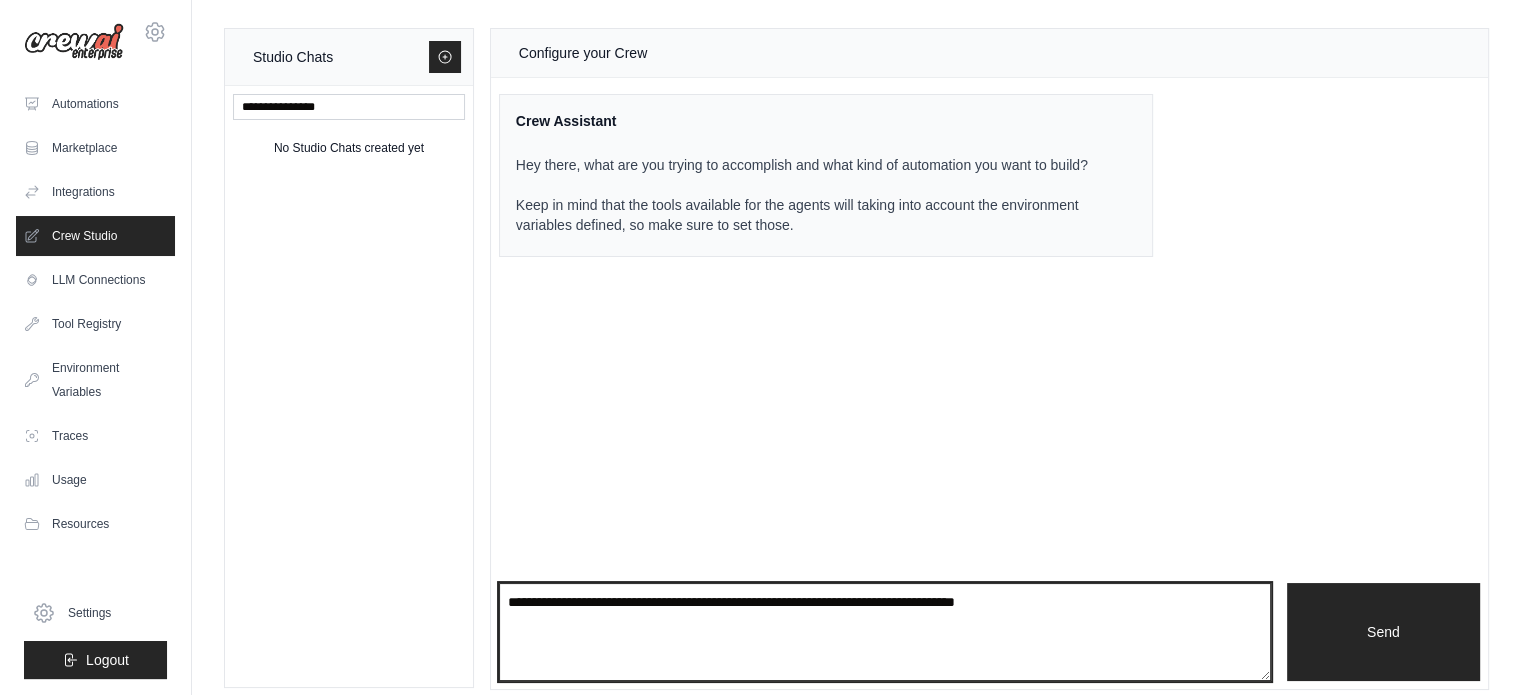 drag, startPoint x: 1046, startPoint y: 607, endPoint x: 557, endPoint y: 618, distance: 489.12372 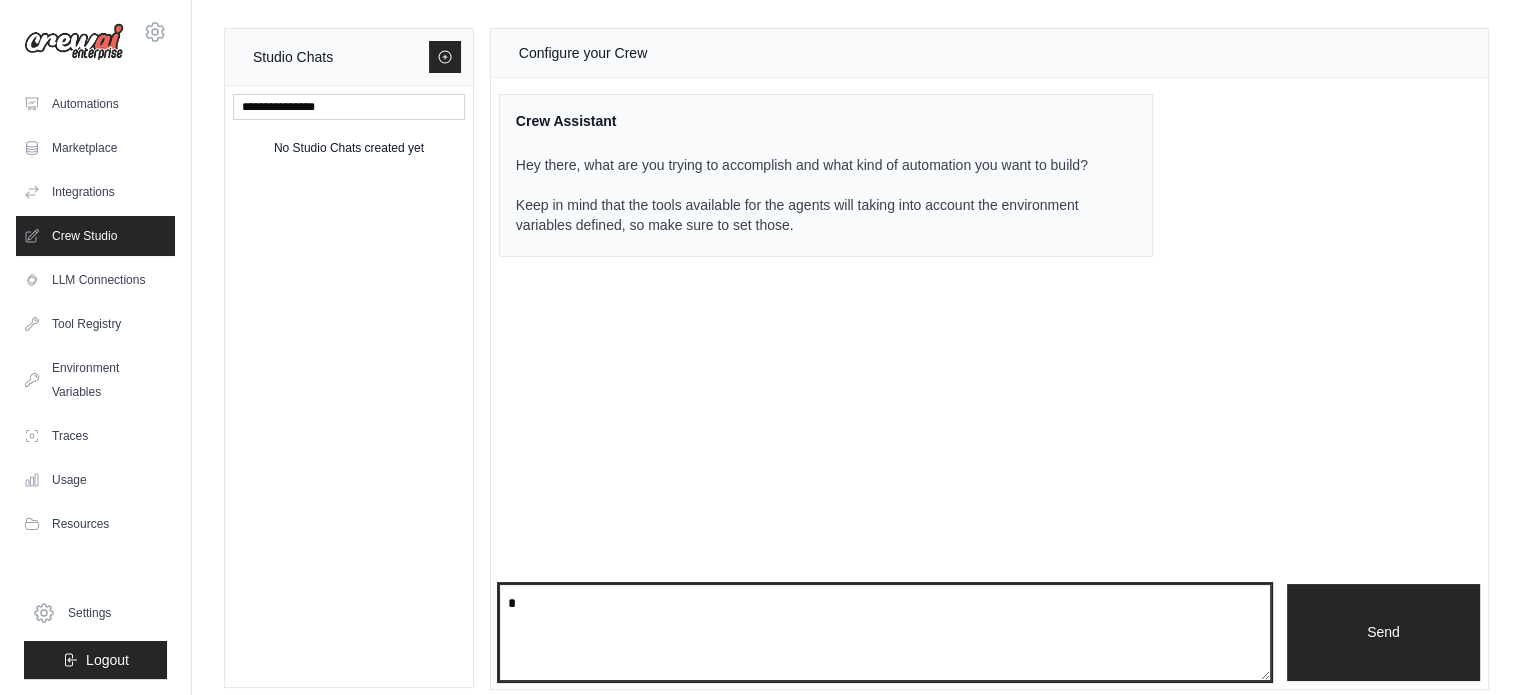 click on "*" at bounding box center [885, 633] 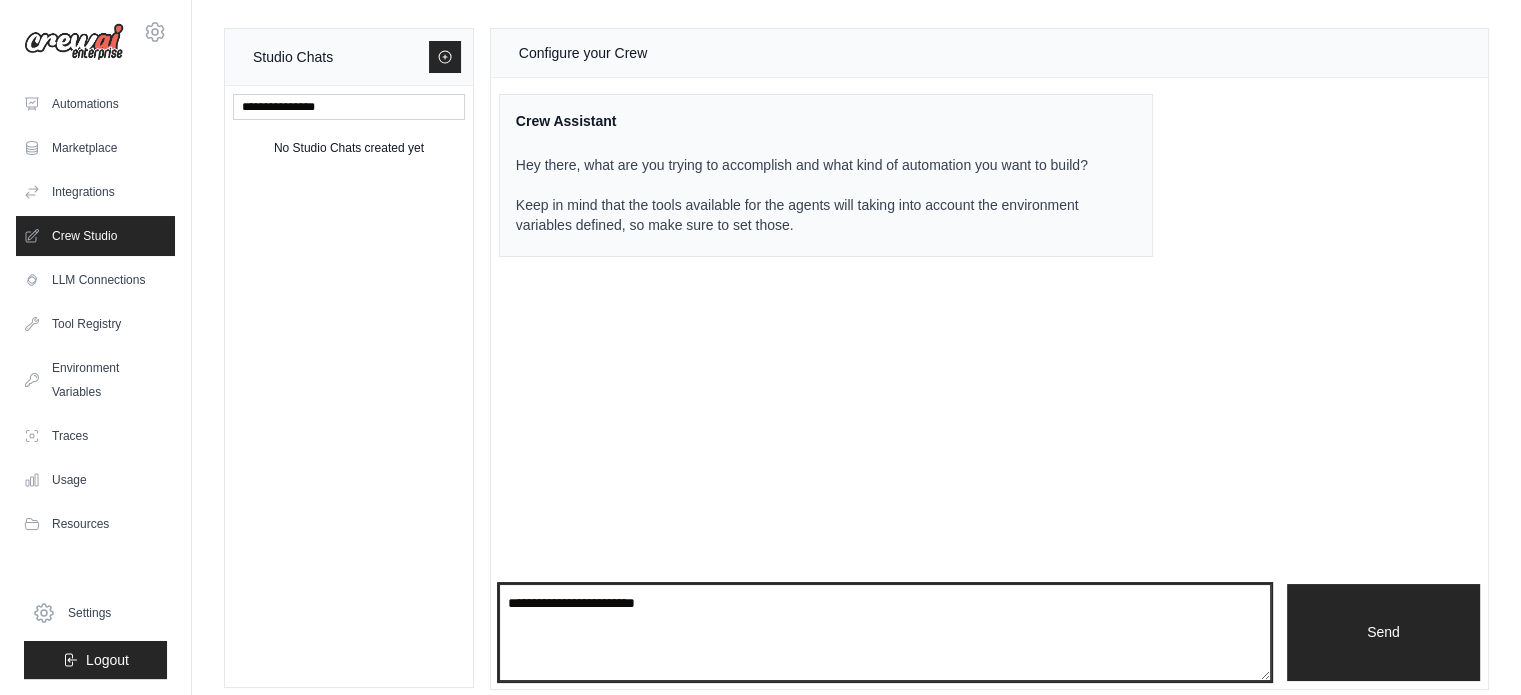 type on "**********" 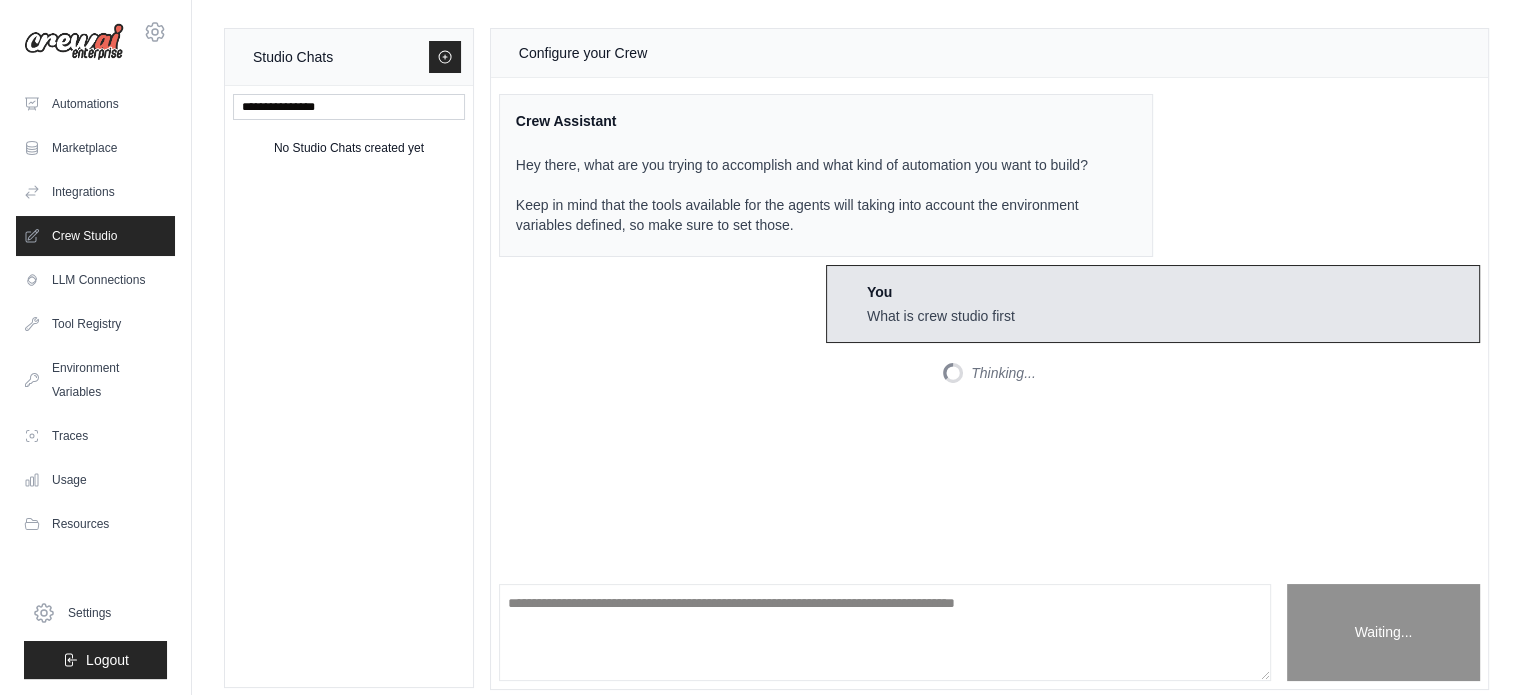 scroll, scrollTop: 24, scrollLeft: 0, axis: vertical 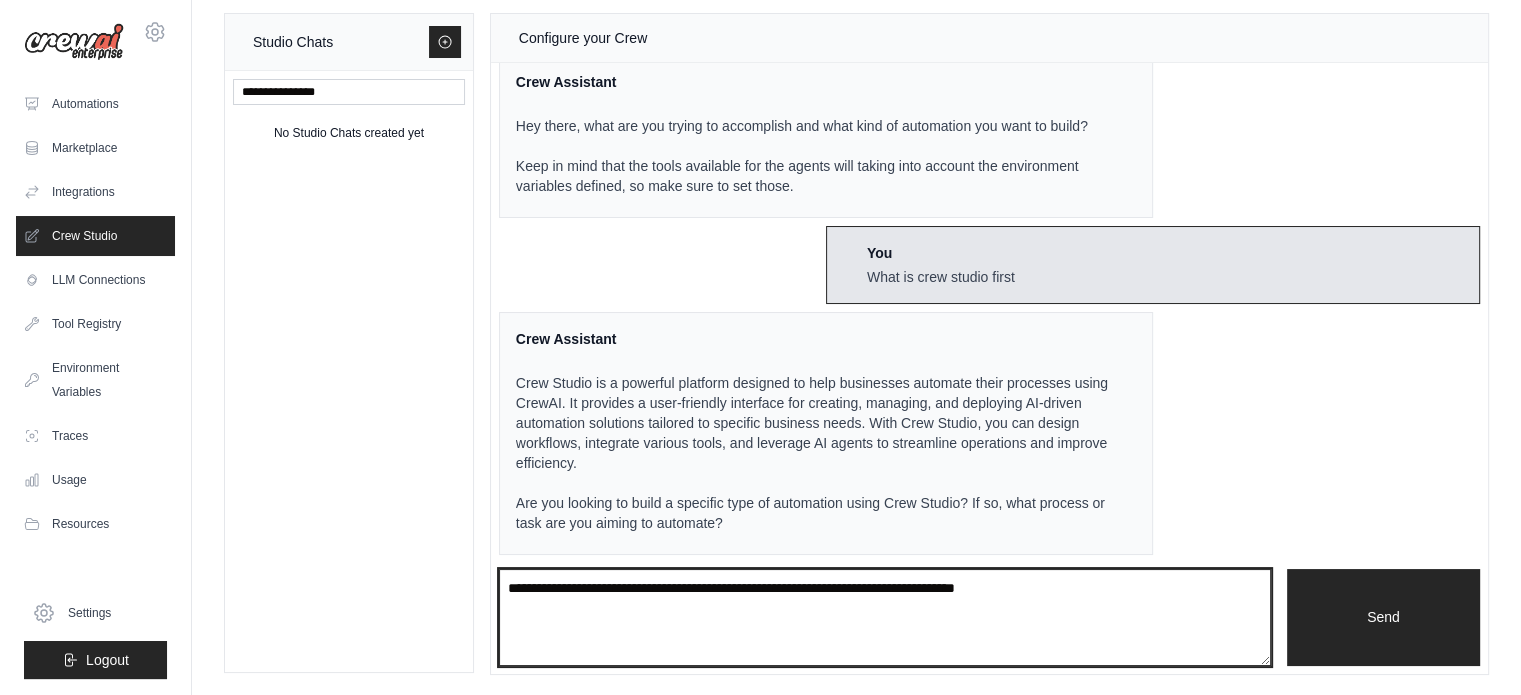 click at bounding box center [885, 618] 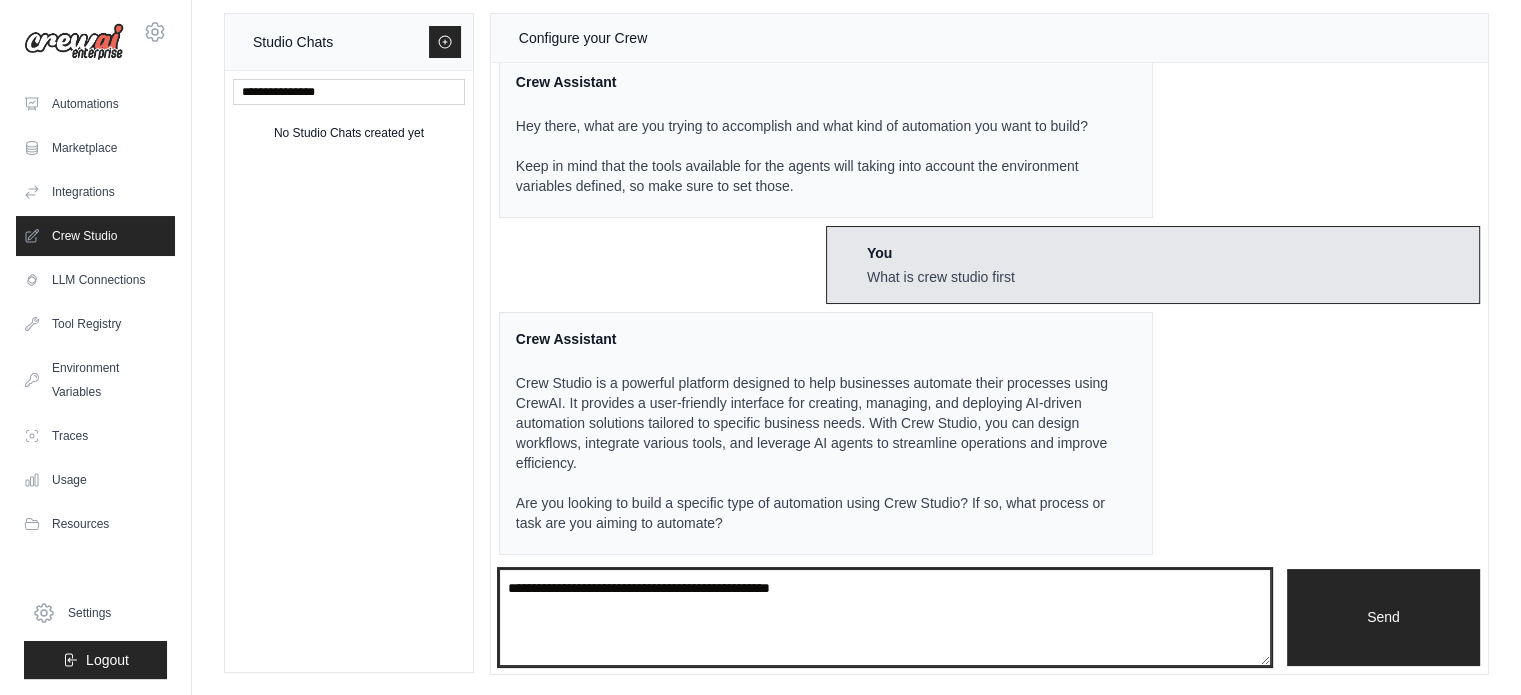 type on "**********" 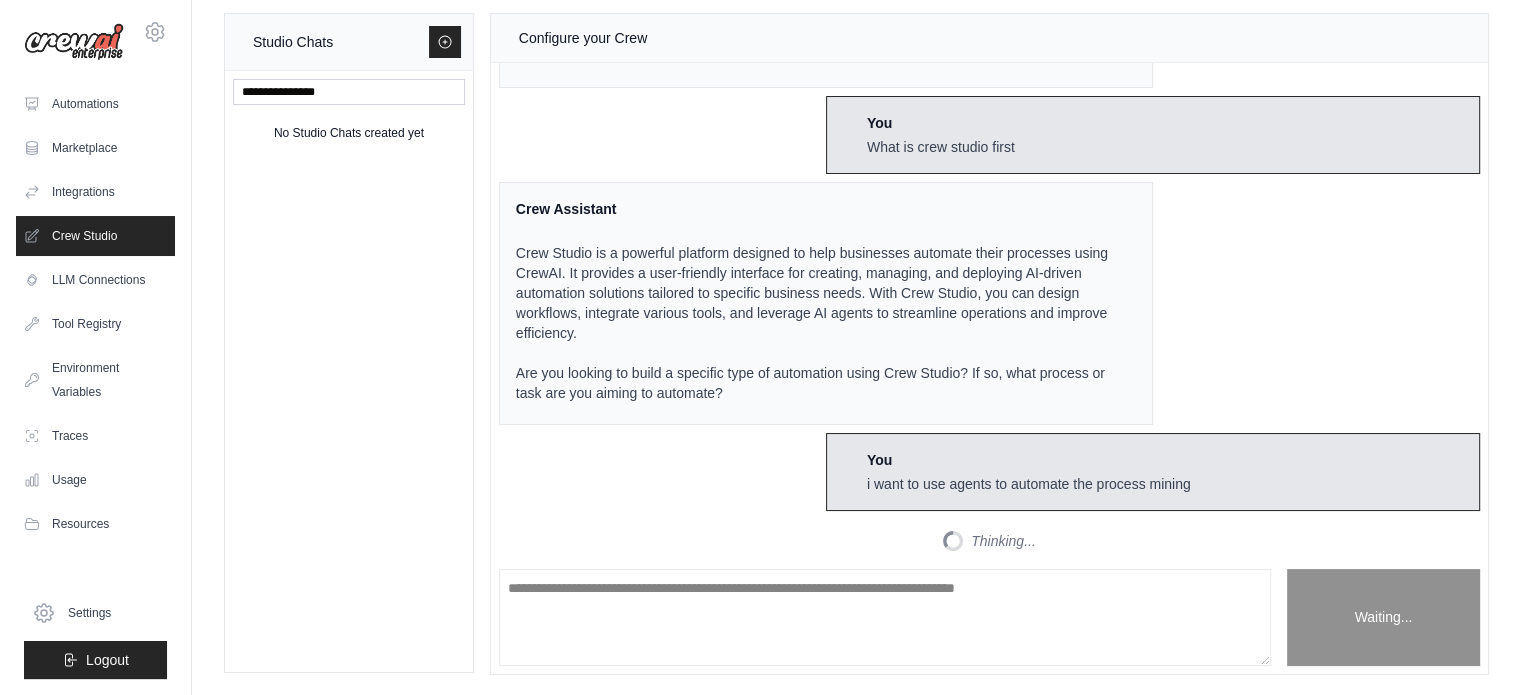 scroll, scrollTop: 404, scrollLeft: 0, axis: vertical 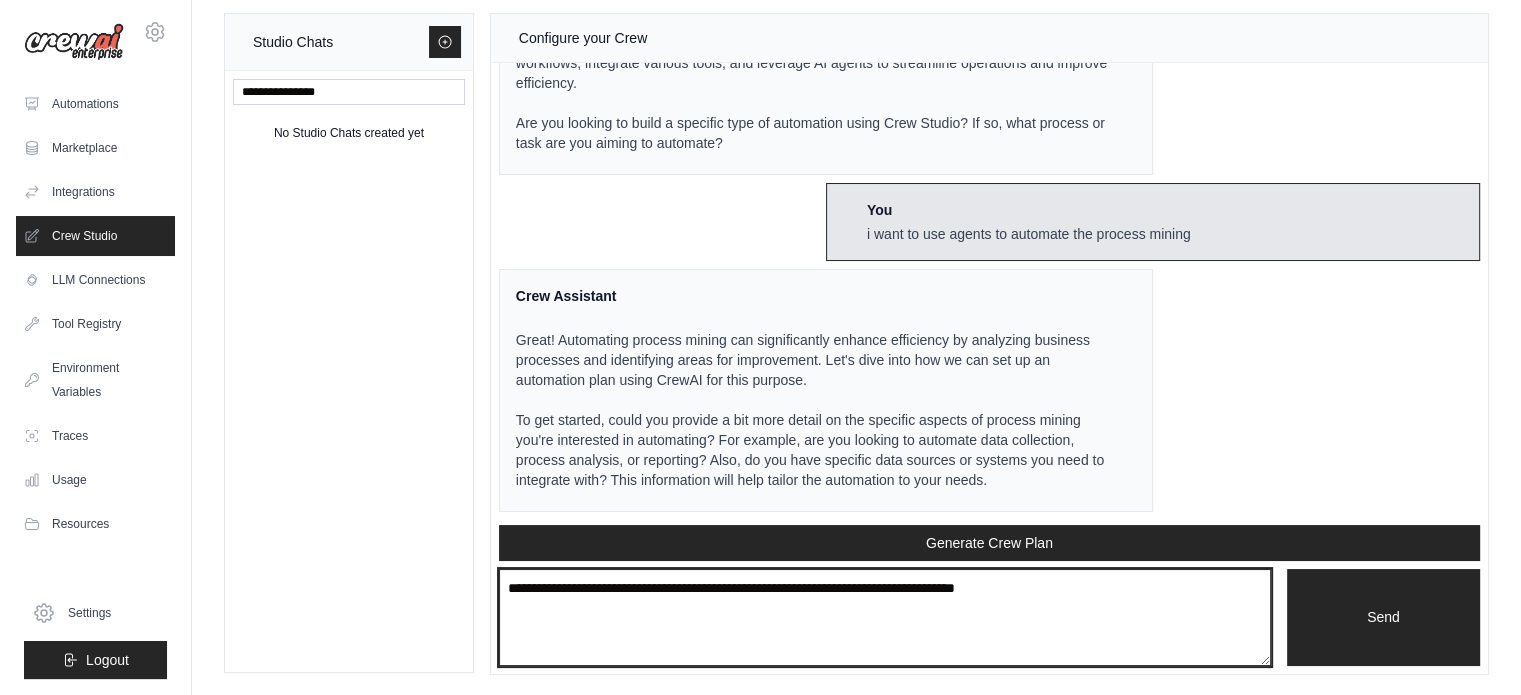 click at bounding box center (885, 618) 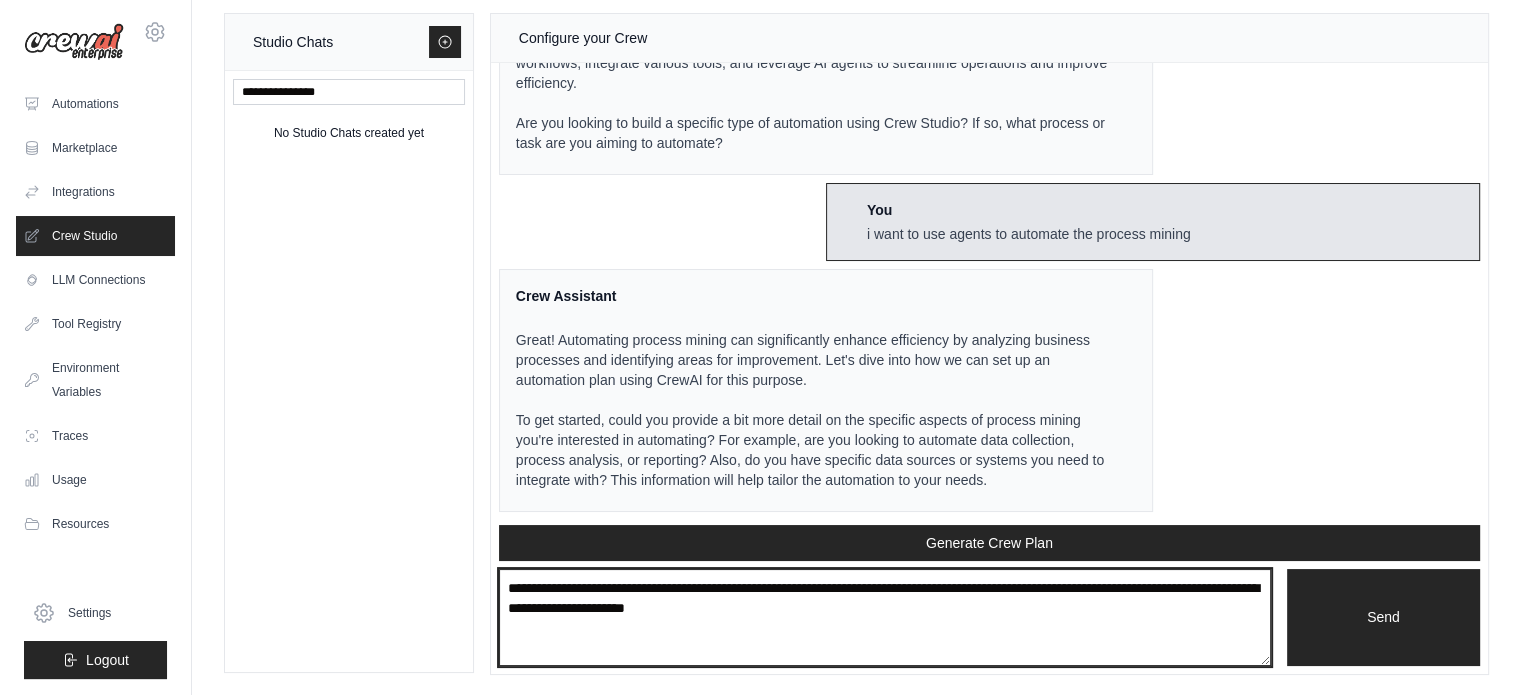 type on "**********" 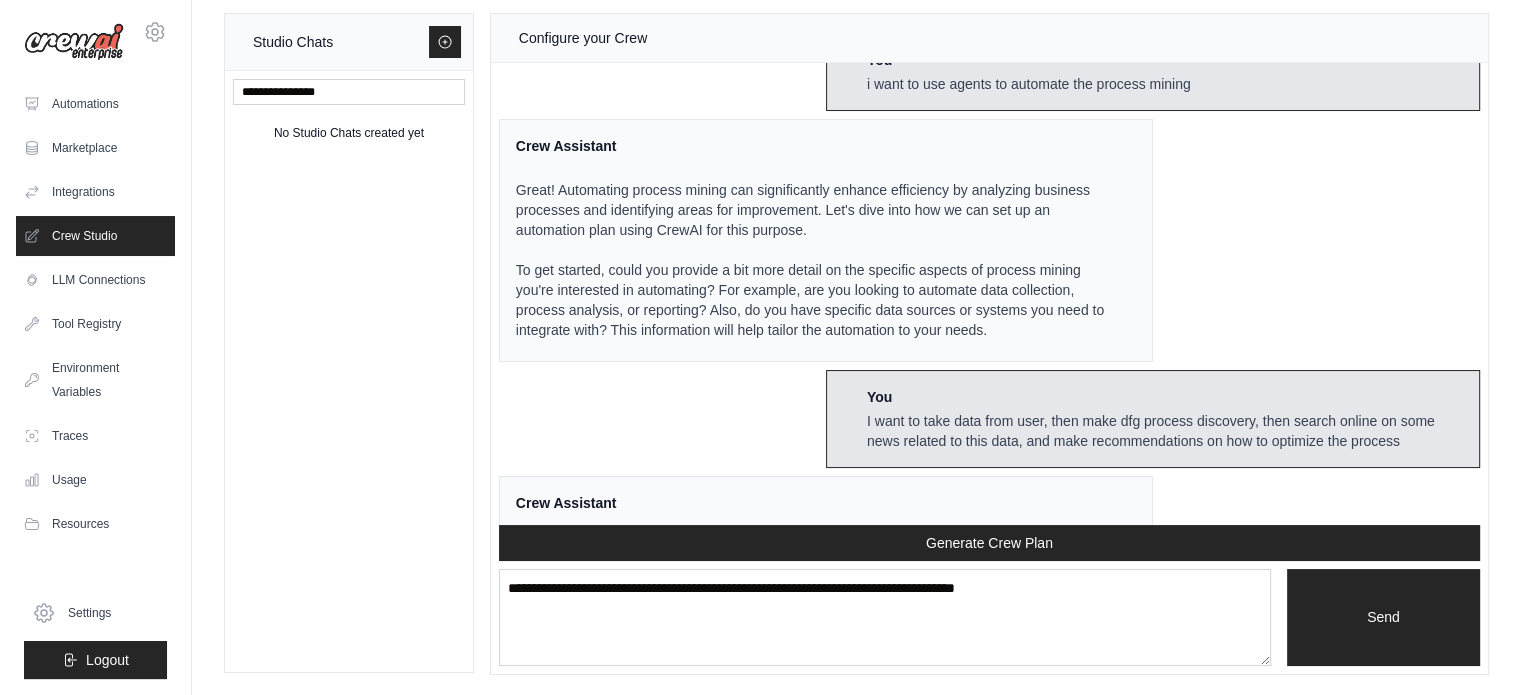 scroll, scrollTop: 805, scrollLeft: 0, axis: vertical 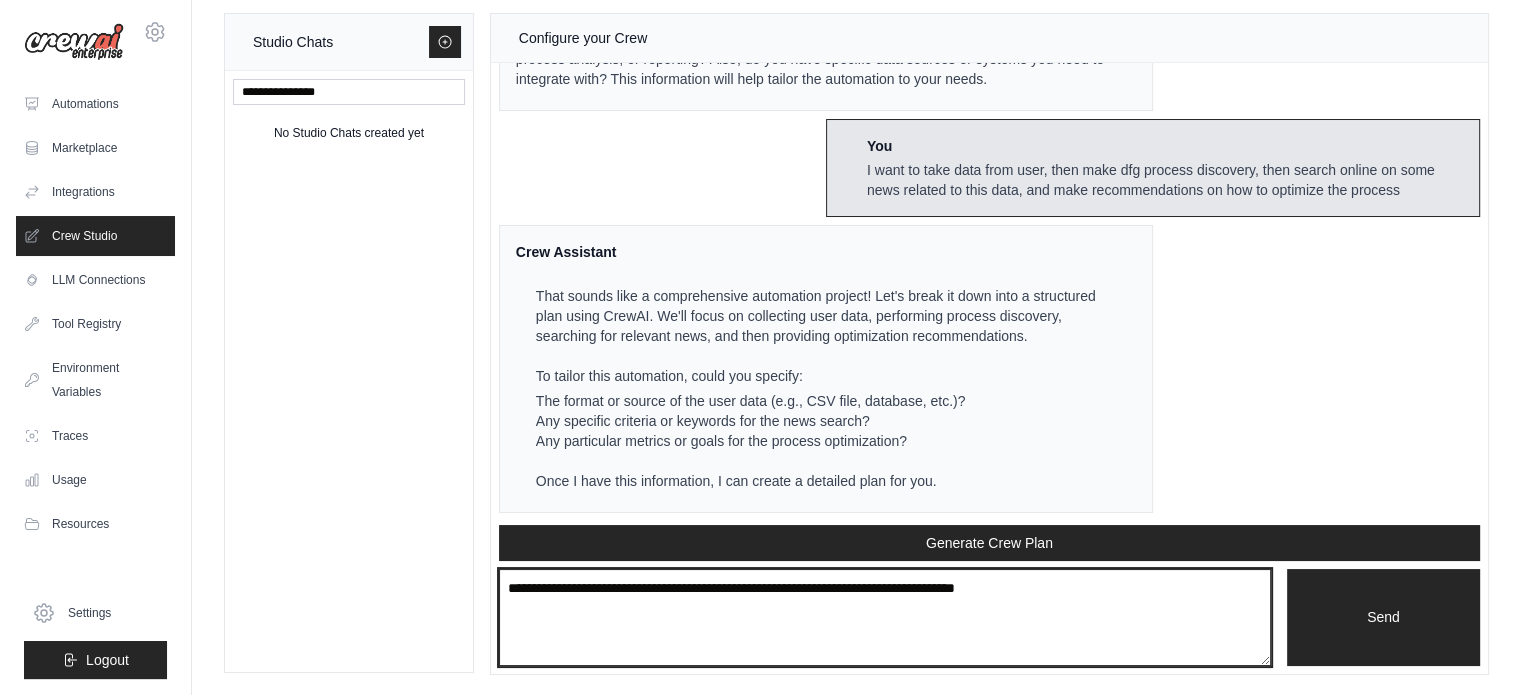 click at bounding box center [885, 618] 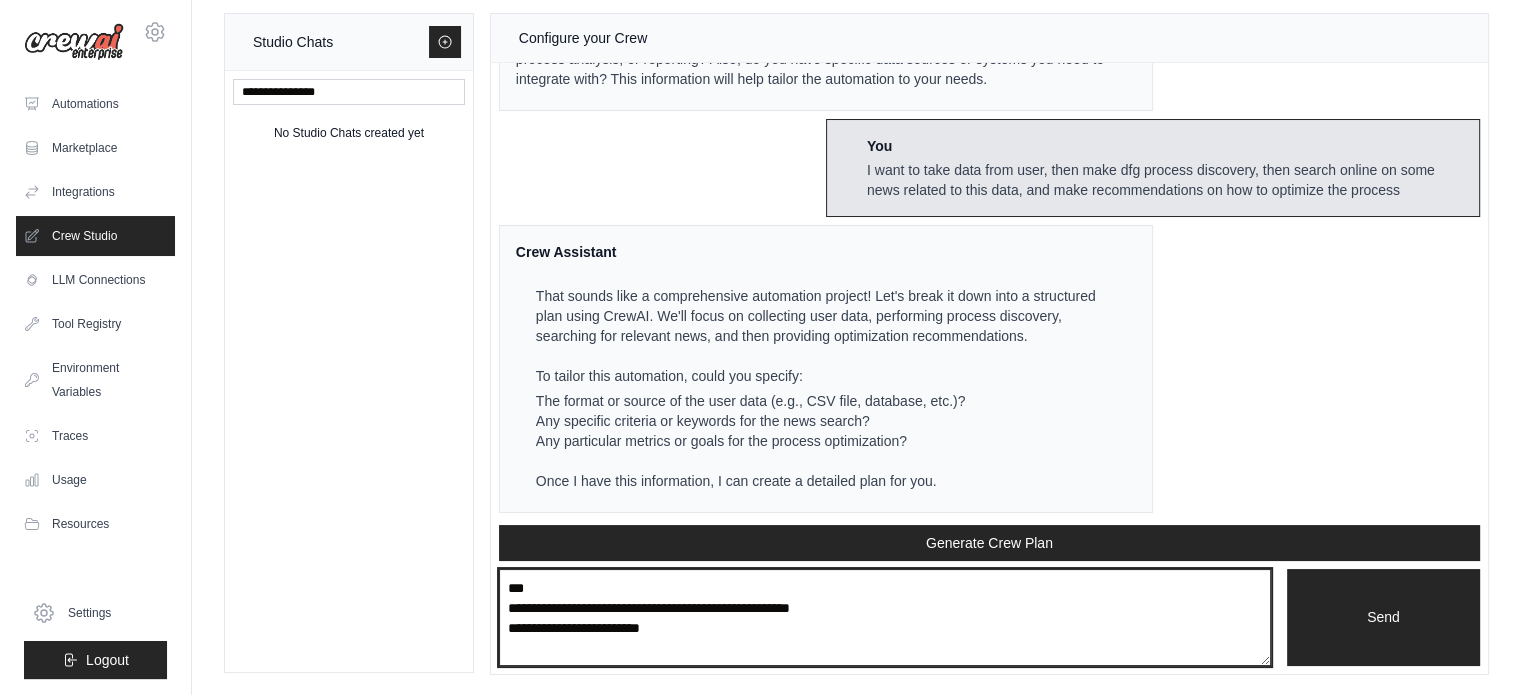 type on "**********" 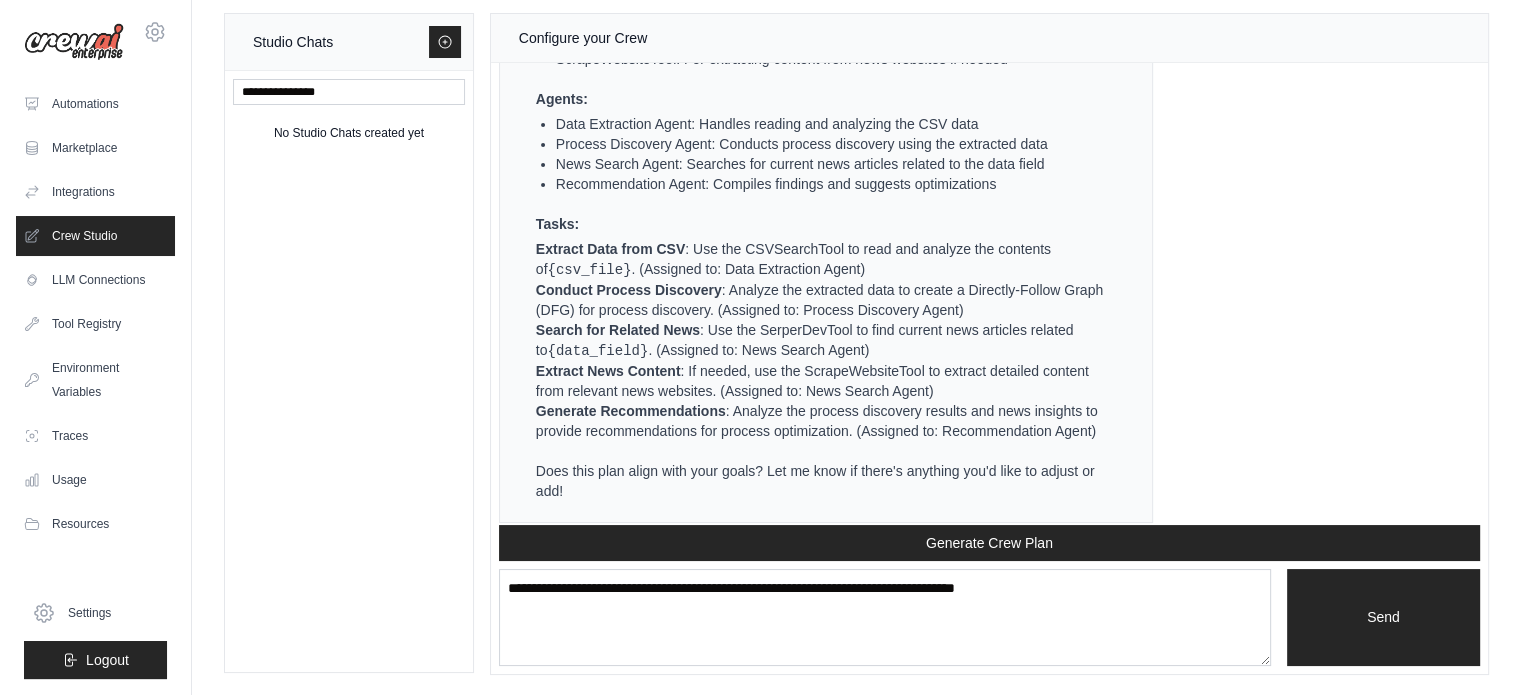 scroll, scrollTop: 1842, scrollLeft: 0, axis: vertical 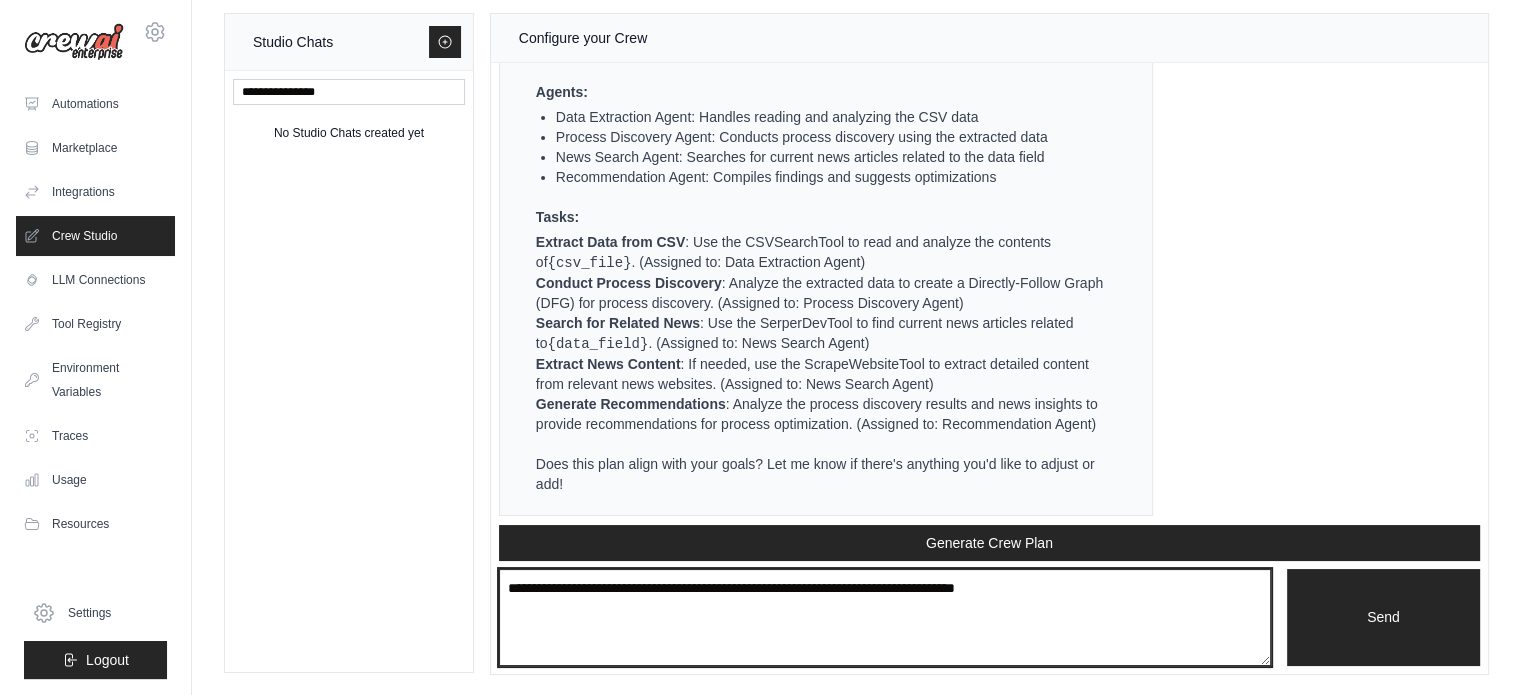 drag, startPoint x: 1093, startPoint y: 587, endPoint x: 556, endPoint y: 595, distance: 537.0596 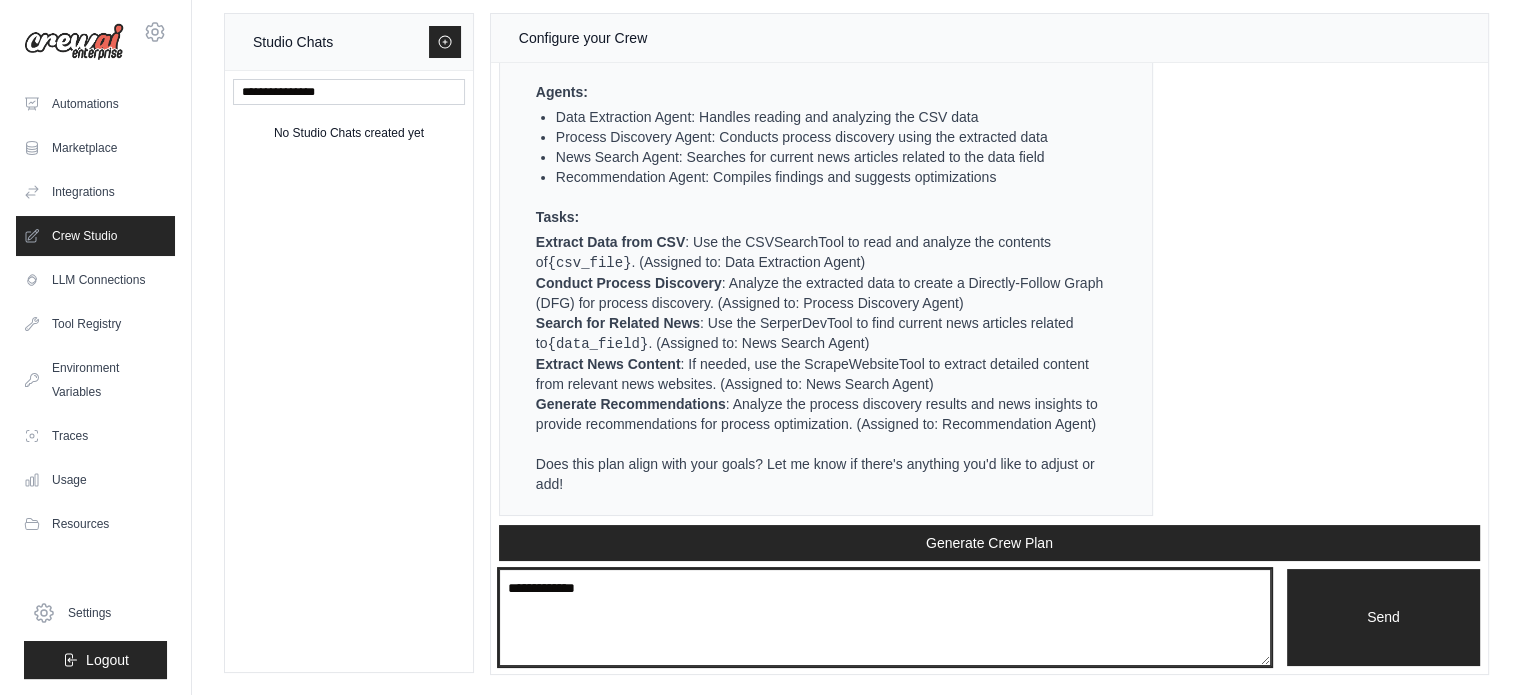type on "**********" 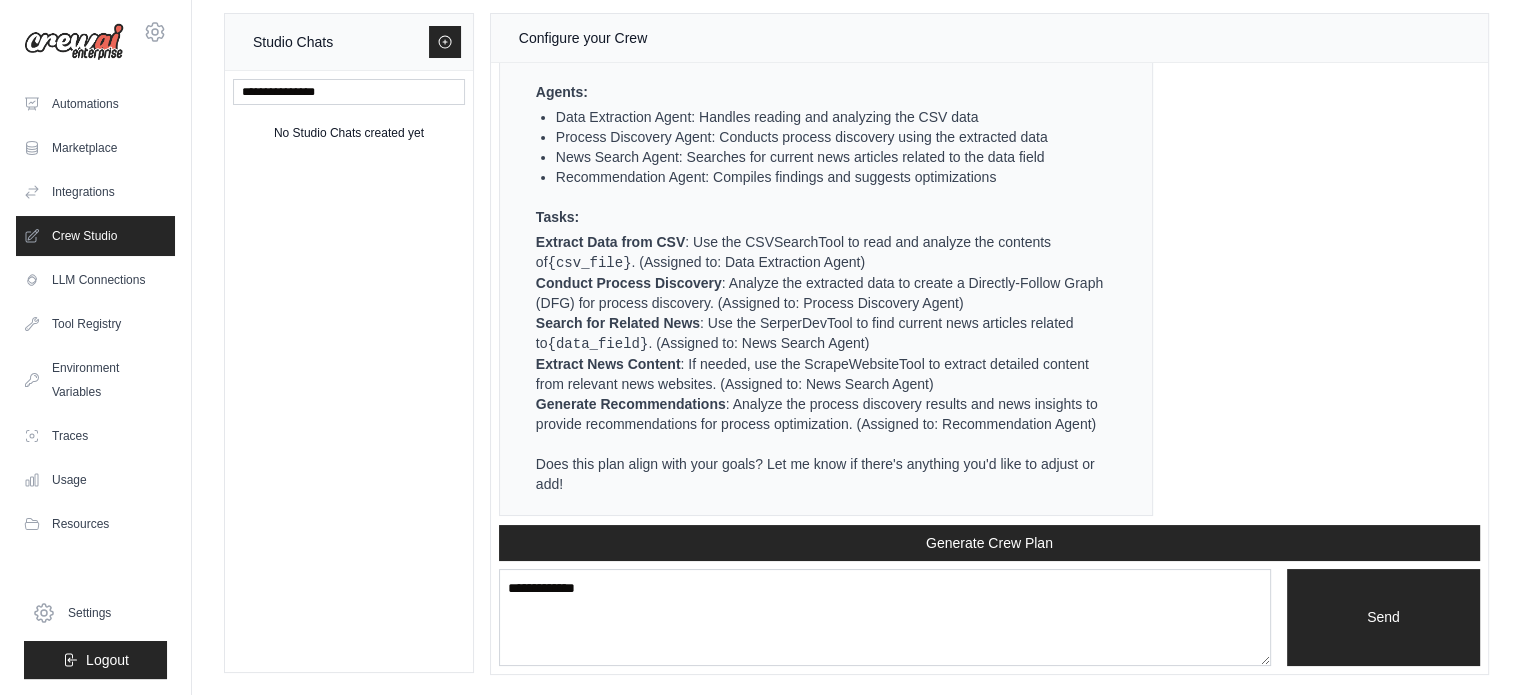type 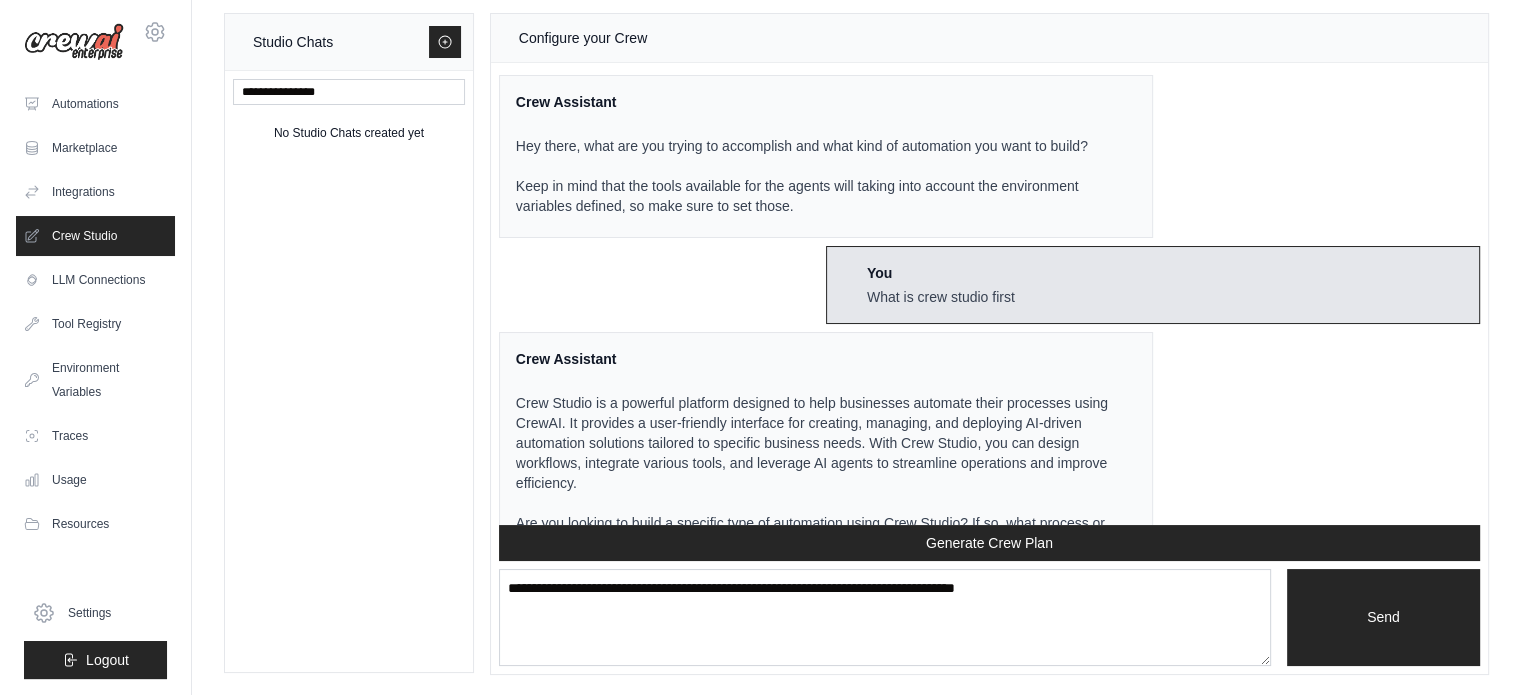 scroll, scrollTop: 0, scrollLeft: 0, axis: both 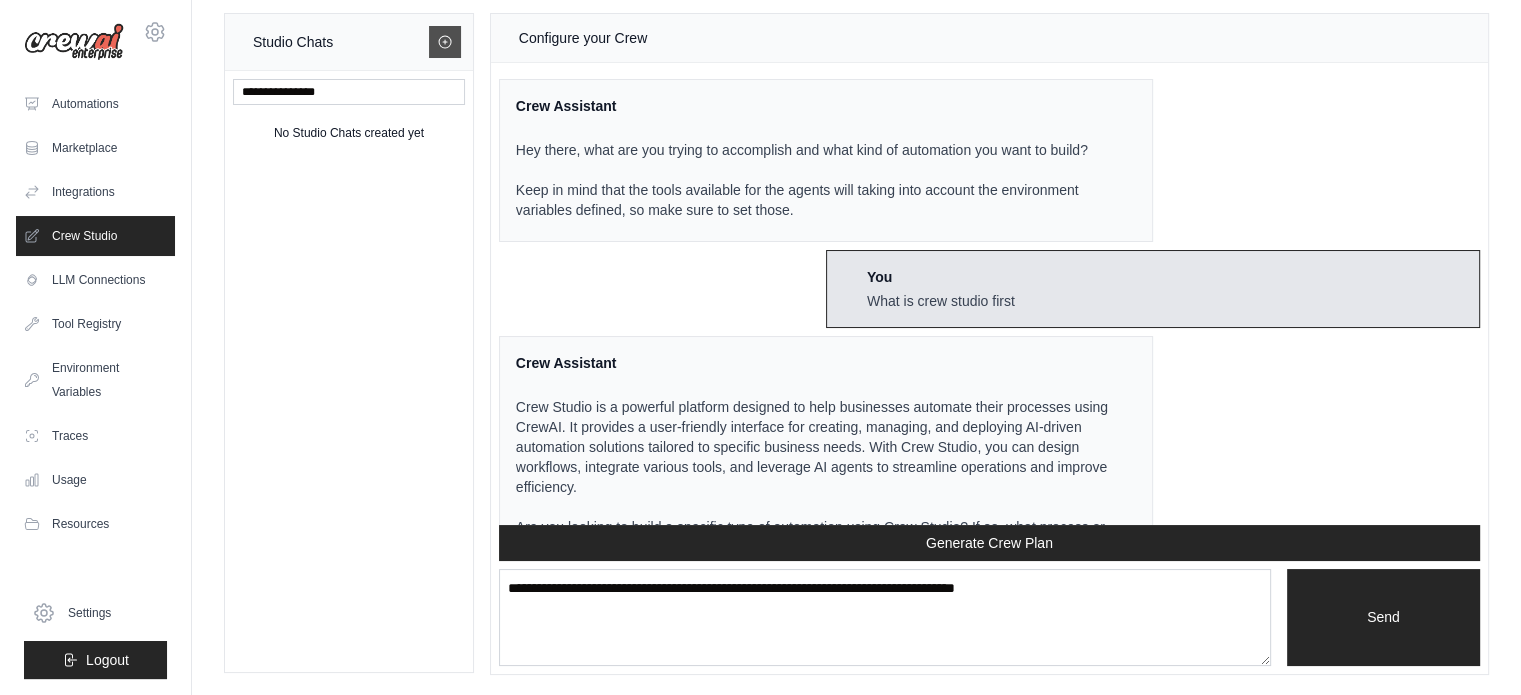 click 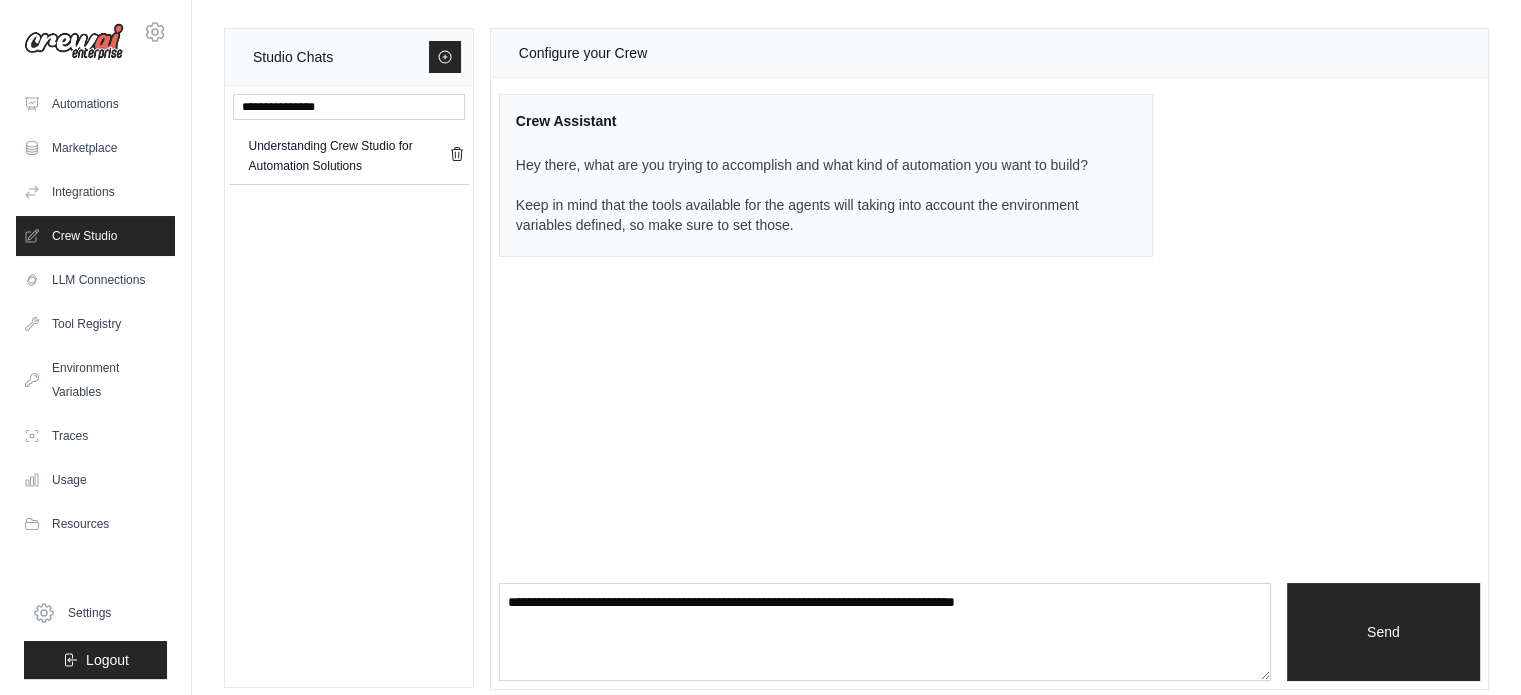 click on "Understanding Crew Studio for Automation Solutions" at bounding box center [349, 386] 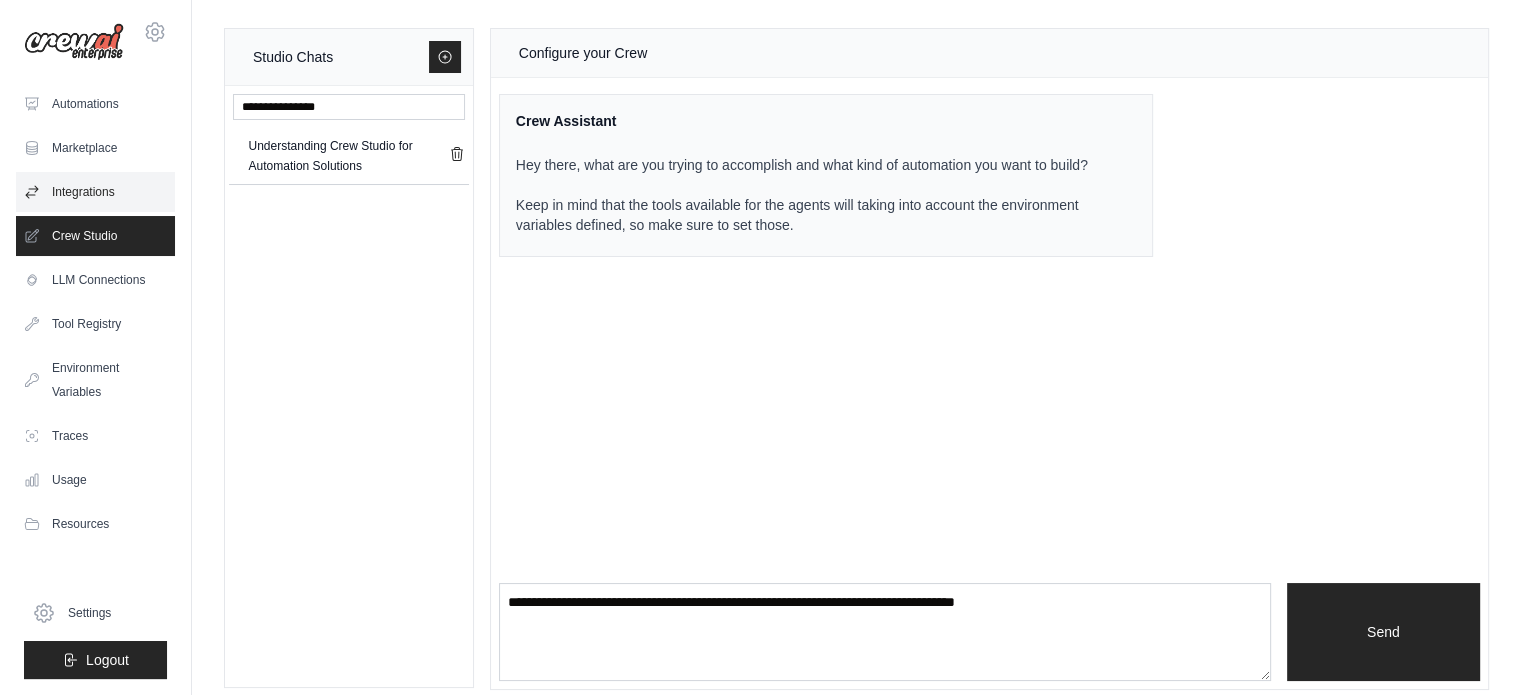 click on "Integrations" at bounding box center [95, 192] 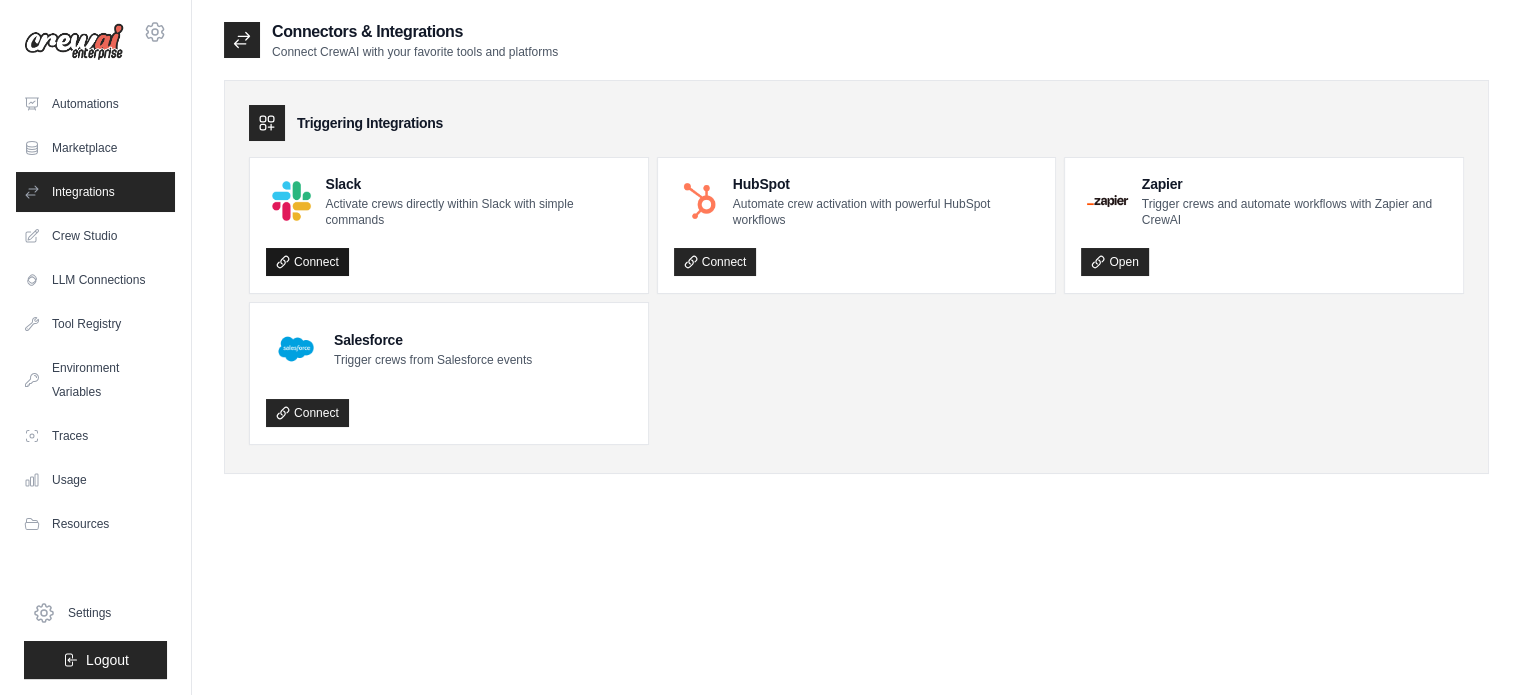 click on "Connect" at bounding box center (307, 262) 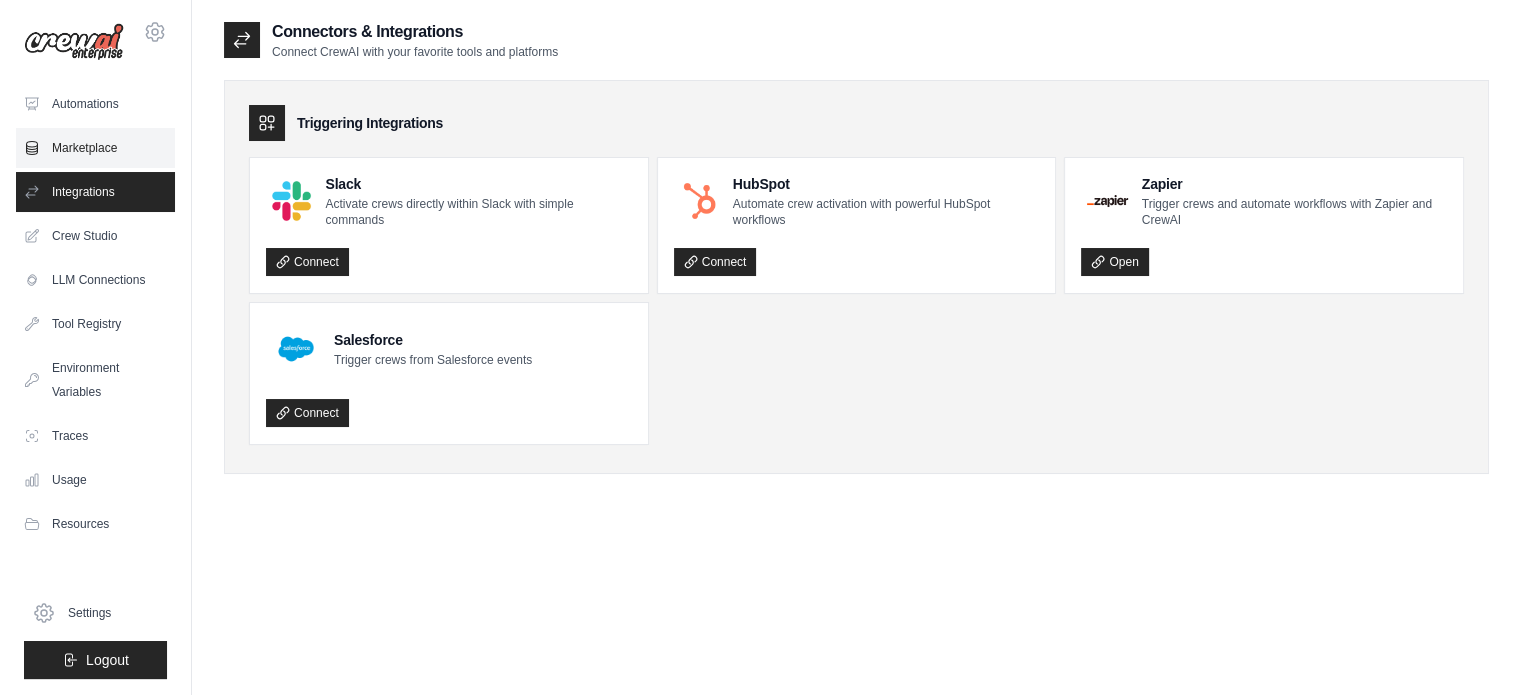 click on "Marketplace" at bounding box center [95, 148] 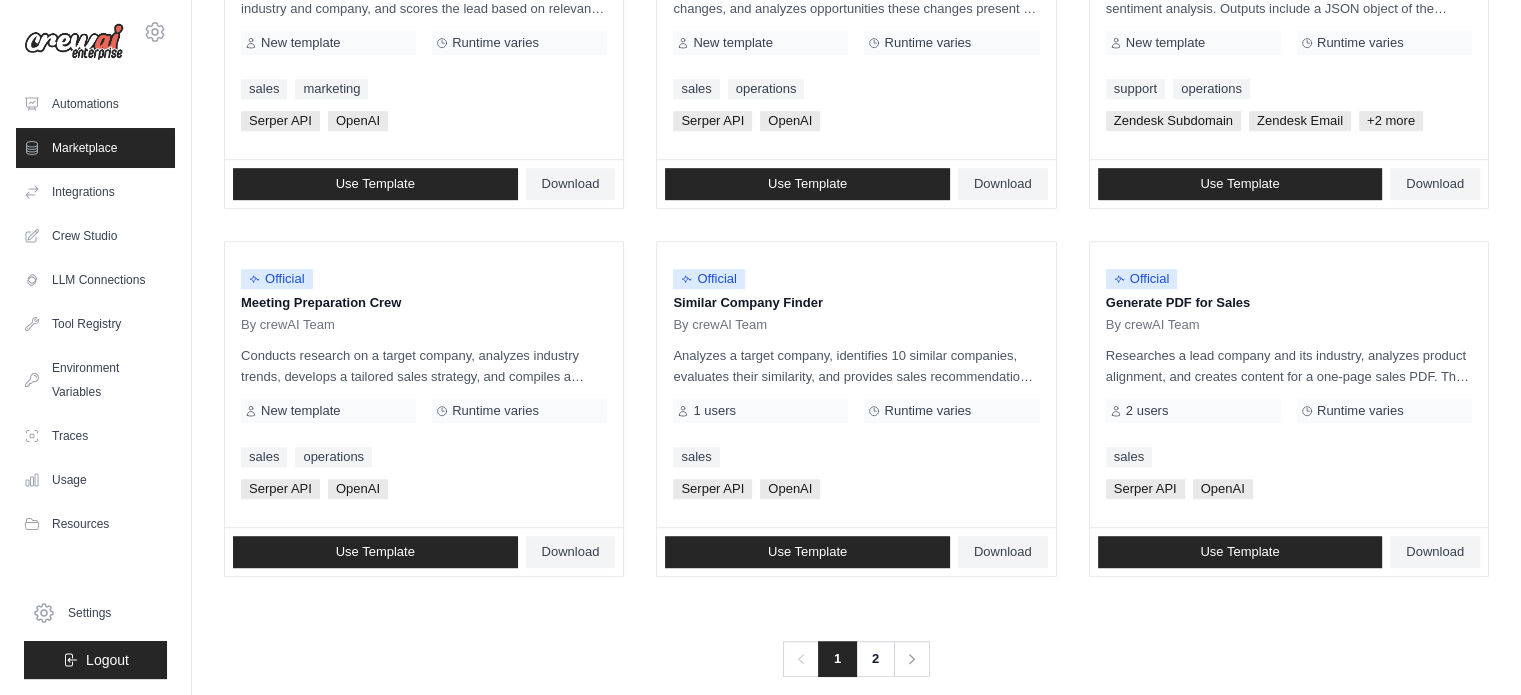 scroll, scrollTop: 1155, scrollLeft: 0, axis: vertical 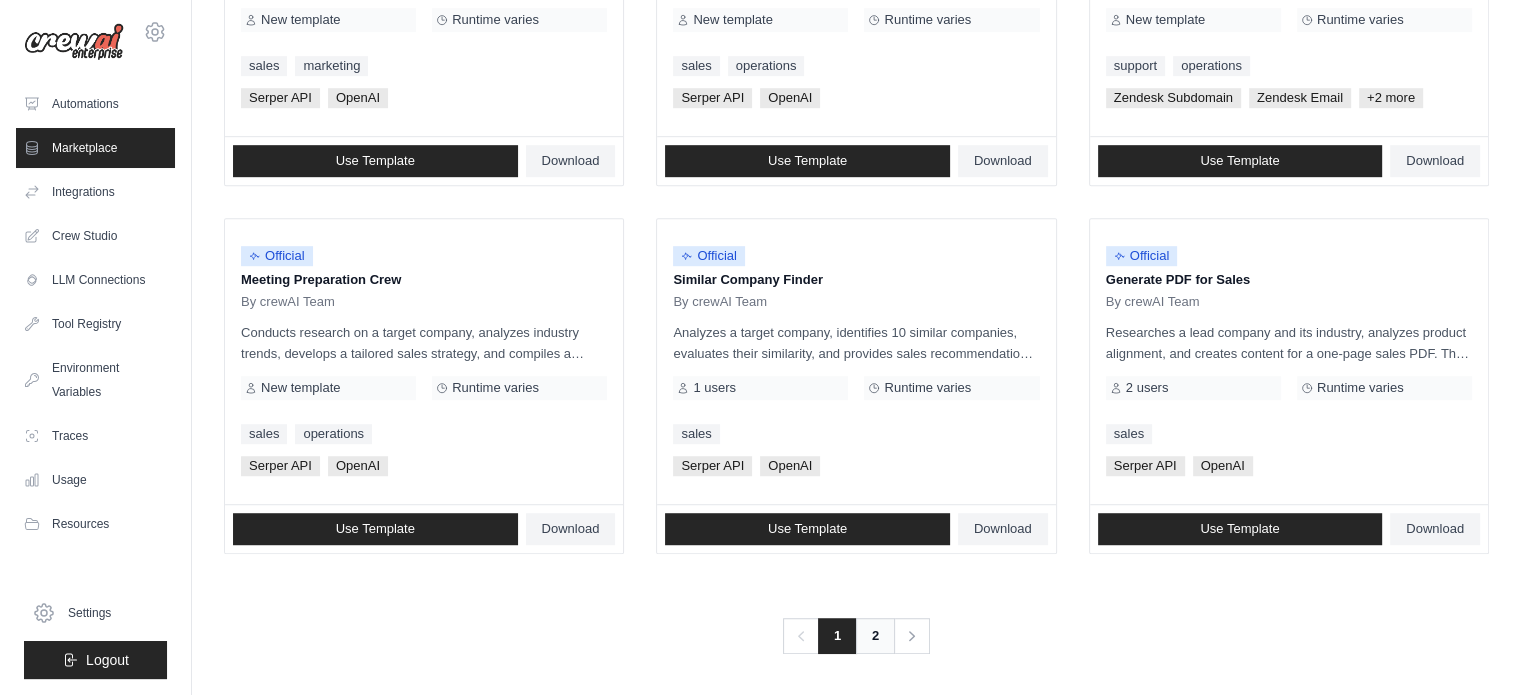 click on "2" at bounding box center [875, 636] 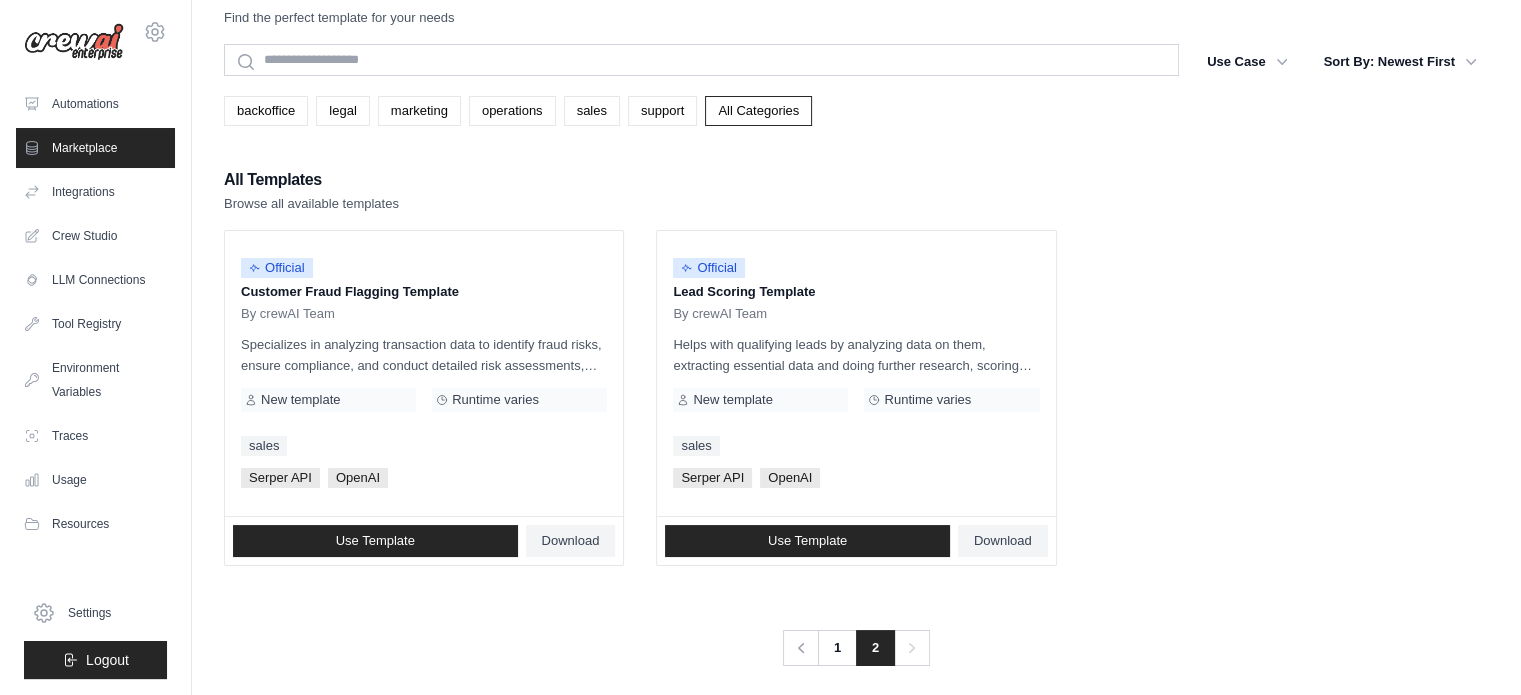 scroll, scrollTop: 0, scrollLeft: 0, axis: both 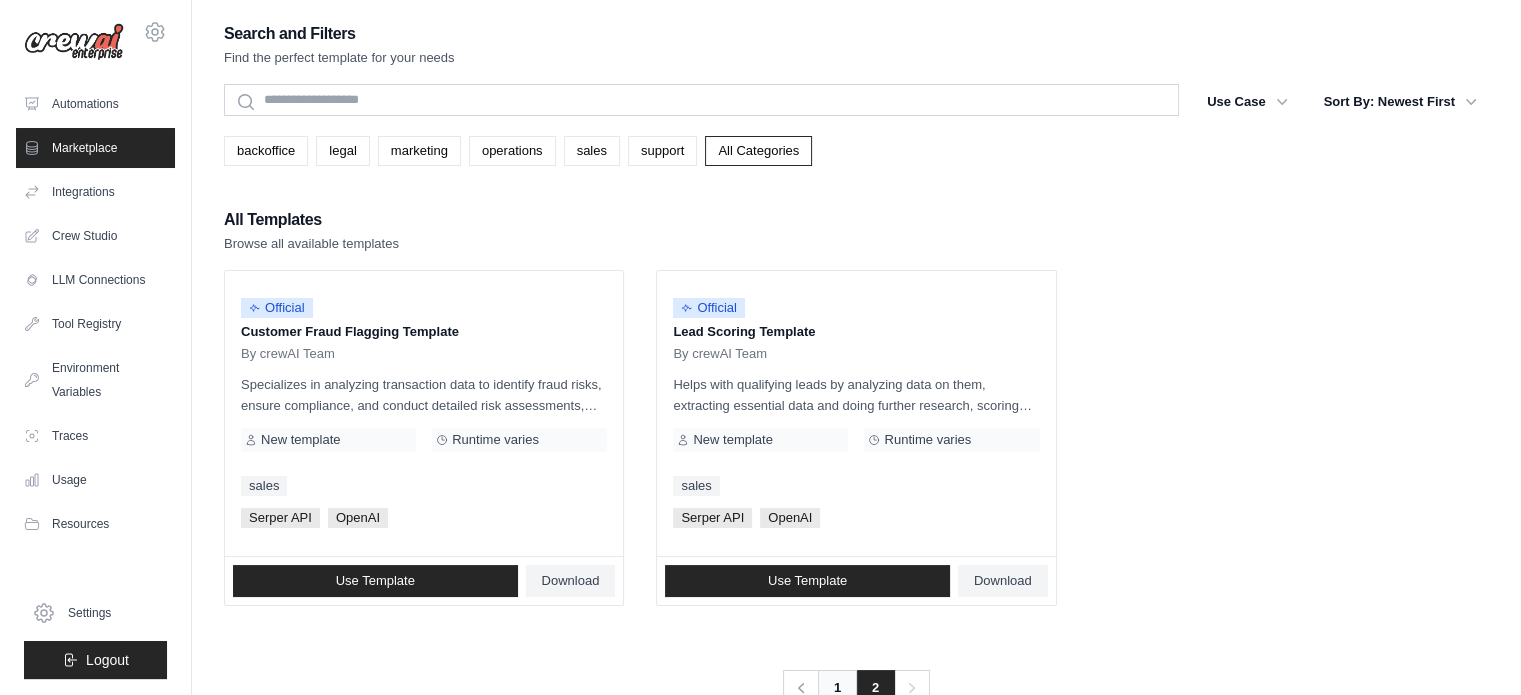 click on "1" at bounding box center (837, 688) 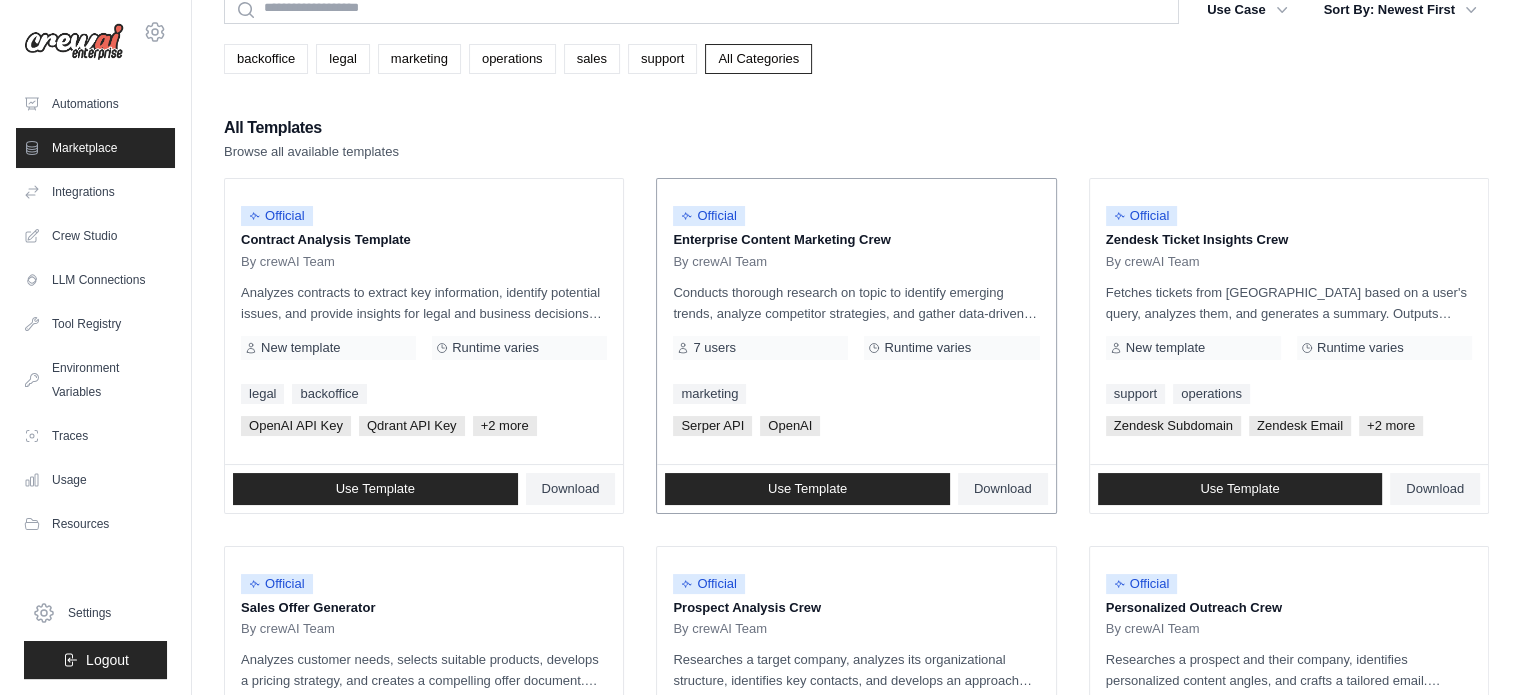 scroll, scrollTop: 100, scrollLeft: 0, axis: vertical 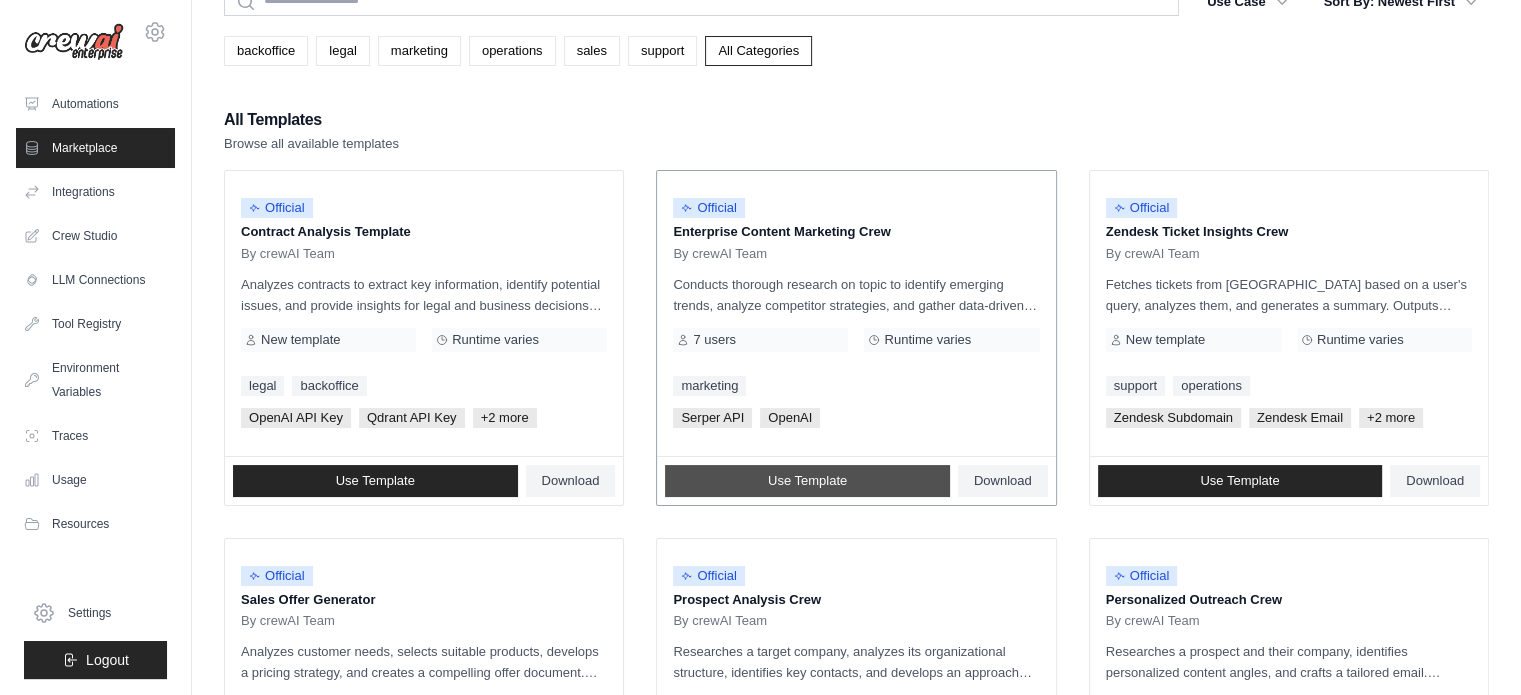 click on "Use Template" at bounding box center [807, 481] 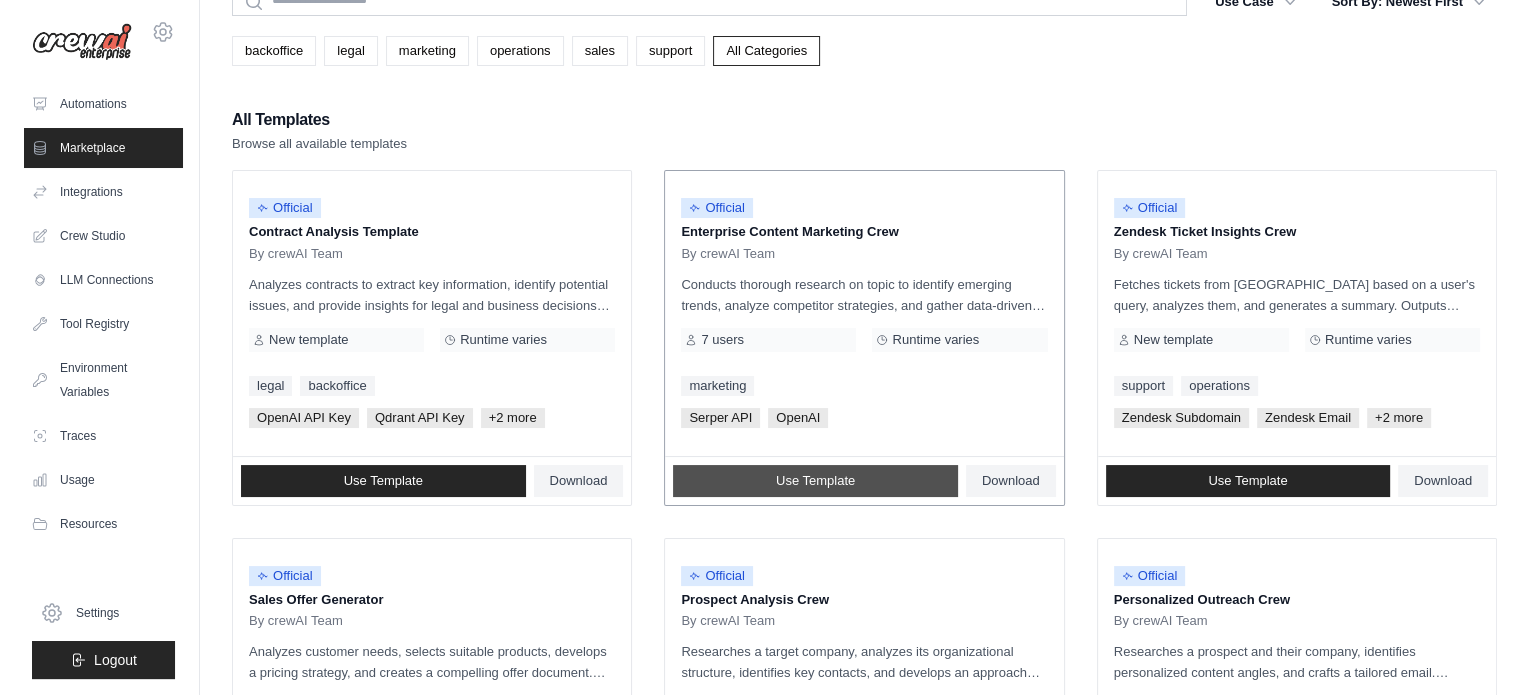 scroll, scrollTop: 0, scrollLeft: 0, axis: both 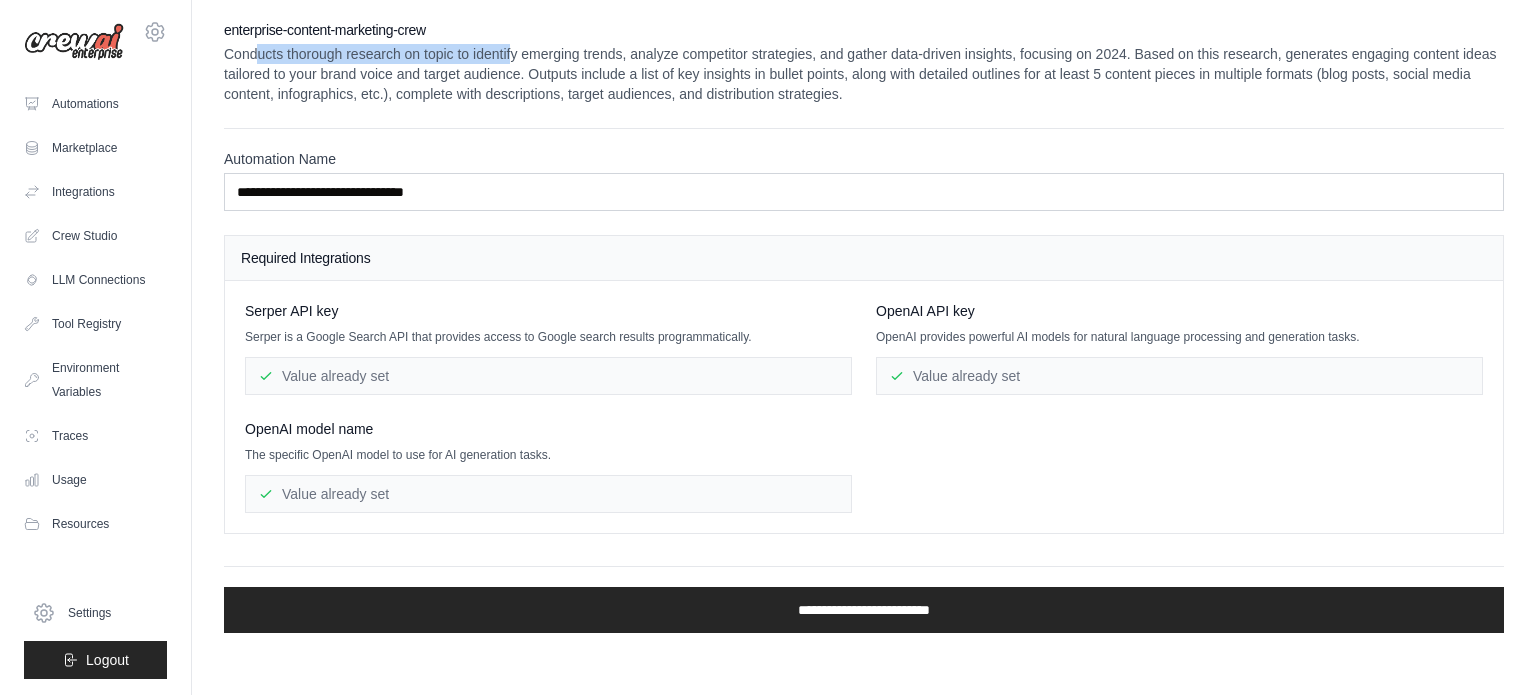 drag, startPoint x: 259, startPoint y: 47, endPoint x: 565, endPoint y: 59, distance: 306.2352 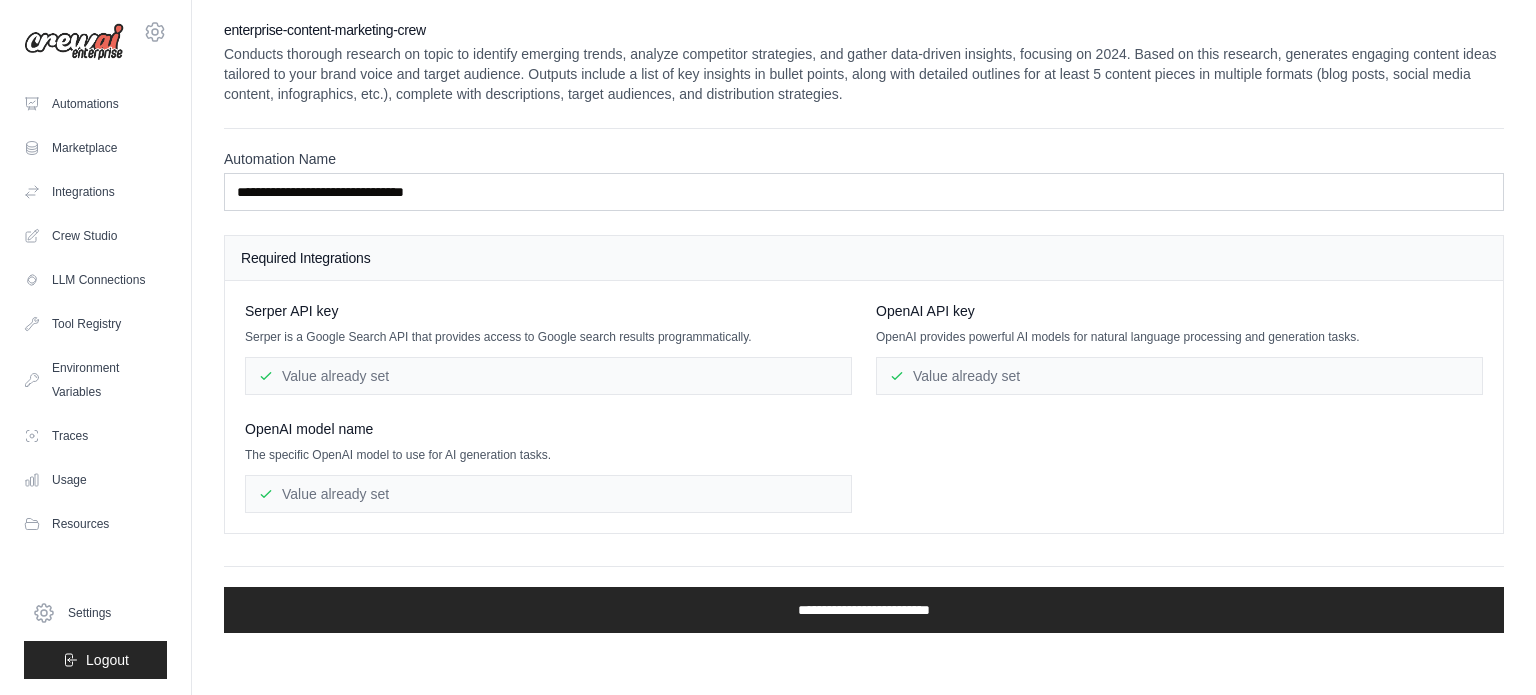 click on "Conducts thorough research on topic to identify emerging trends, analyze competitor strategies, and gather data-driven insights, focusing on 2024. Based on this research, generates engaging content ideas tailored to your brand voice and target audience. Outputs include a list of key insights in bullet points, along with detailed outlines for at least 5 content pieces in multiple formats (blog posts, social media content, infographics, etc.), complete with descriptions, target audiences, and distribution strategies." at bounding box center [864, 74] 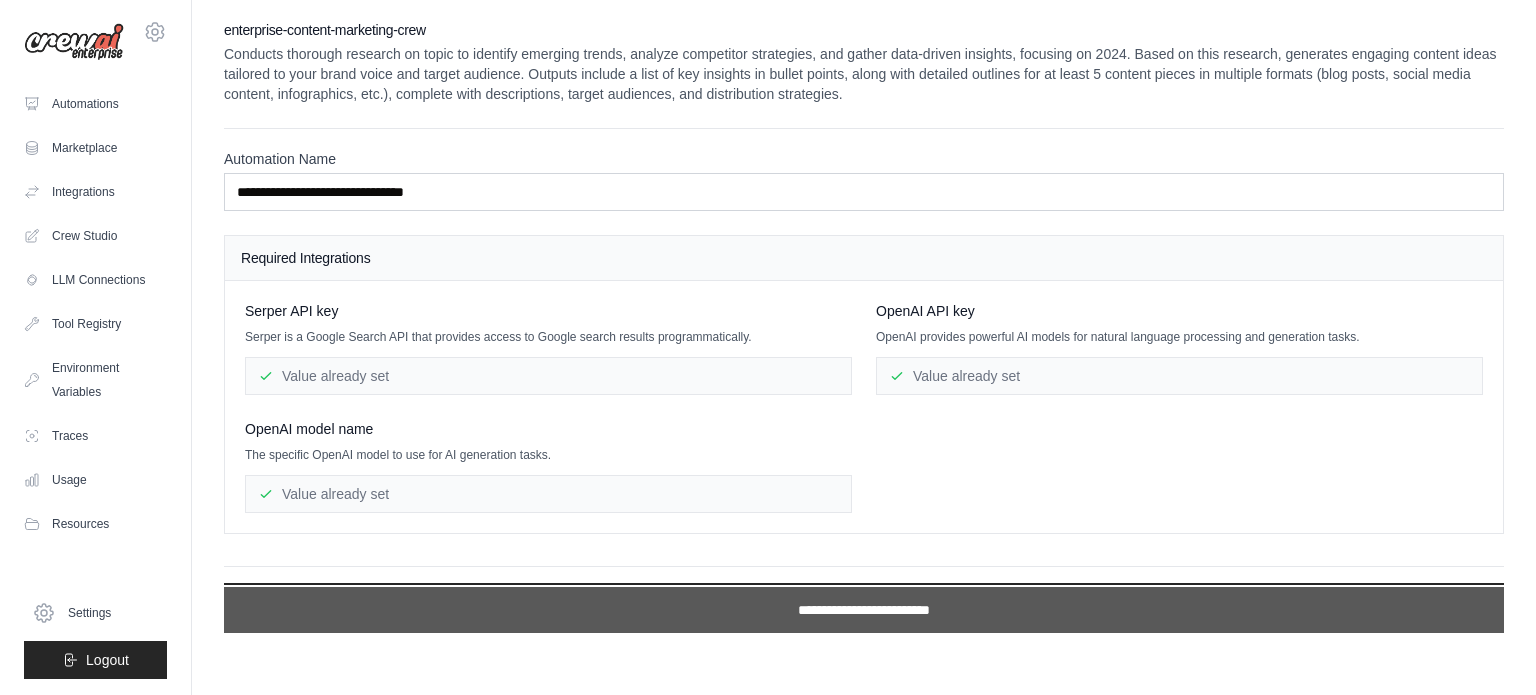 click on "**********" at bounding box center (864, 610) 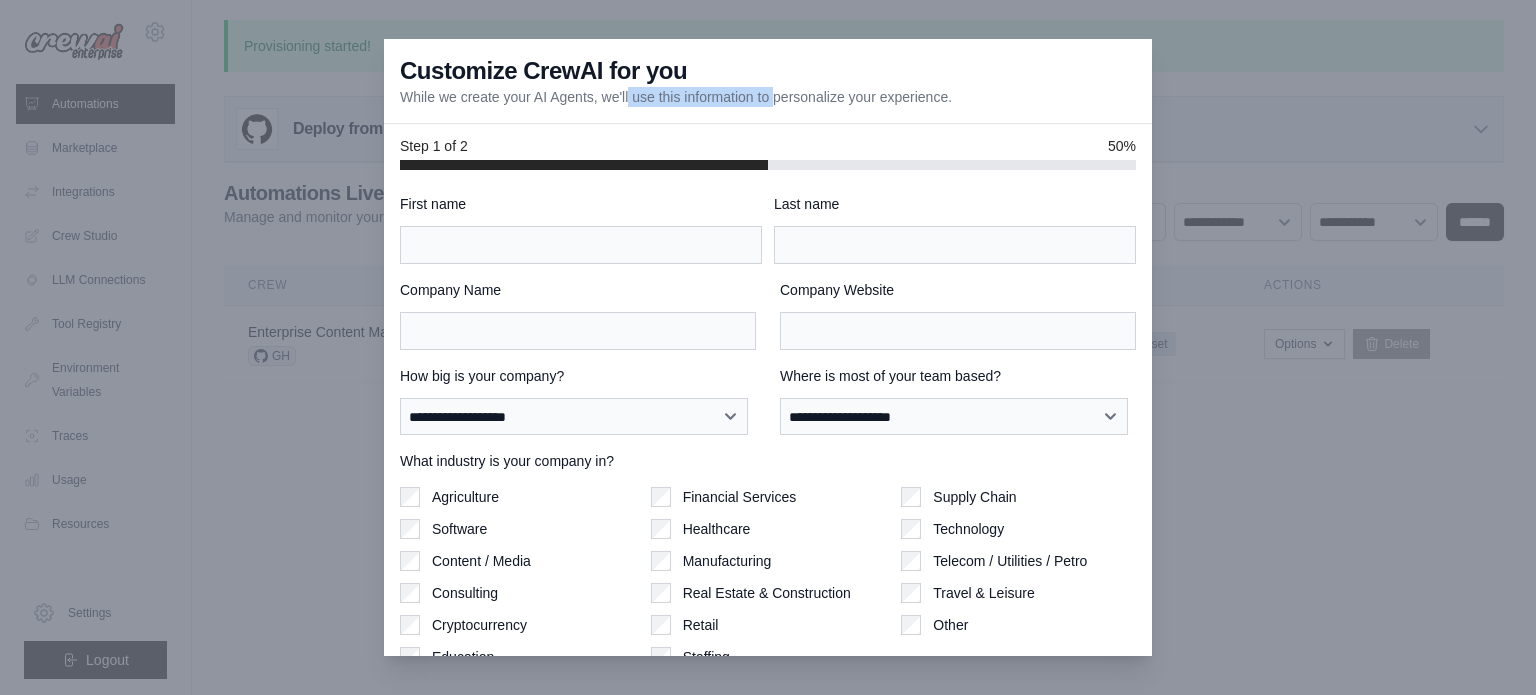 drag, startPoint x: 600, startPoint y: 95, endPoint x: 807, endPoint y: 94, distance: 207.00241 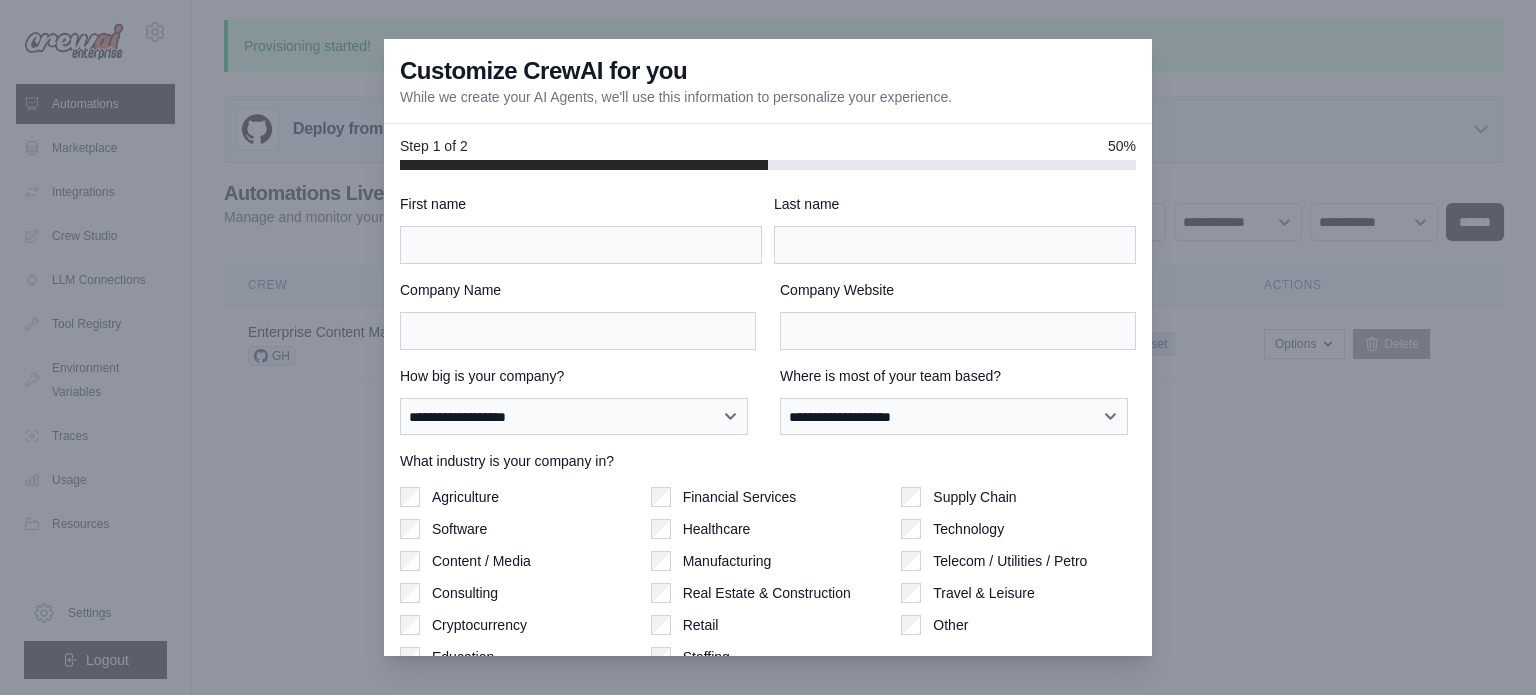click on "While we create your AI Agents, we'll use this information to
personalize your experience." at bounding box center (676, 97) 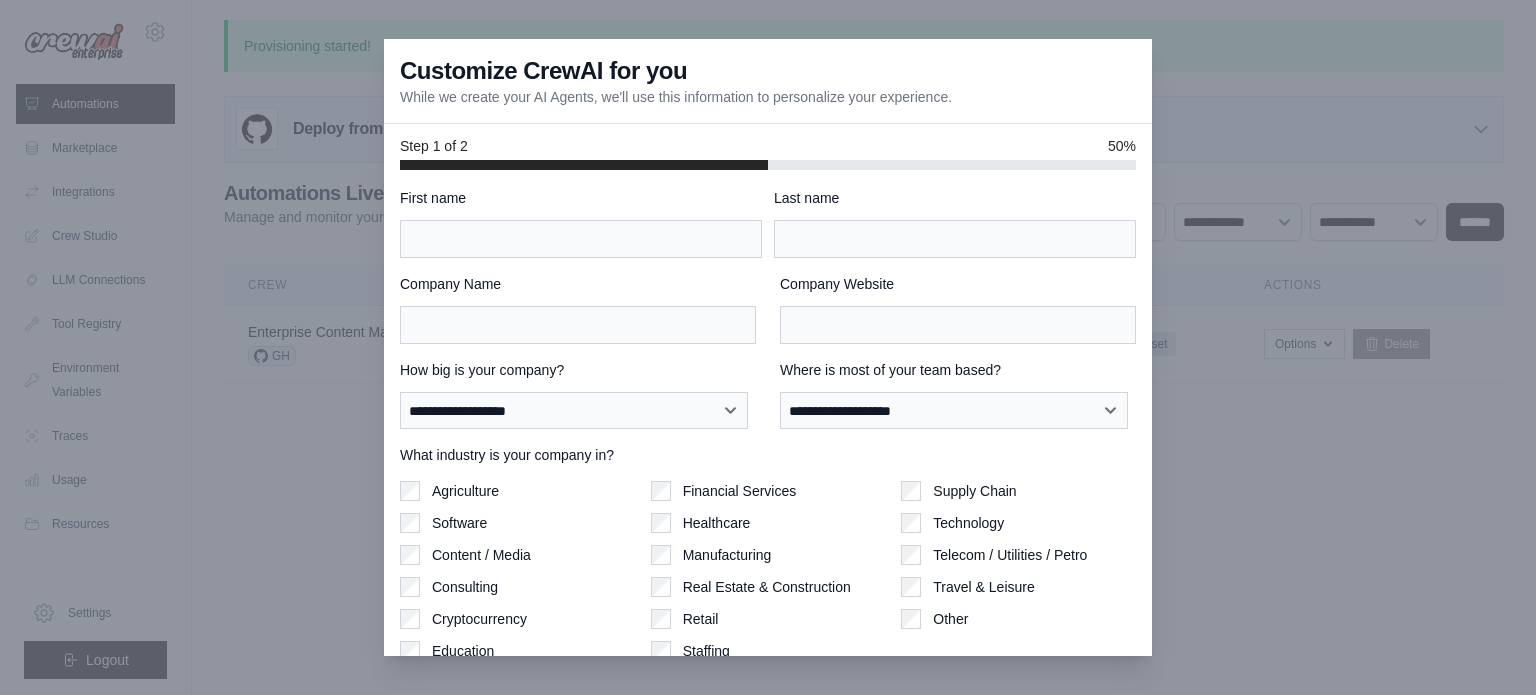 scroll, scrollTop: 0, scrollLeft: 0, axis: both 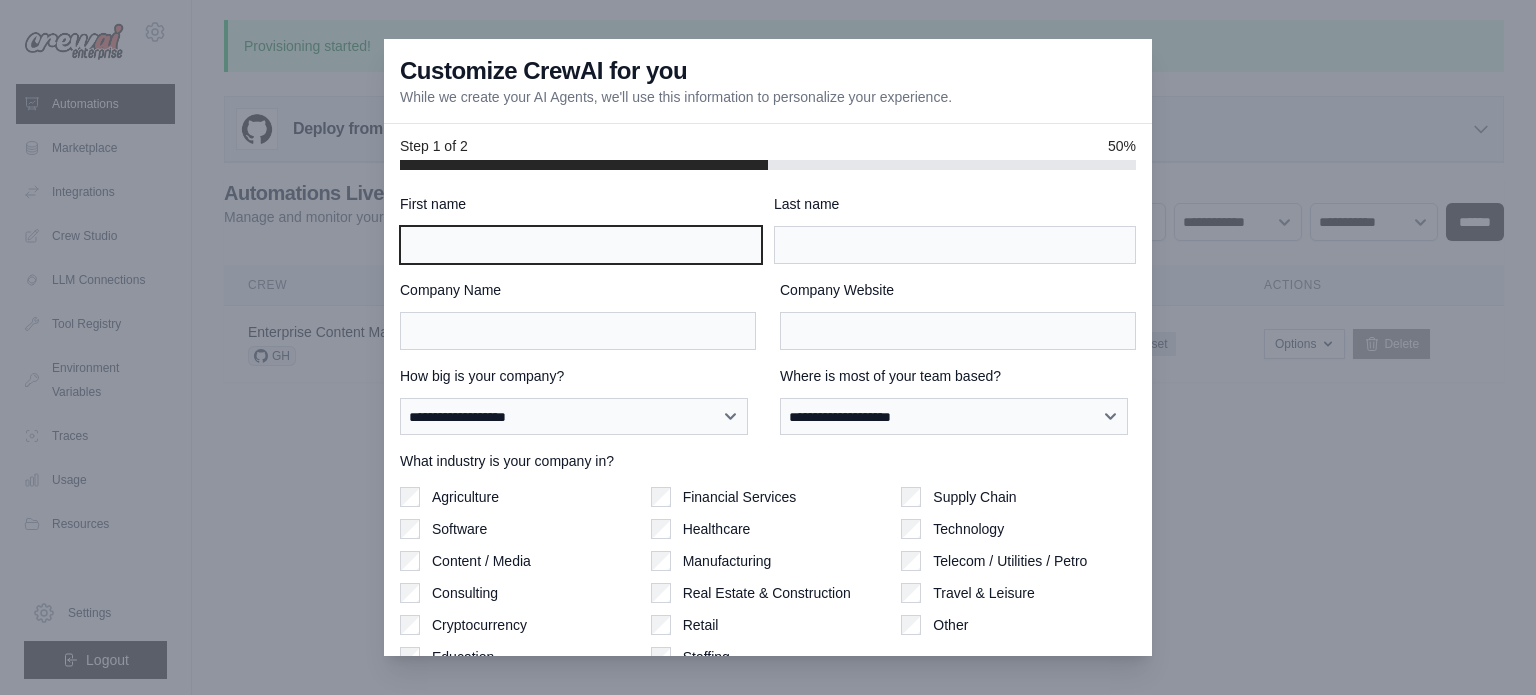 click on "First name" at bounding box center [581, 245] 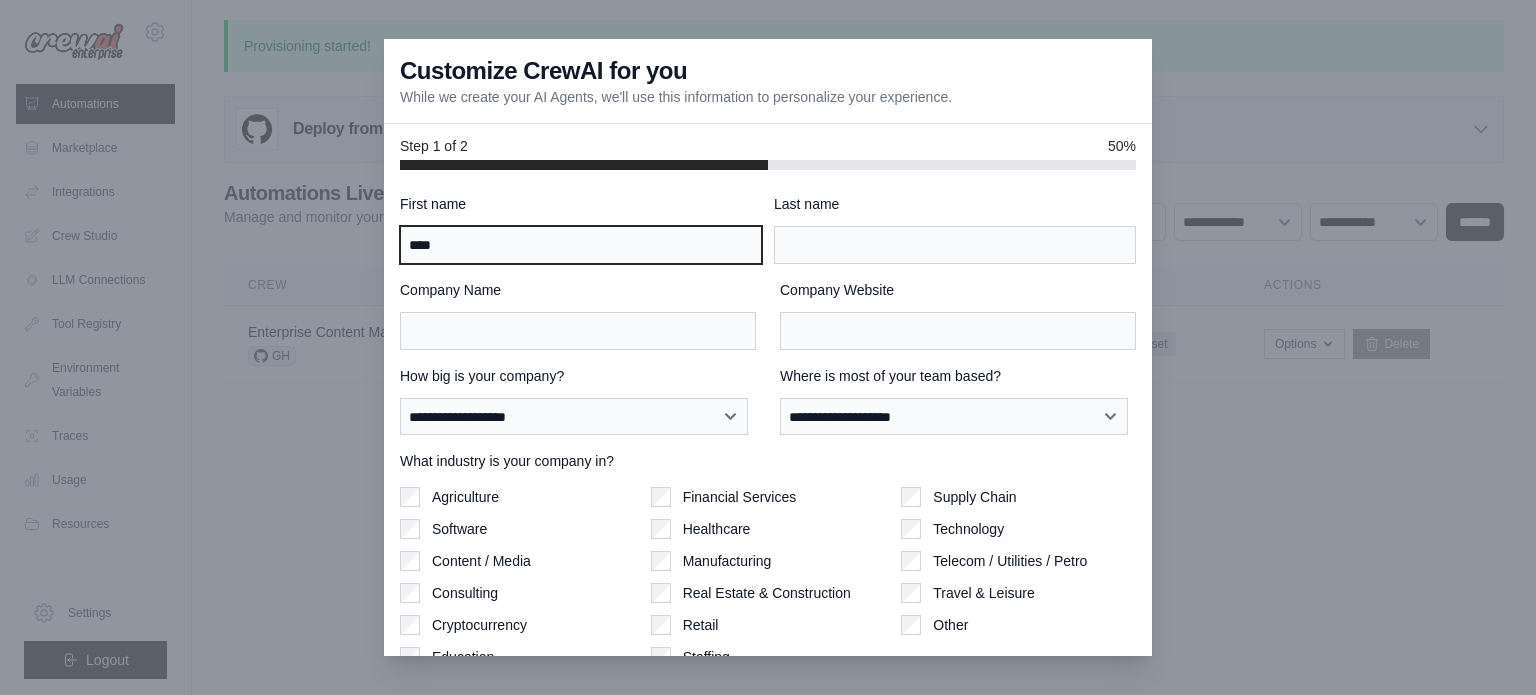 click on "****" at bounding box center (581, 245) 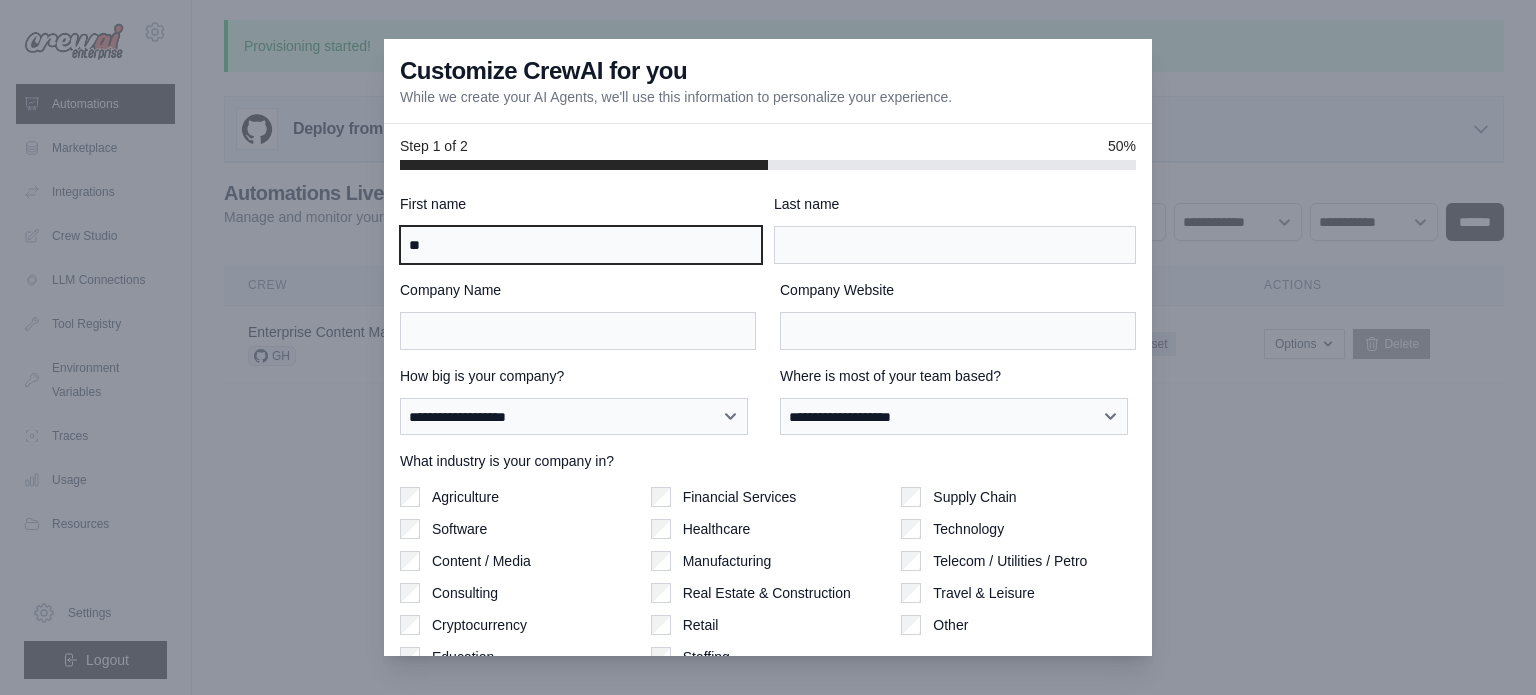 type on "**" 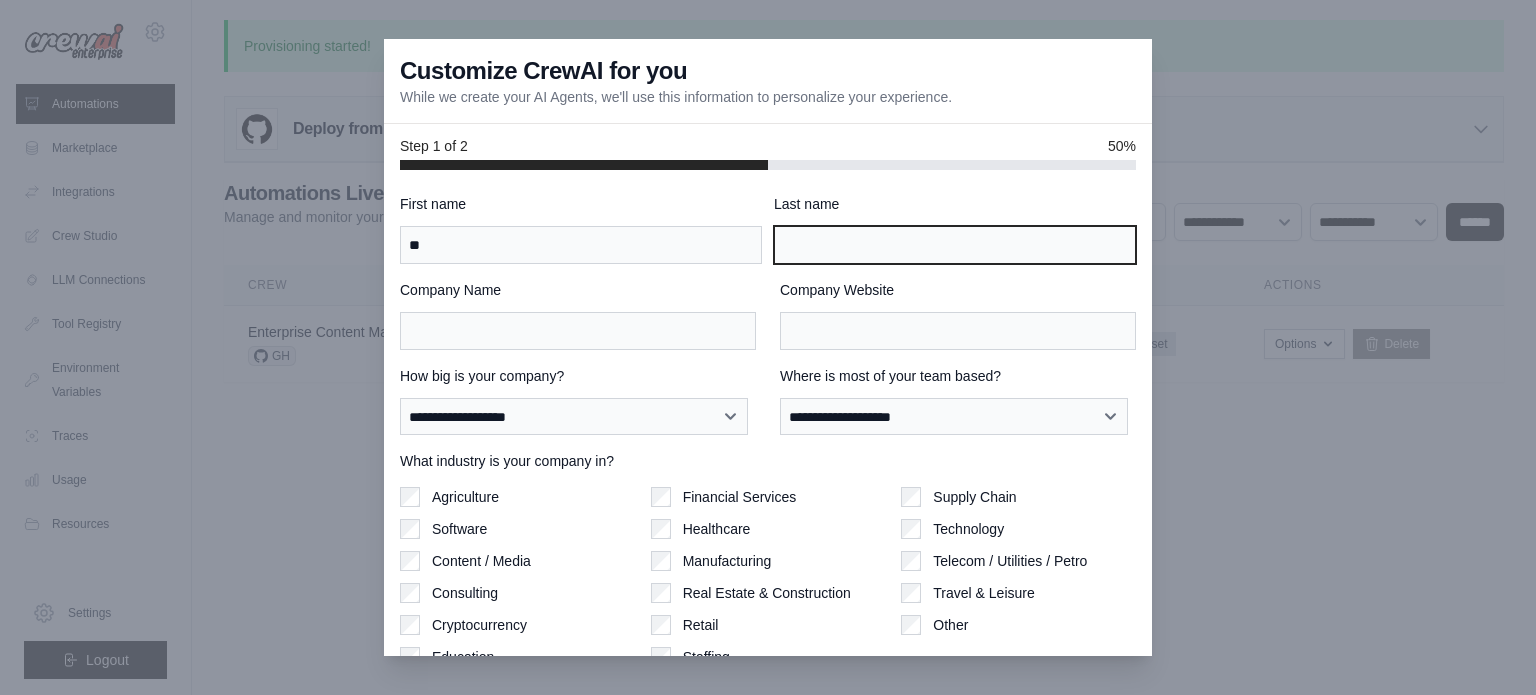 type on "*" 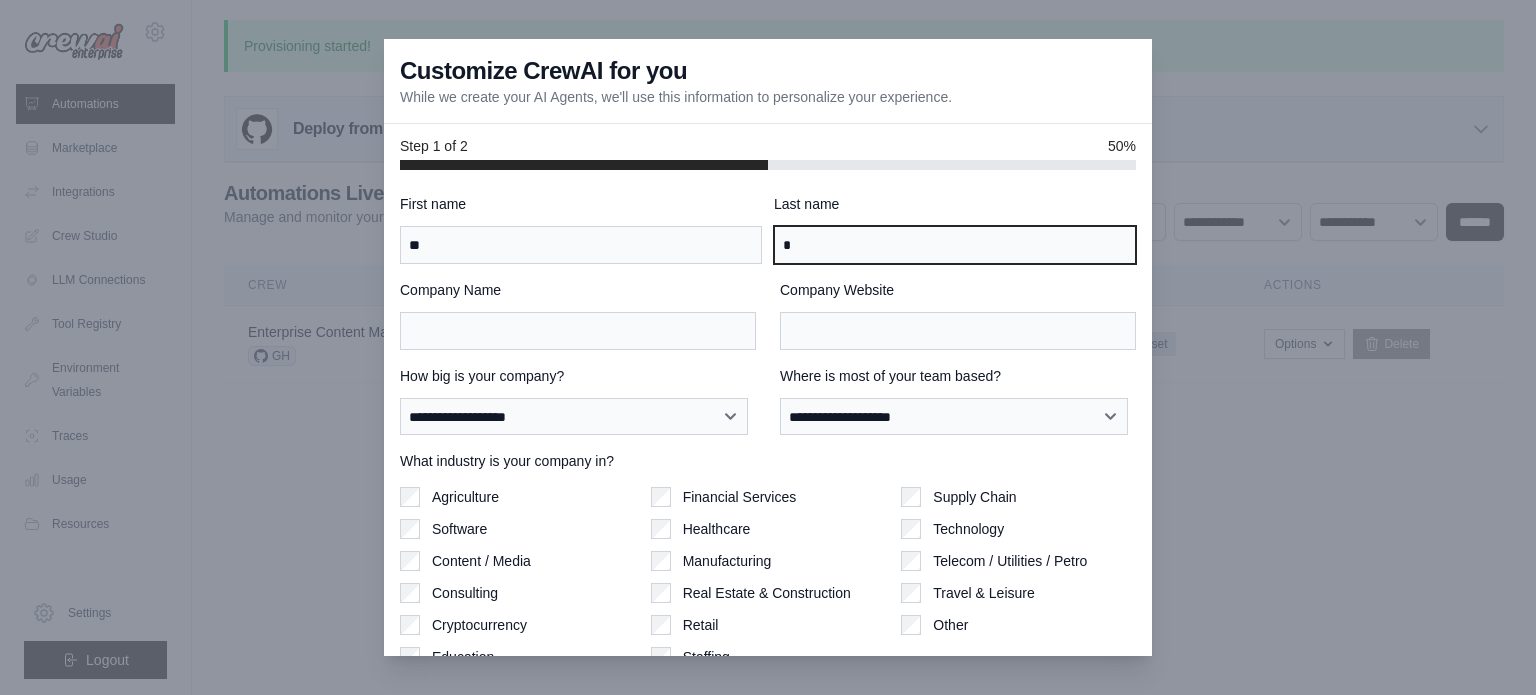 type 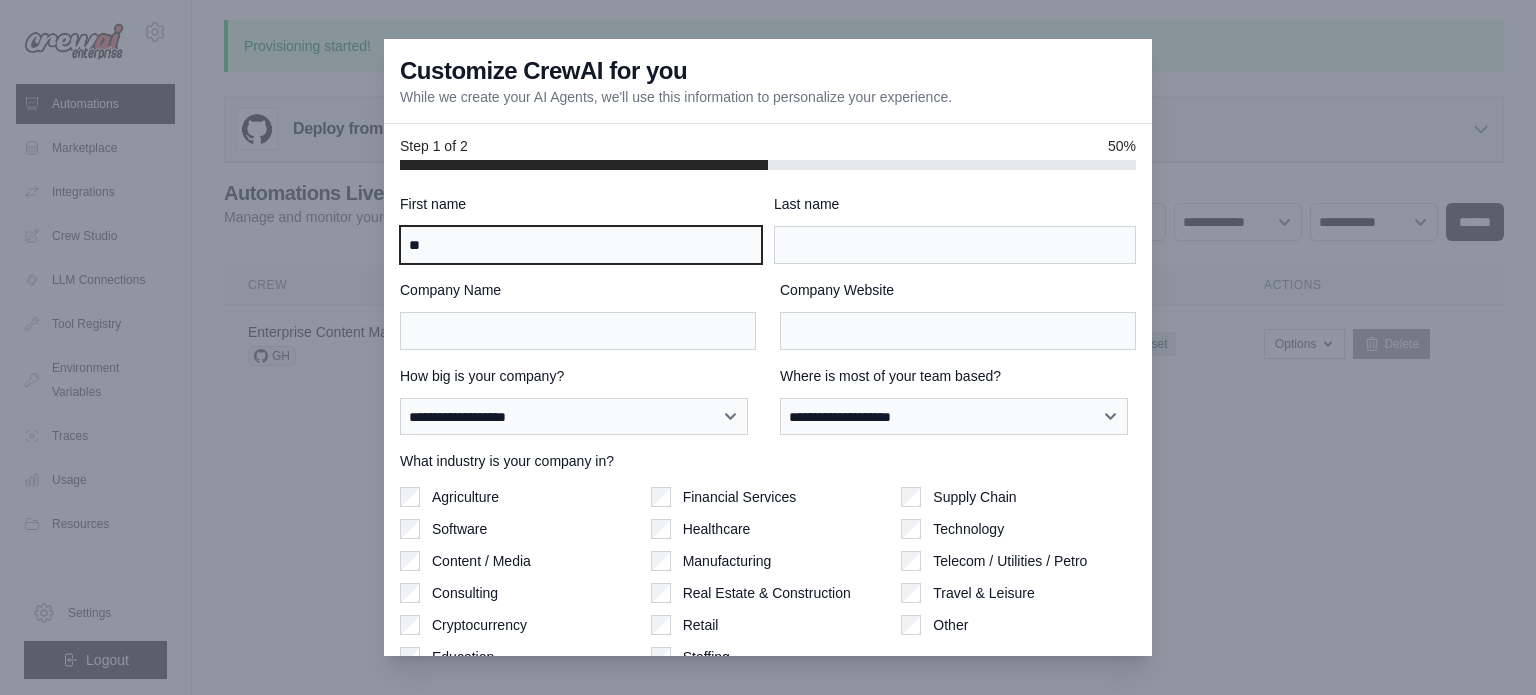 click on "**" at bounding box center [581, 245] 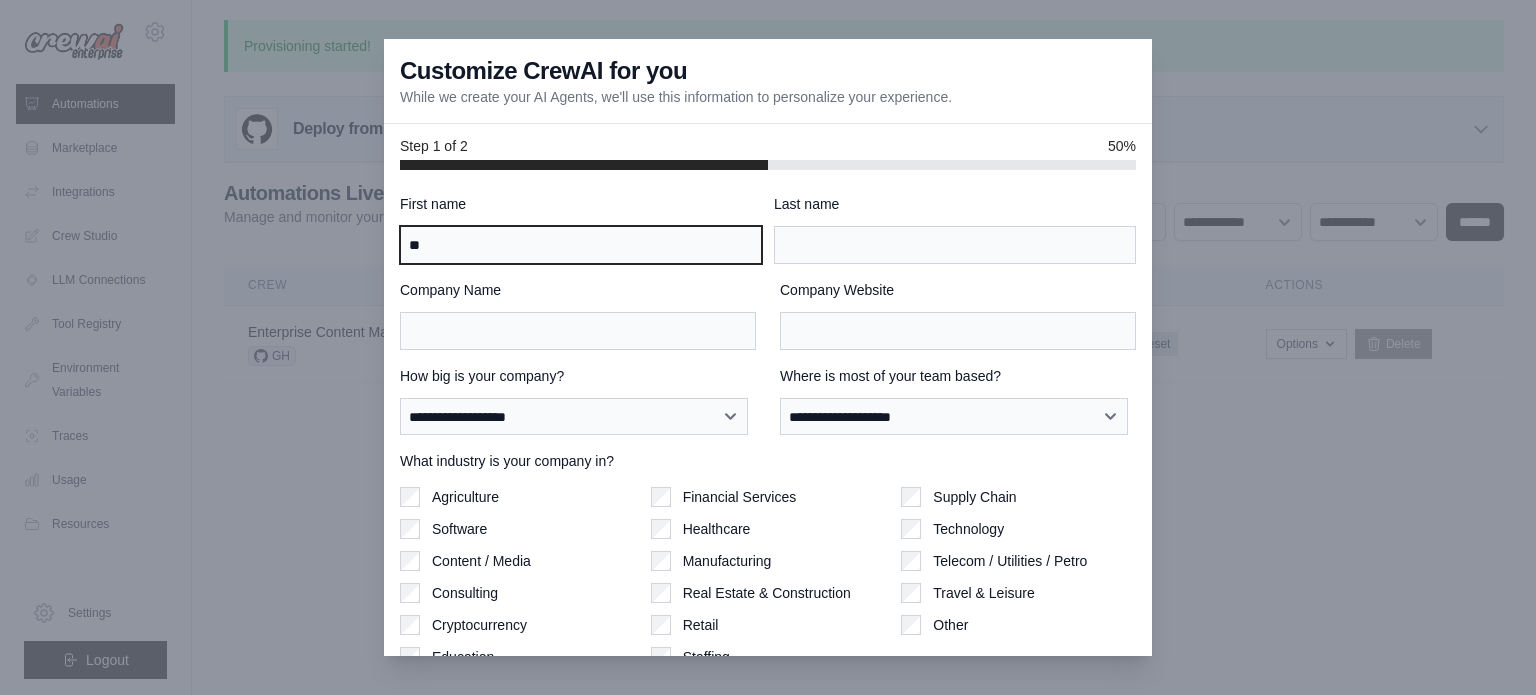 type on "*" 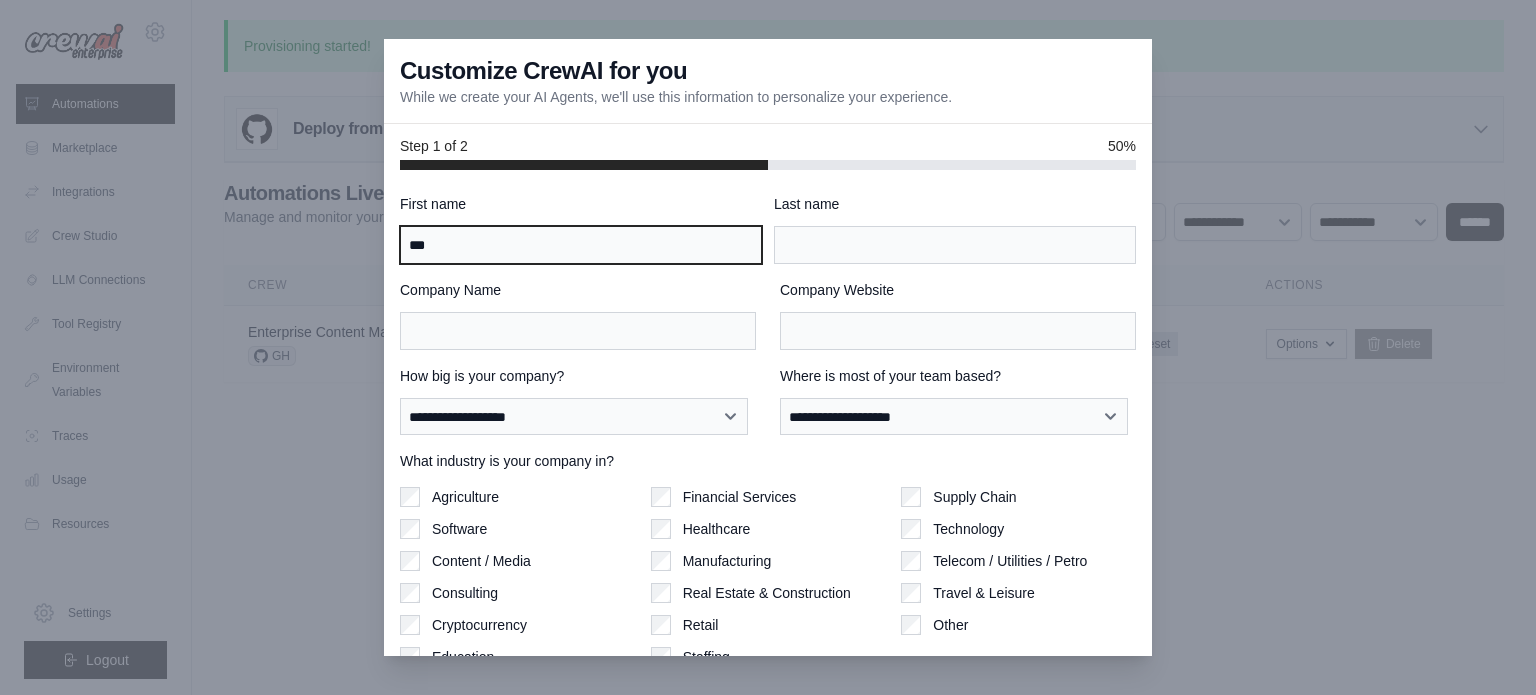 type on "***" 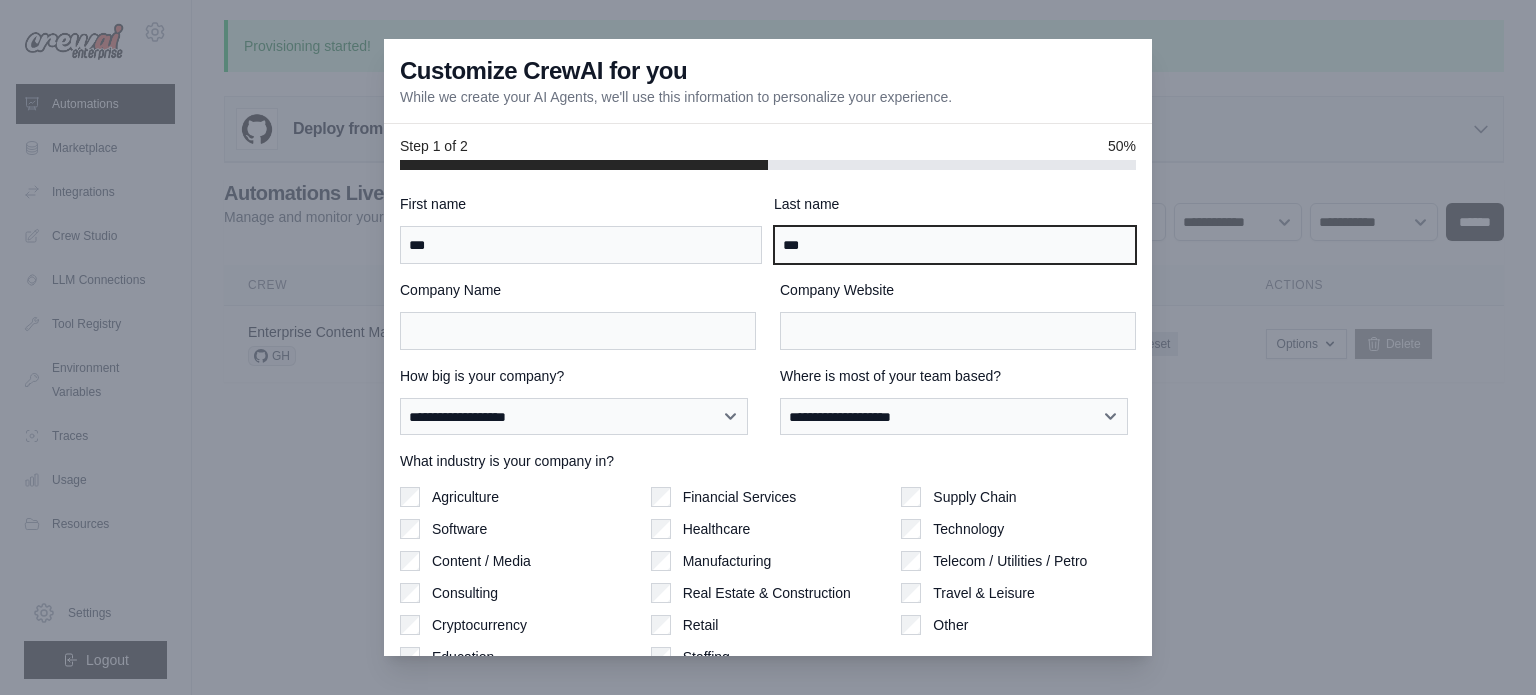 type on "***" 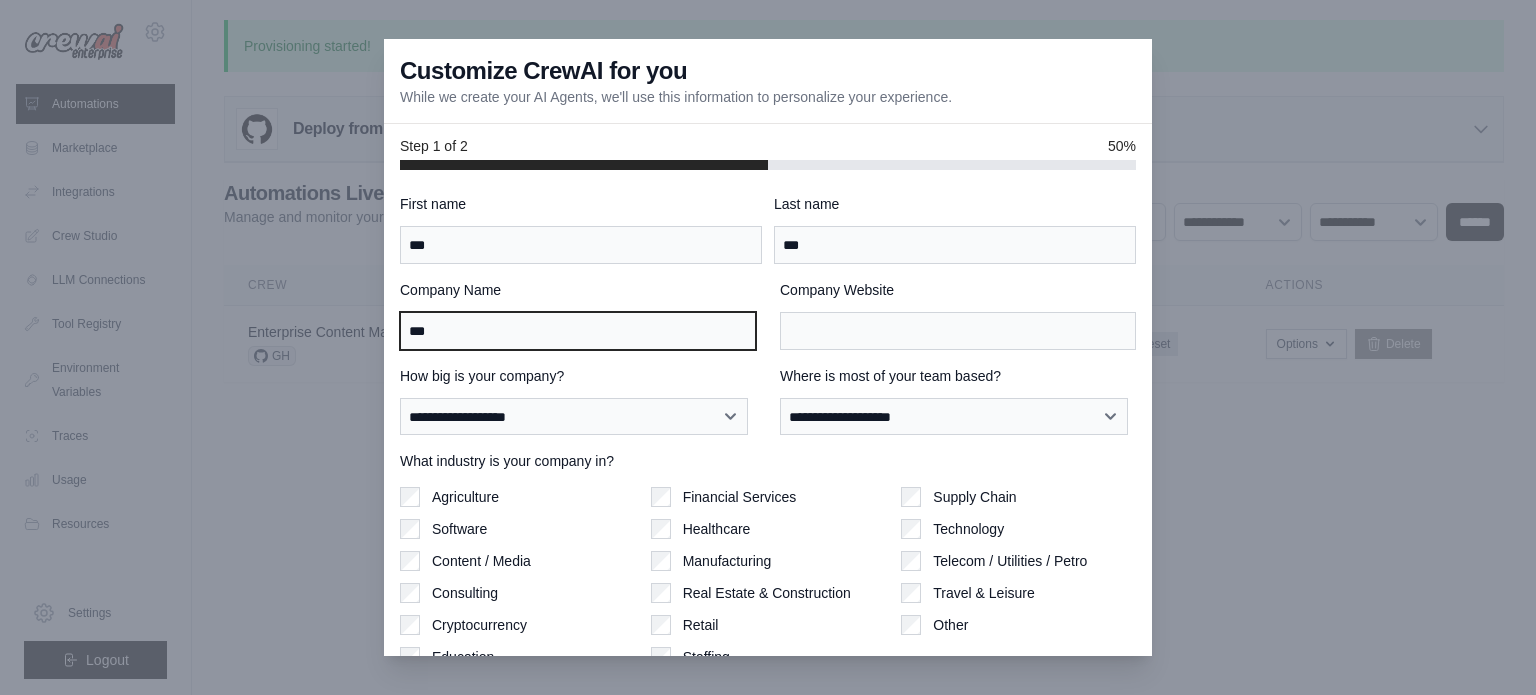 type on "***" 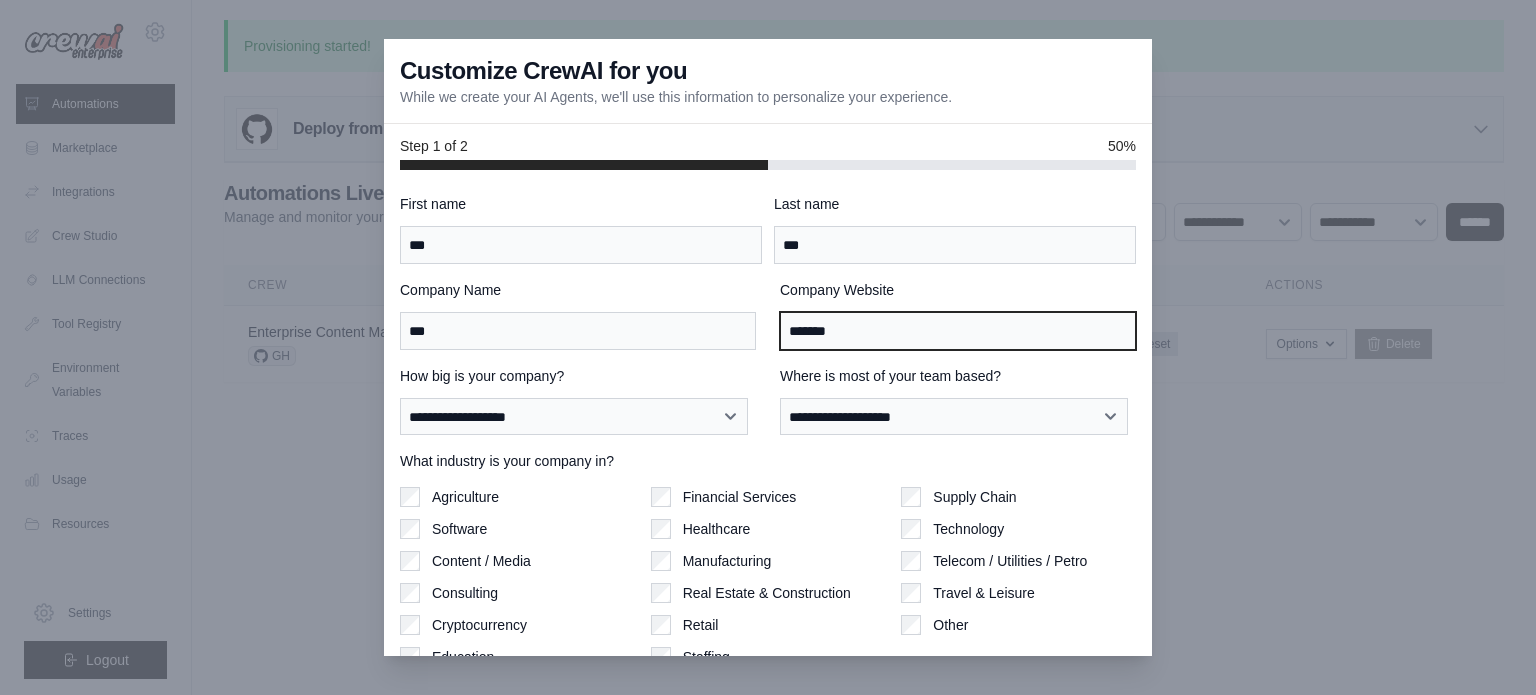 type on "*******" 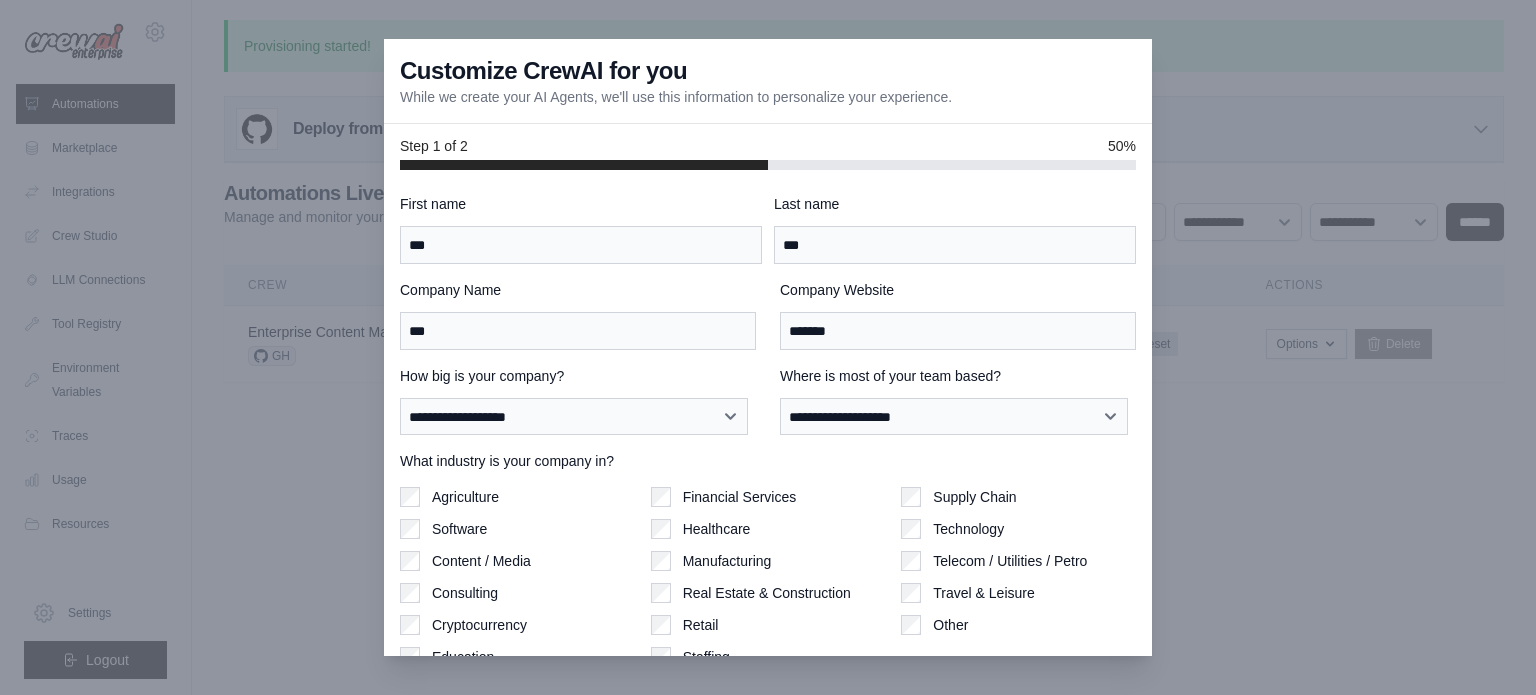 click on "**********" at bounding box center (578, 401) 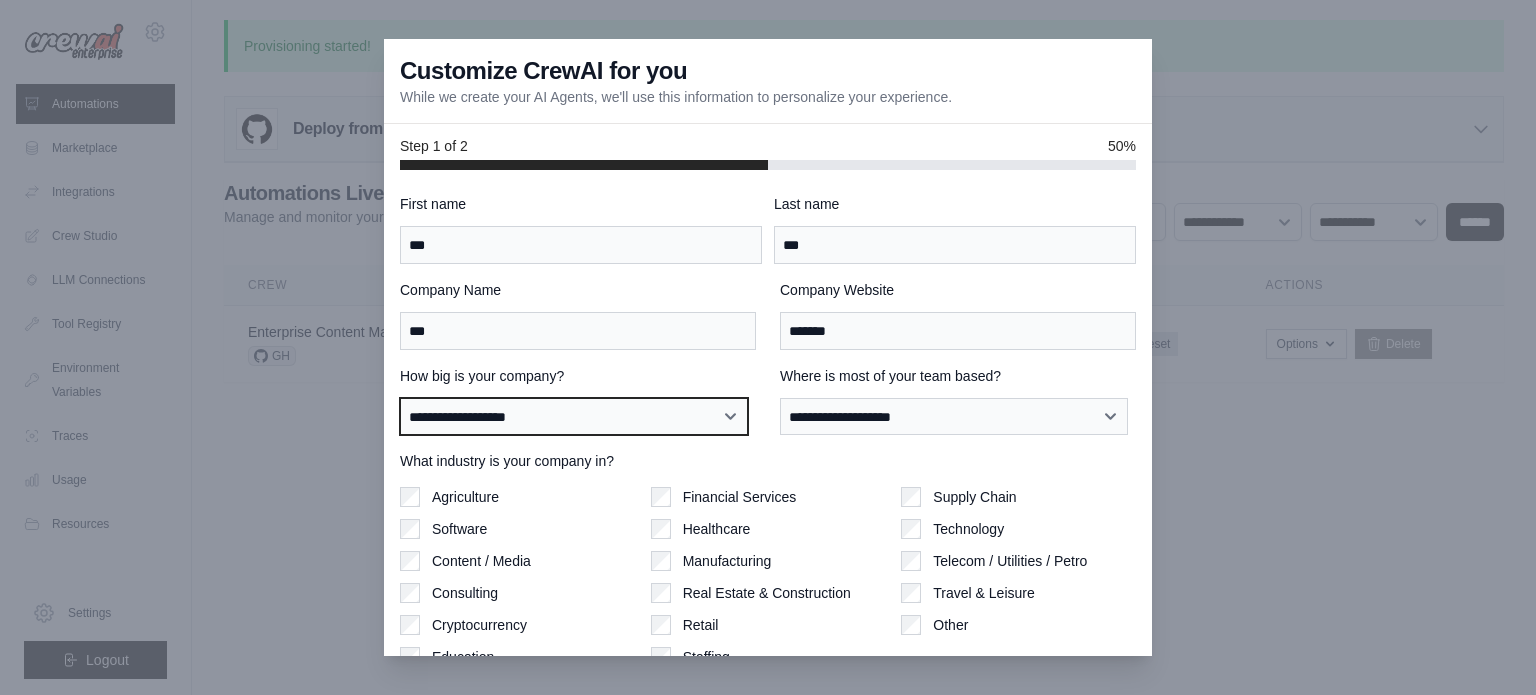 click on "**********" at bounding box center (574, 417) 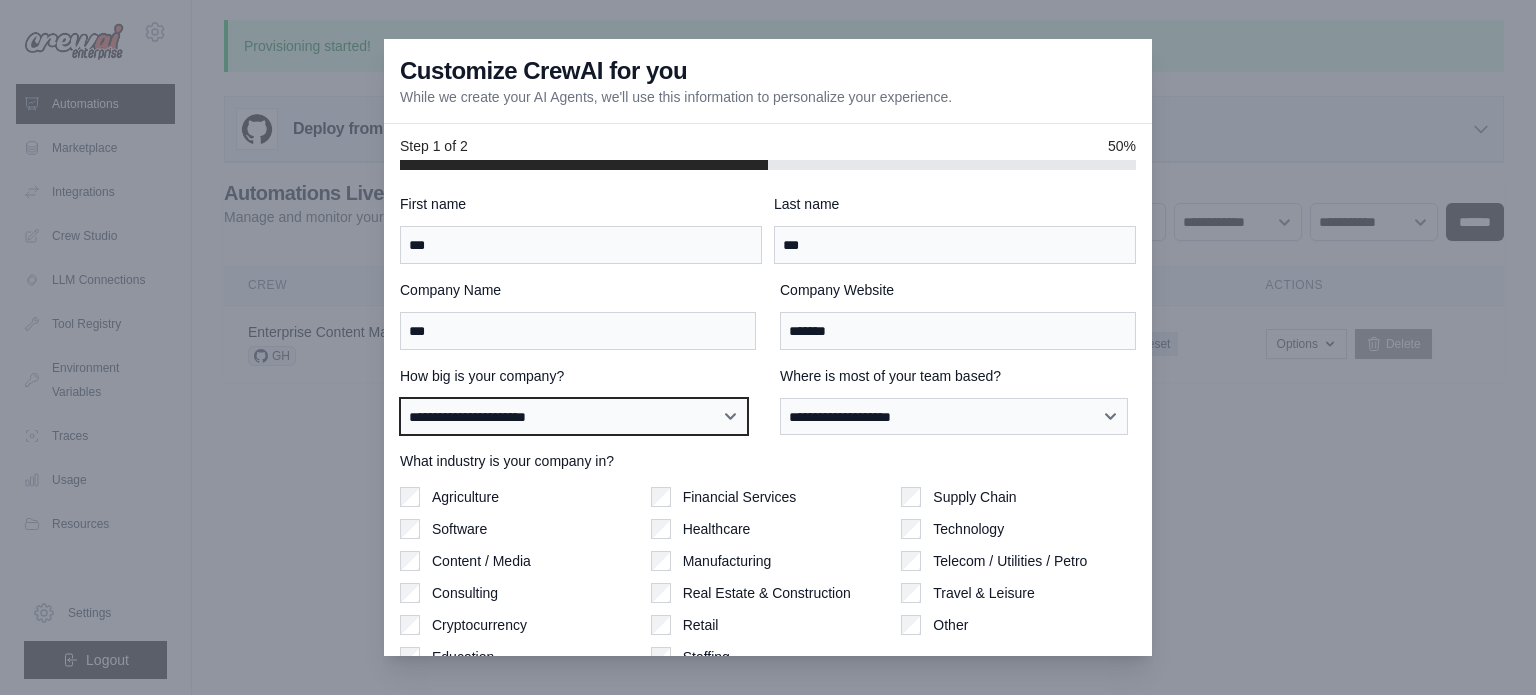 click on "**********" at bounding box center (574, 417) 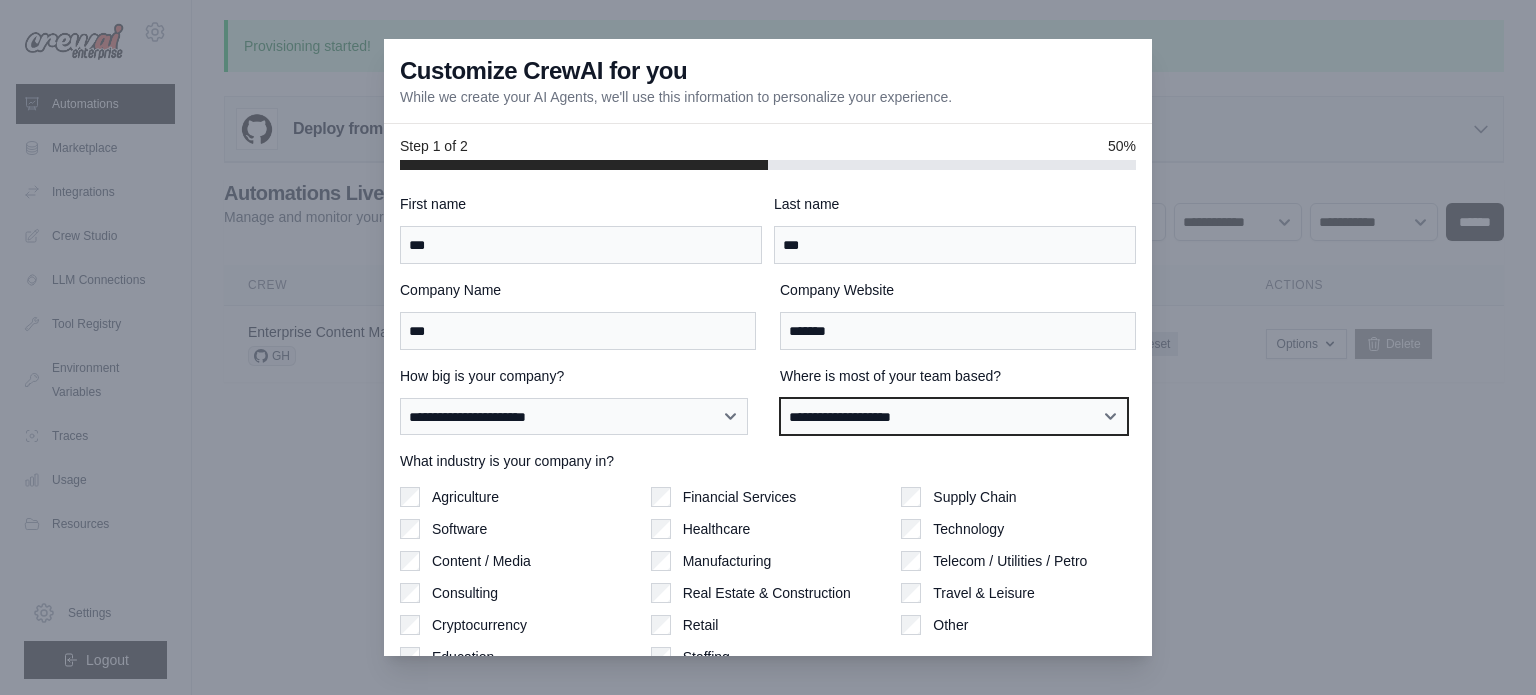 click on "**********" at bounding box center [954, 417] 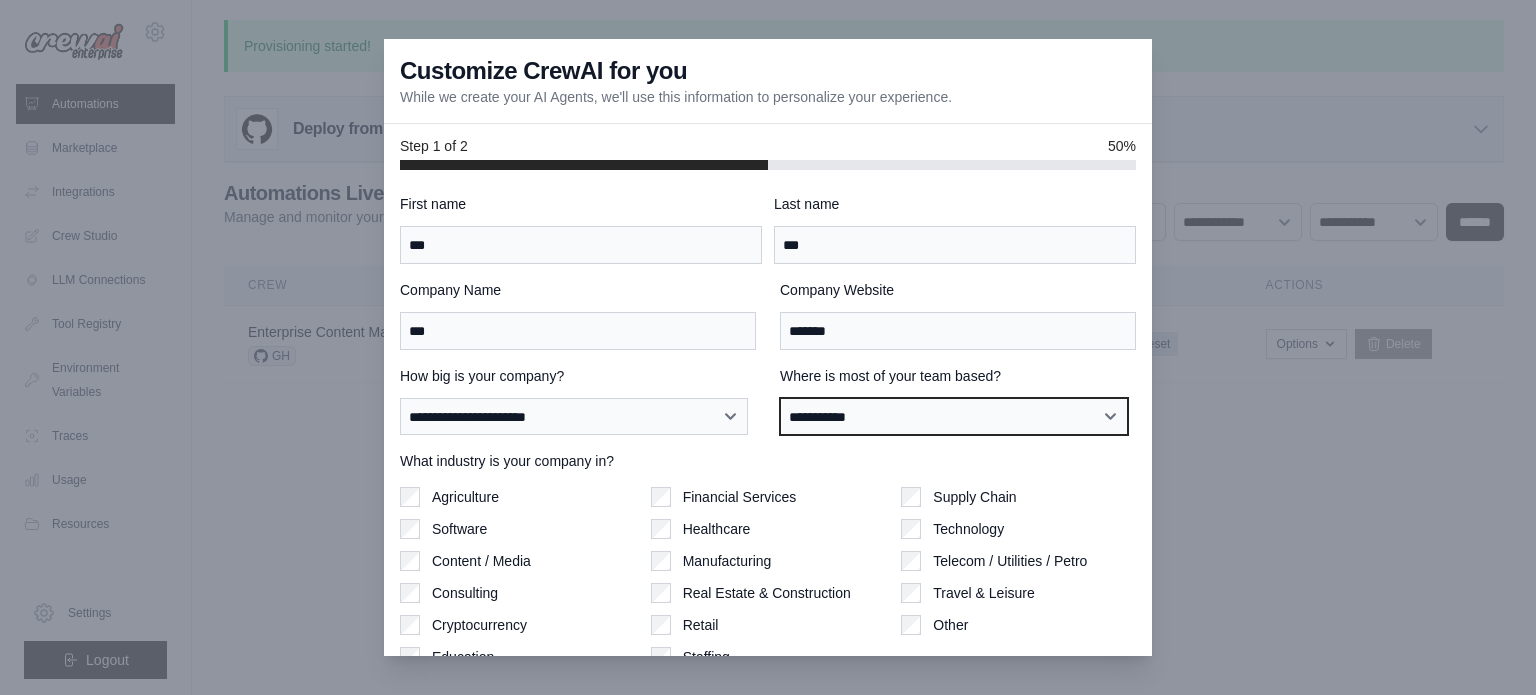 click on "**********" at bounding box center [954, 417] 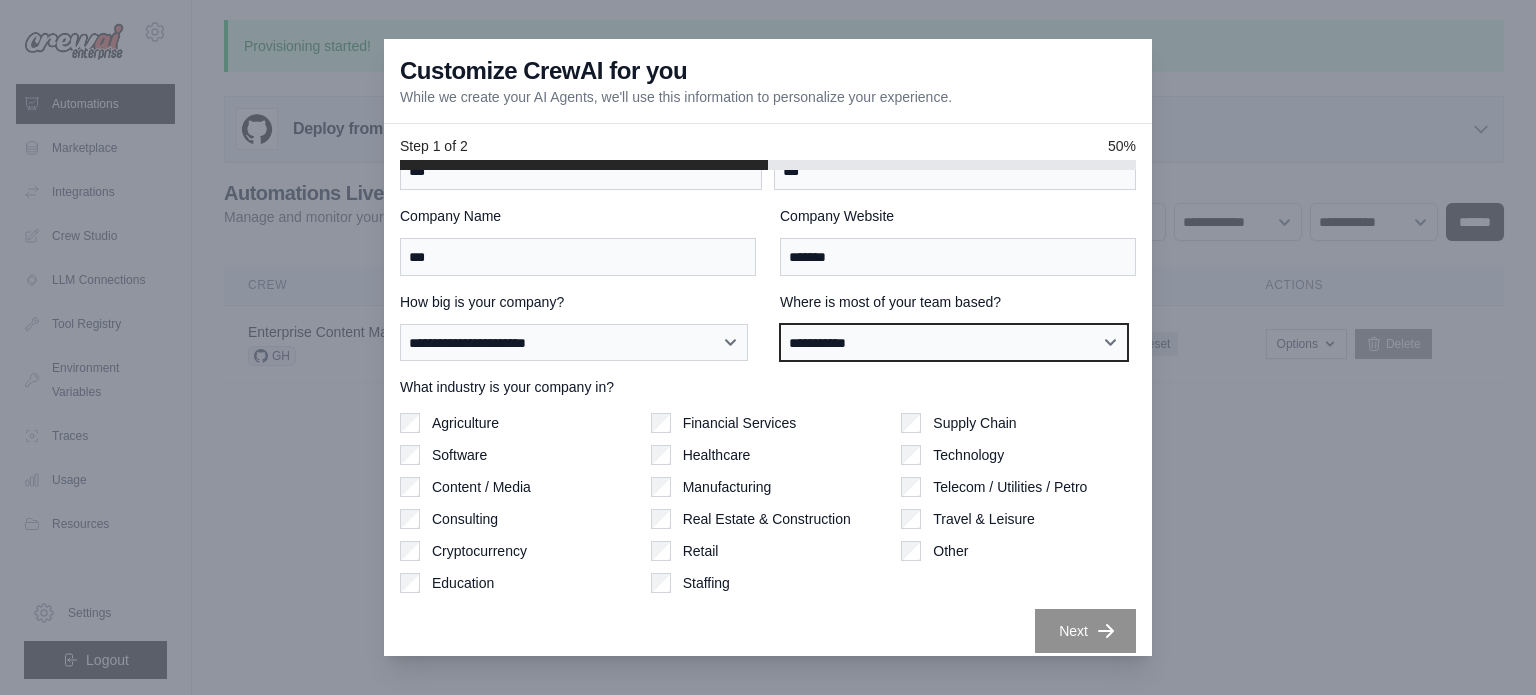 scroll, scrollTop: 86, scrollLeft: 0, axis: vertical 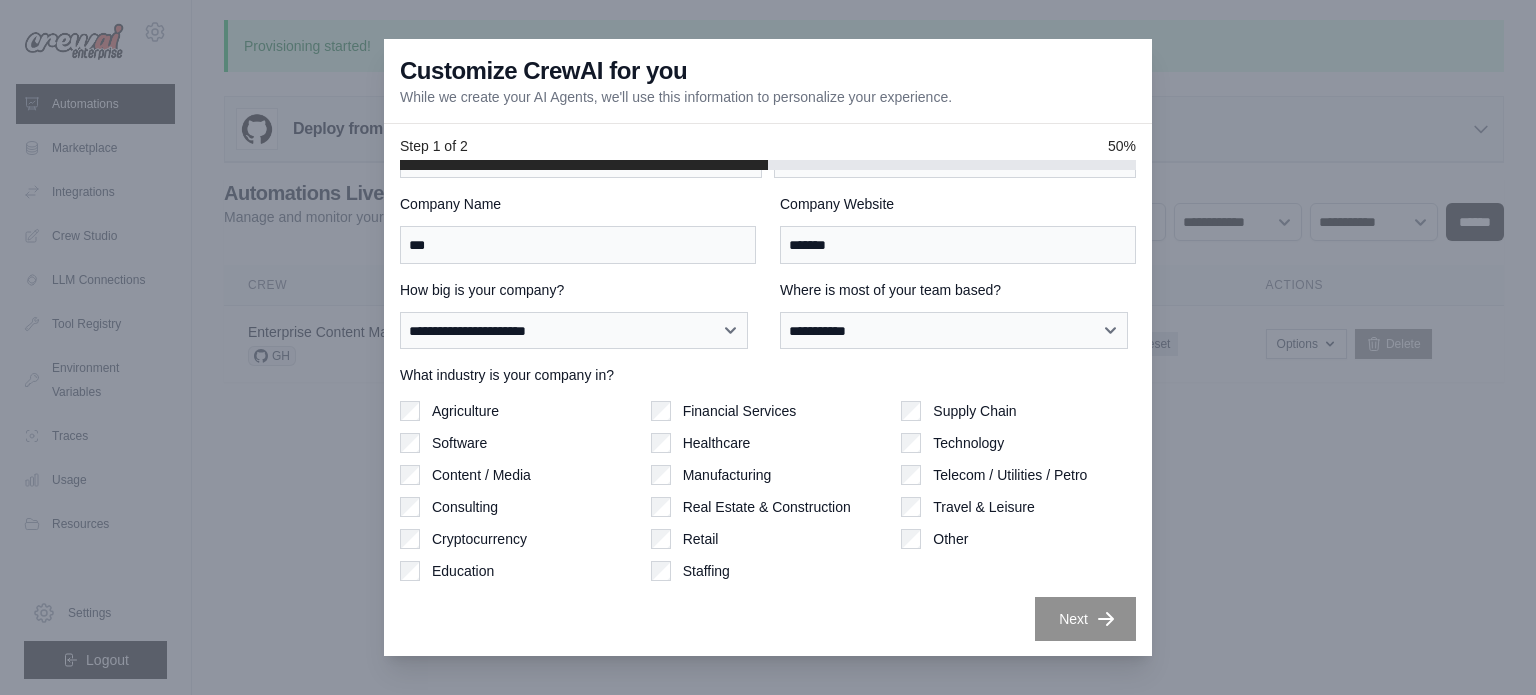 click on "Software" at bounding box center (459, 443) 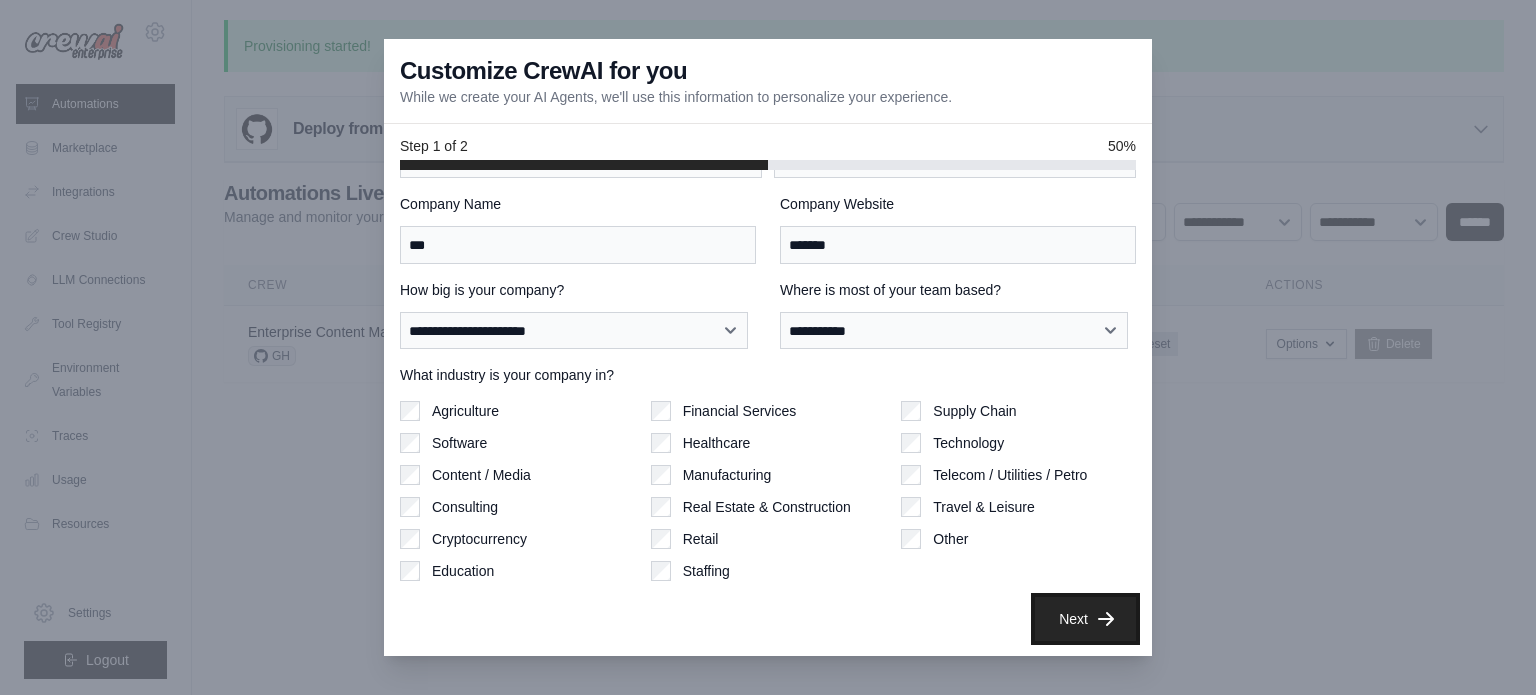 click on "Next" at bounding box center [1085, 619] 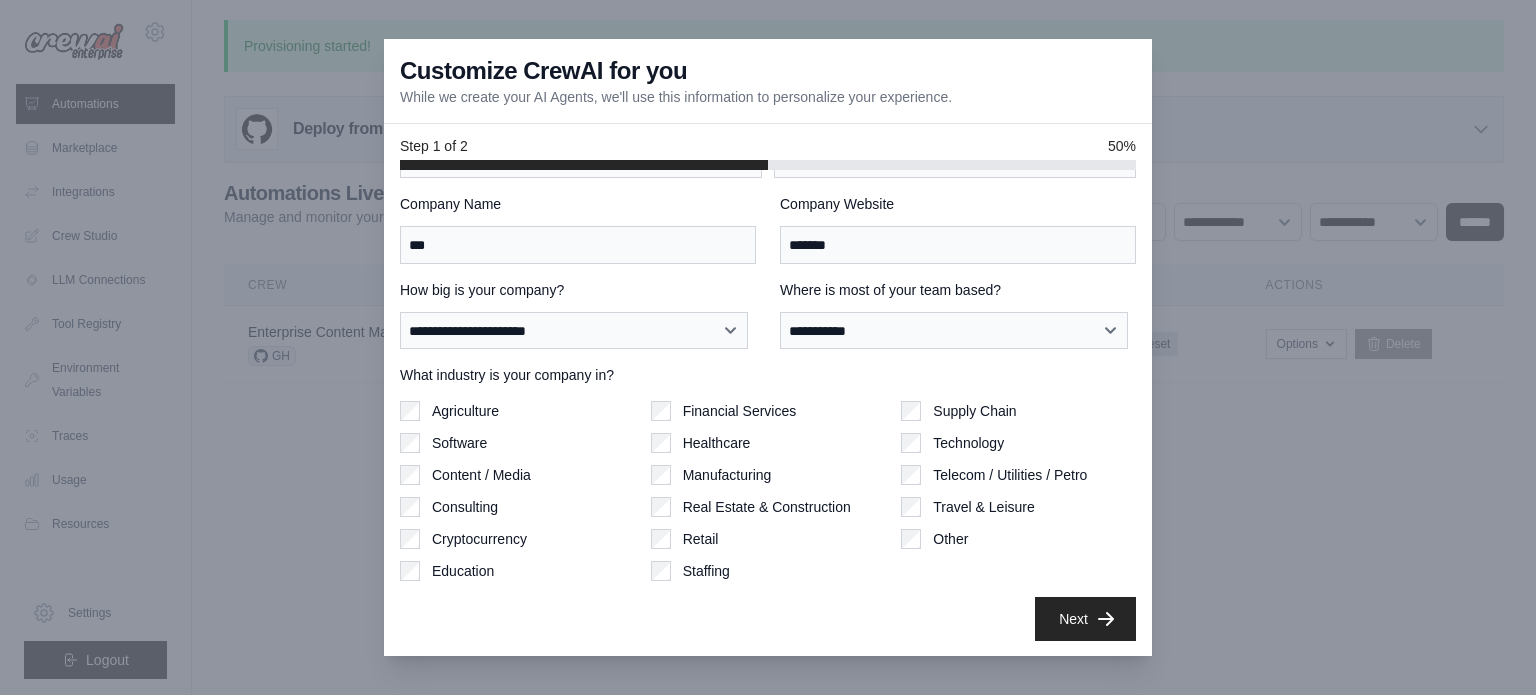 scroll, scrollTop: 0, scrollLeft: 0, axis: both 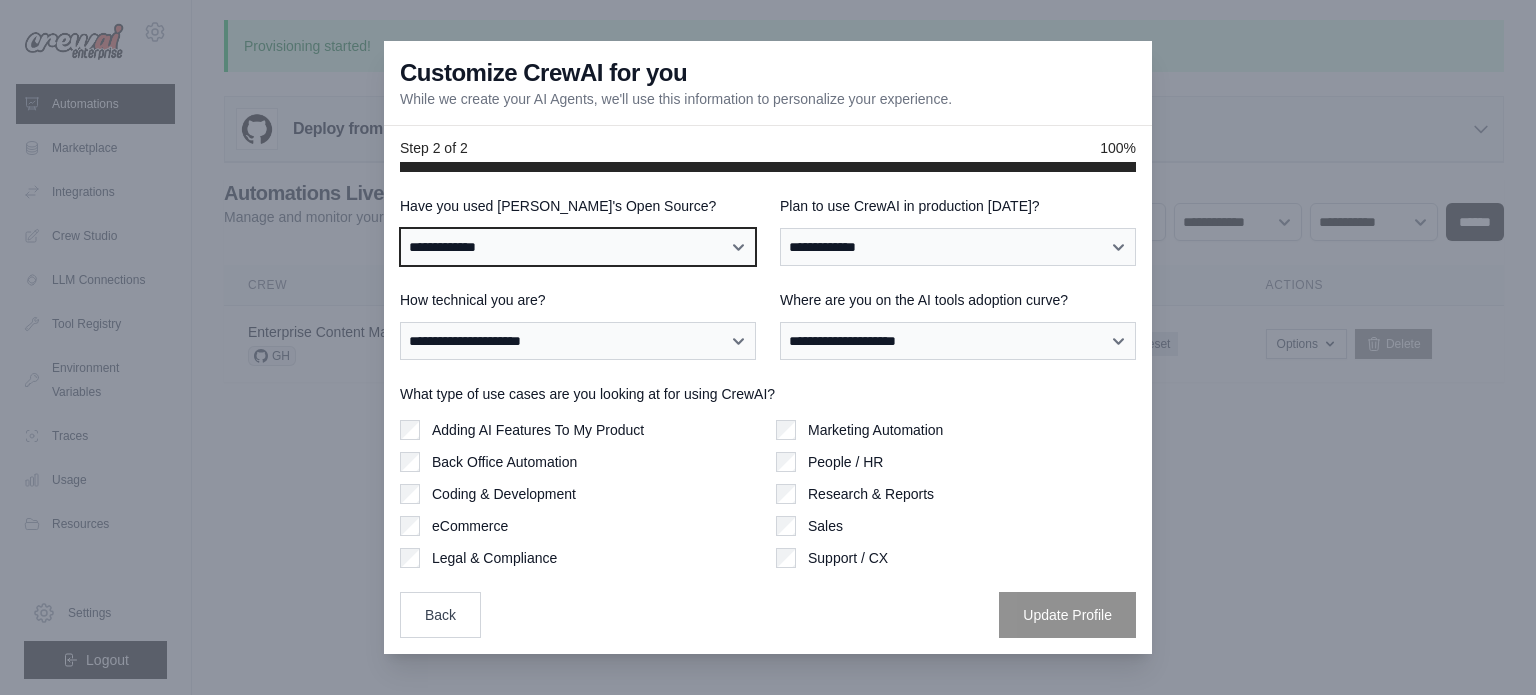 click on "**********" at bounding box center [578, 247] 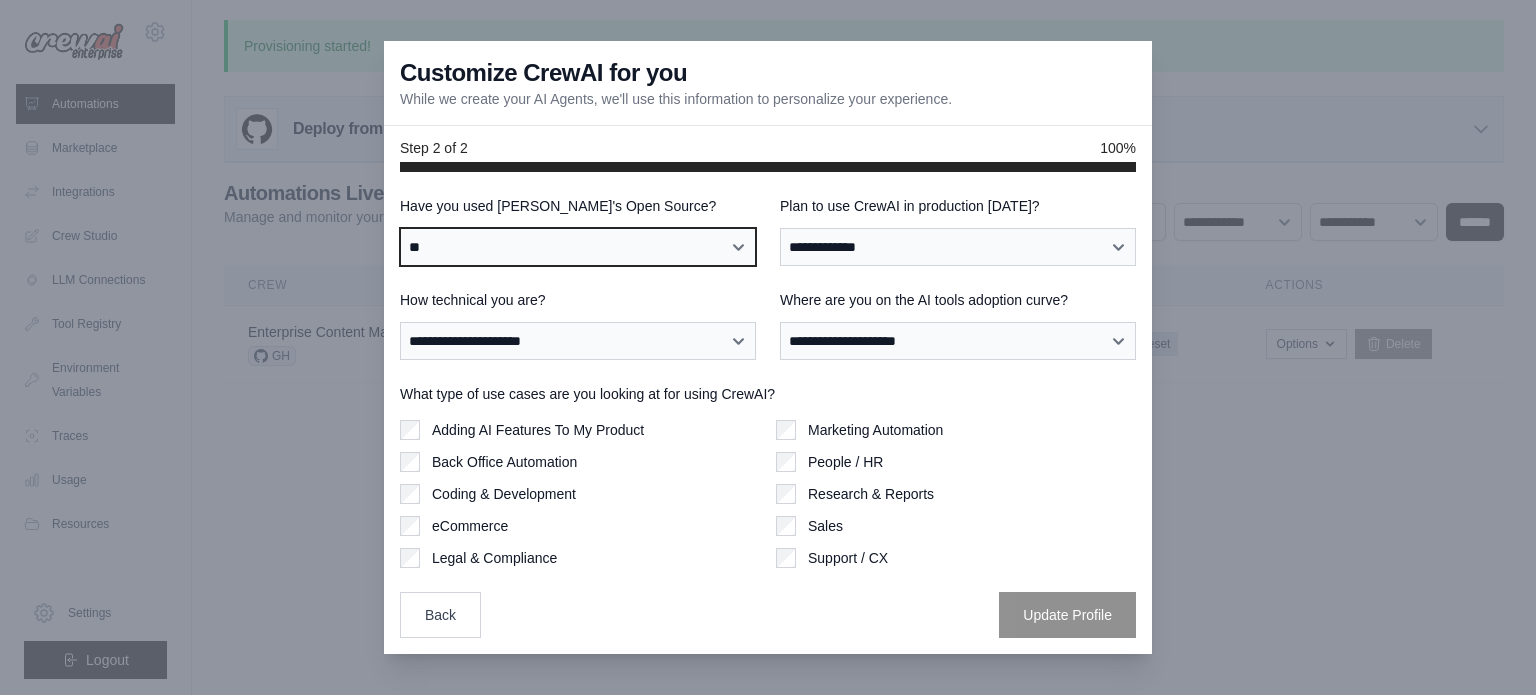 click on "**********" at bounding box center (578, 247) 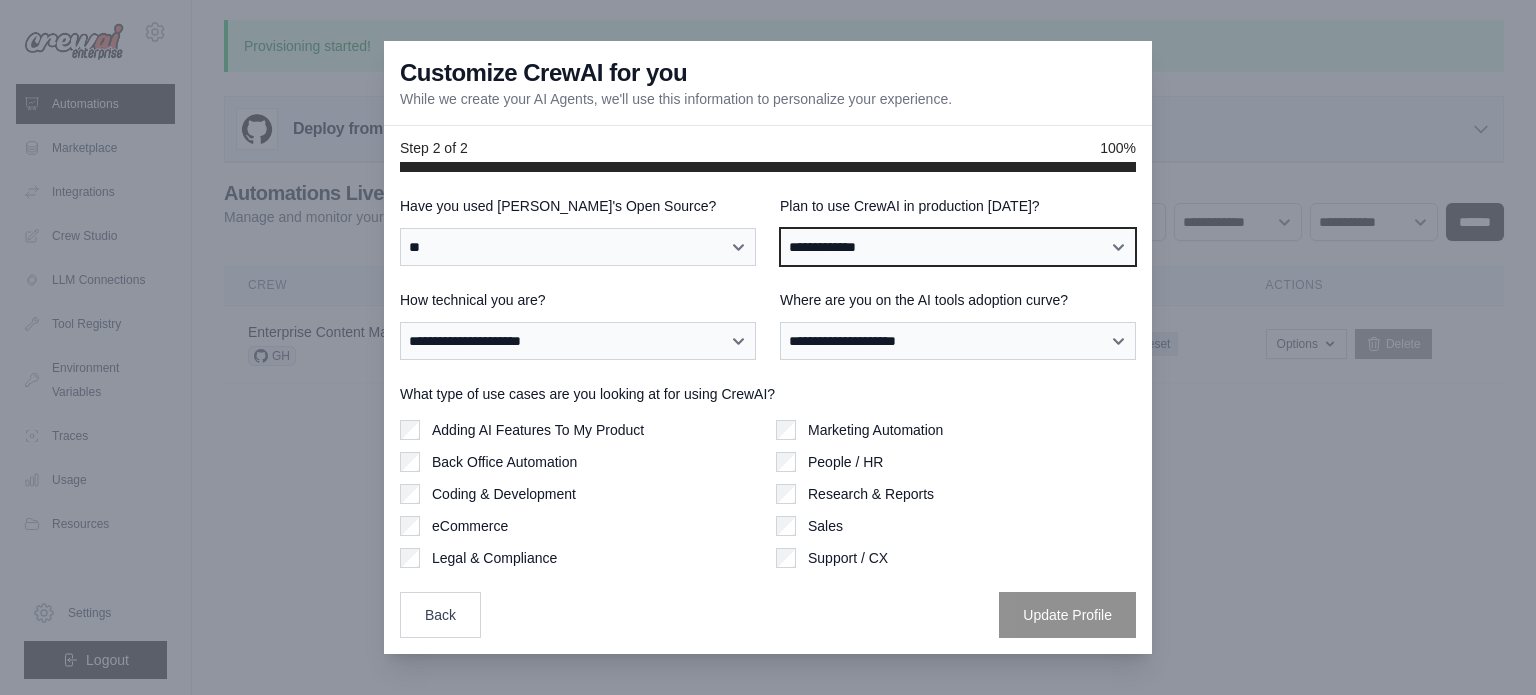click on "**********" at bounding box center (958, 247) 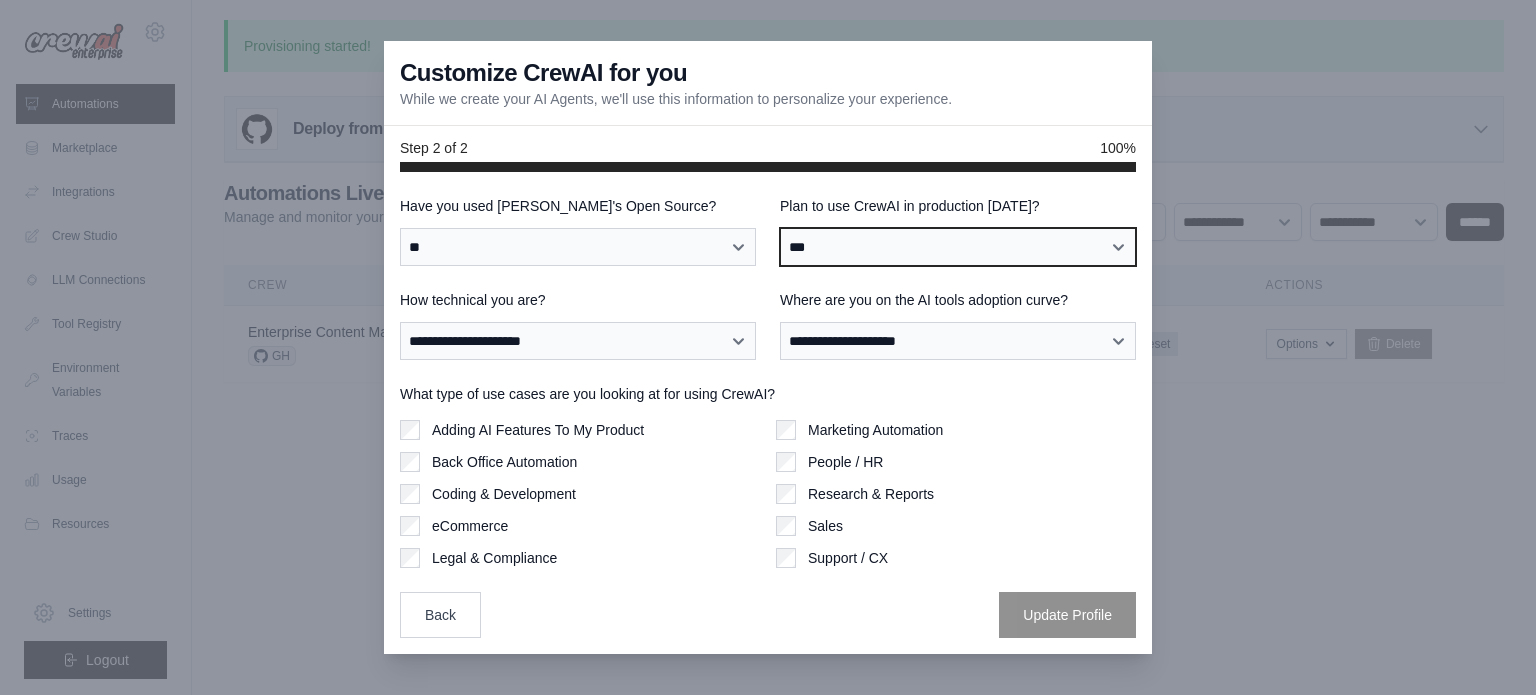 click on "**********" at bounding box center [958, 247] 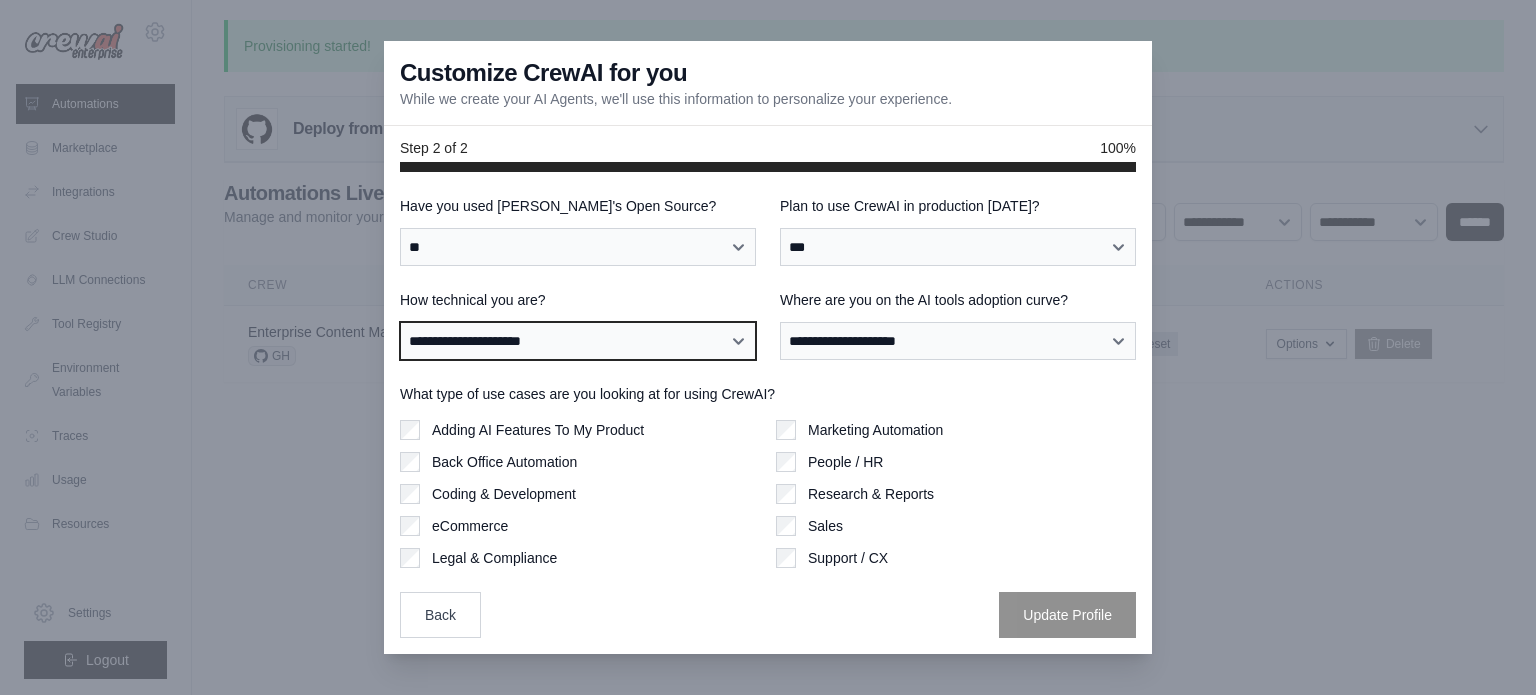 click on "**********" at bounding box center [578, 341] 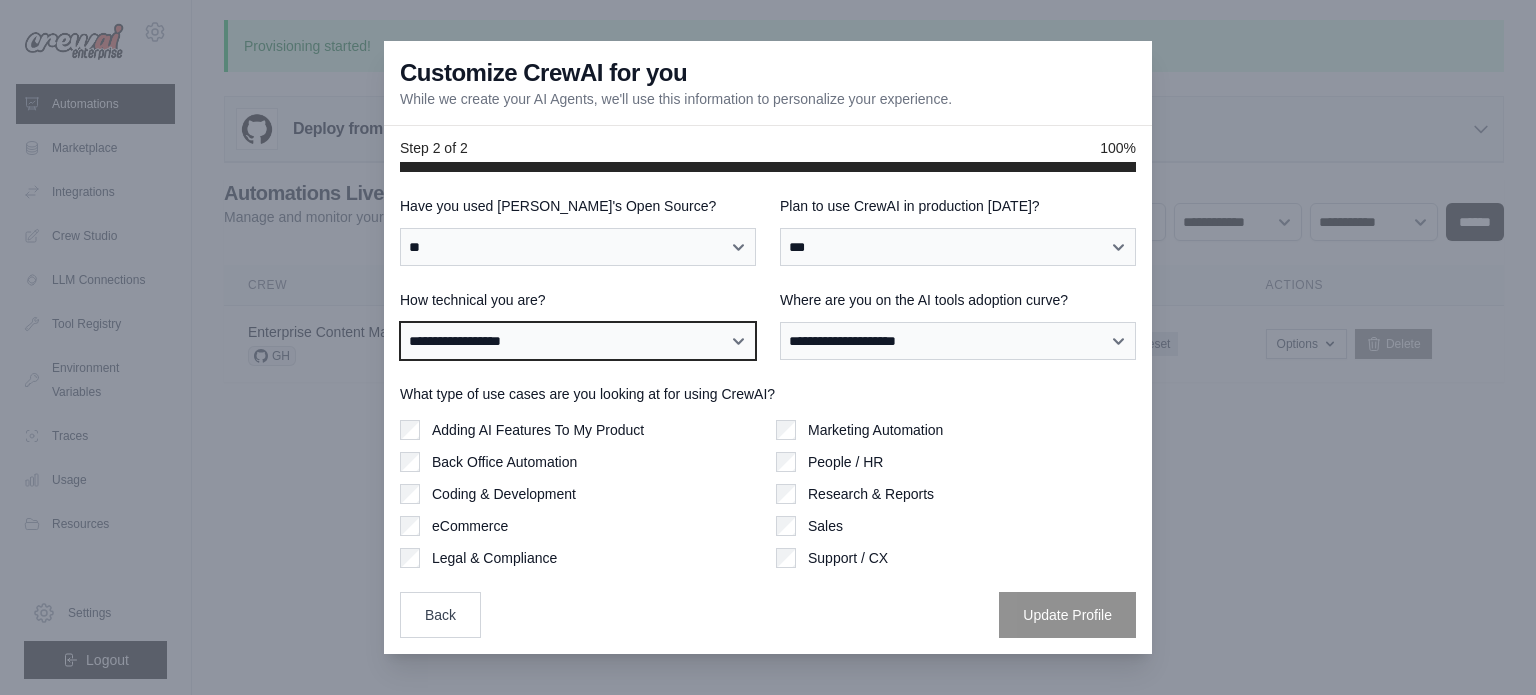 click on "**********" at bounding box center [578, 341] 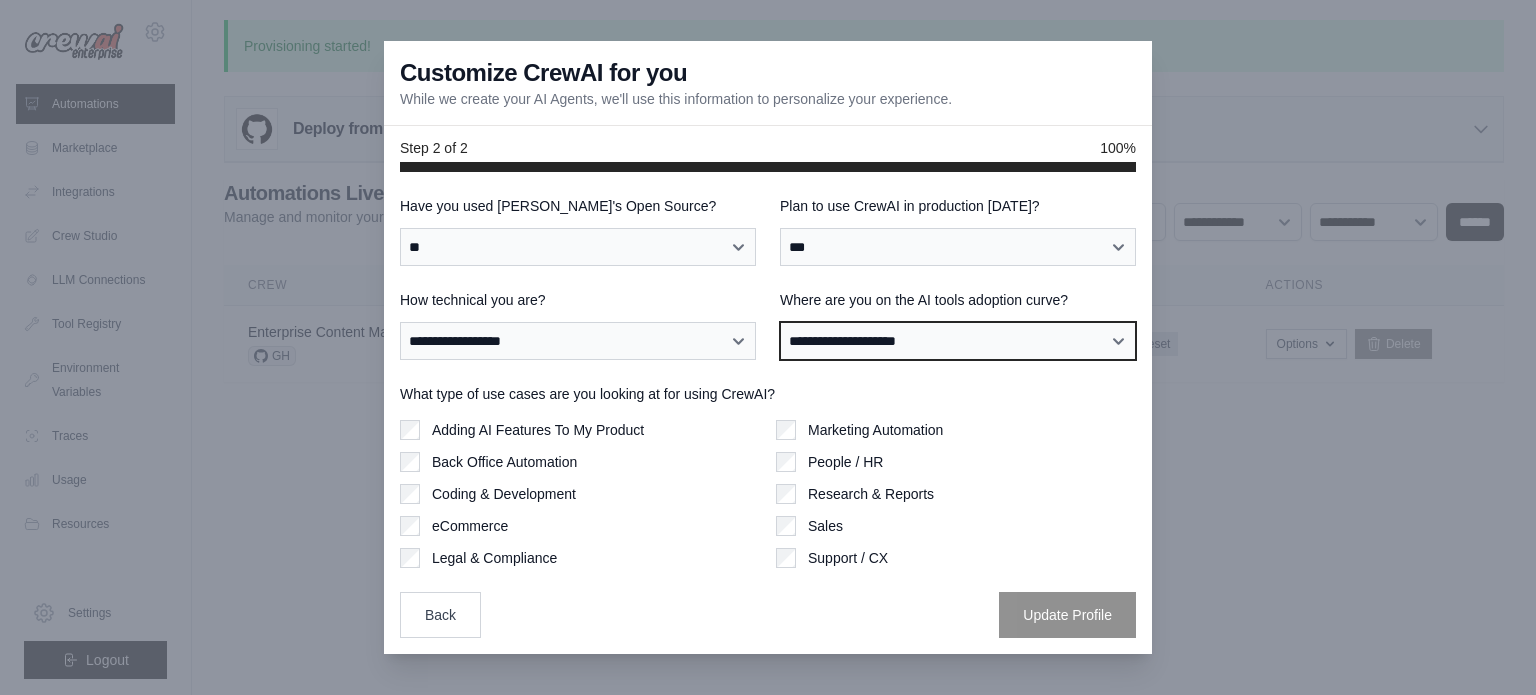 click on "**********" at bounding box center [958, 341] 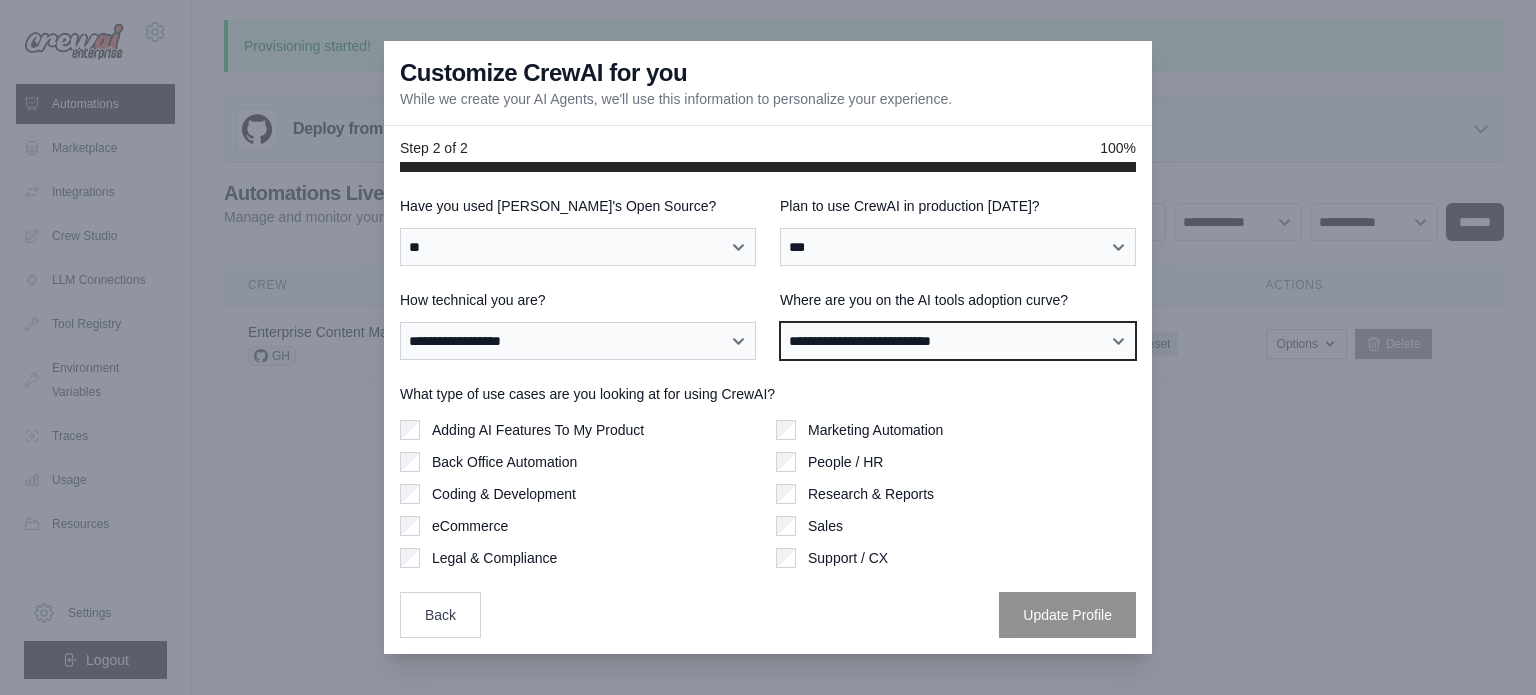 click on "**********" at bounding box center [958, 341] 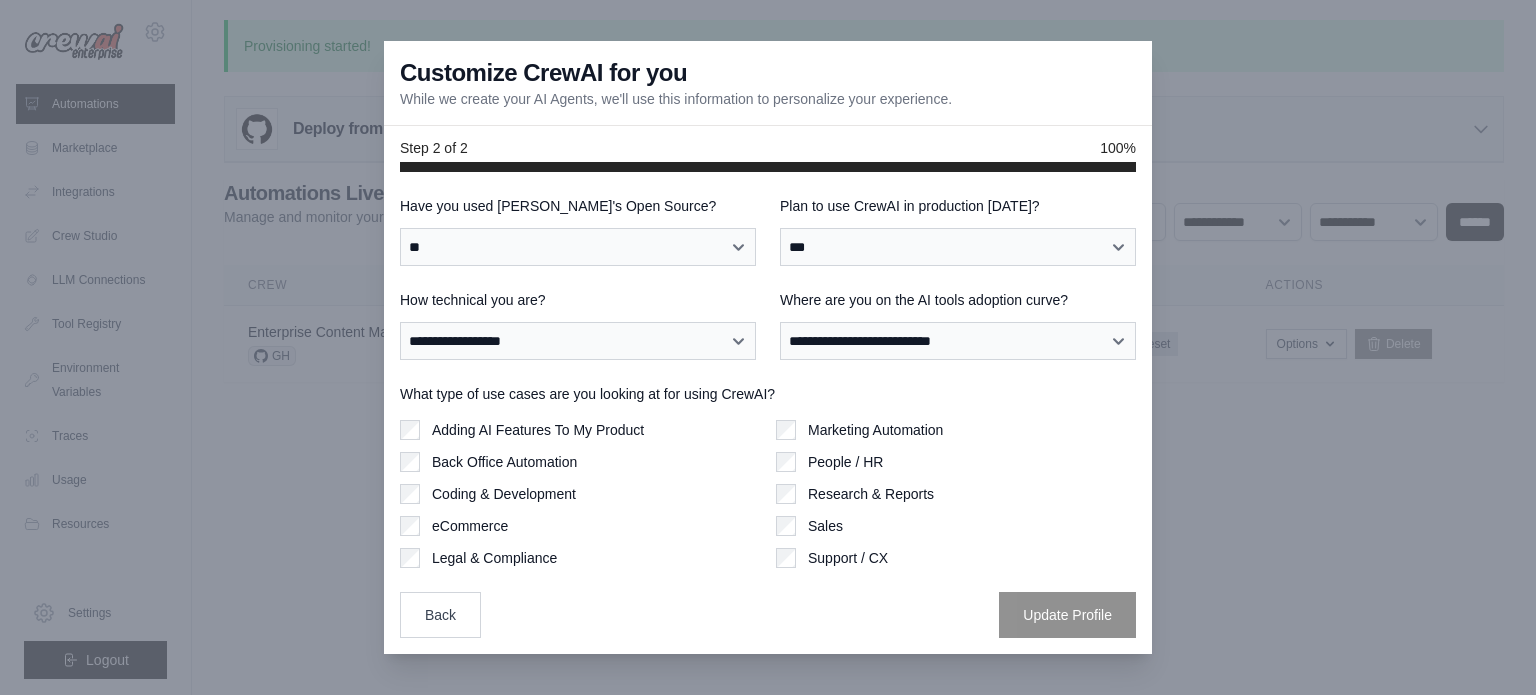 click on "Coding & Development" at bounding box center [504, 494] 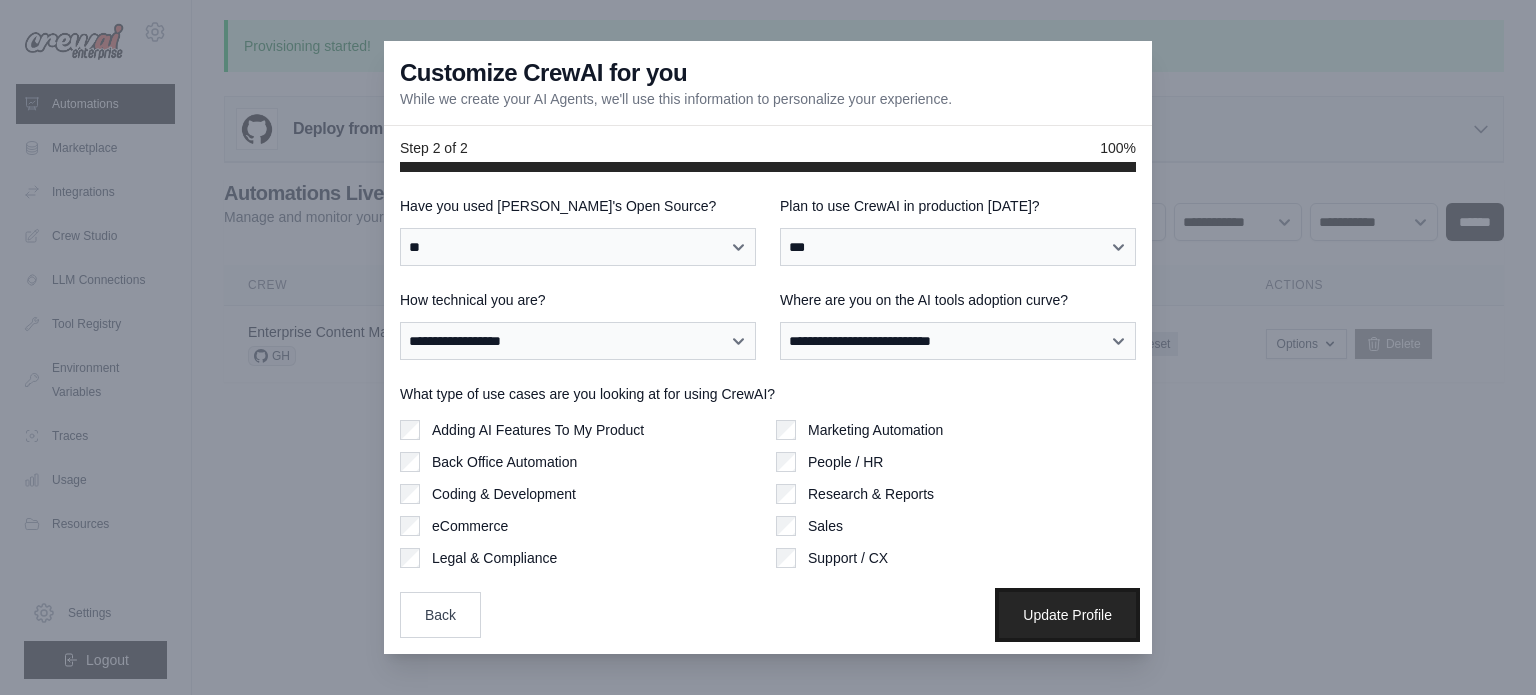 click on "Update Profile" at bounding box center (1067, 615) 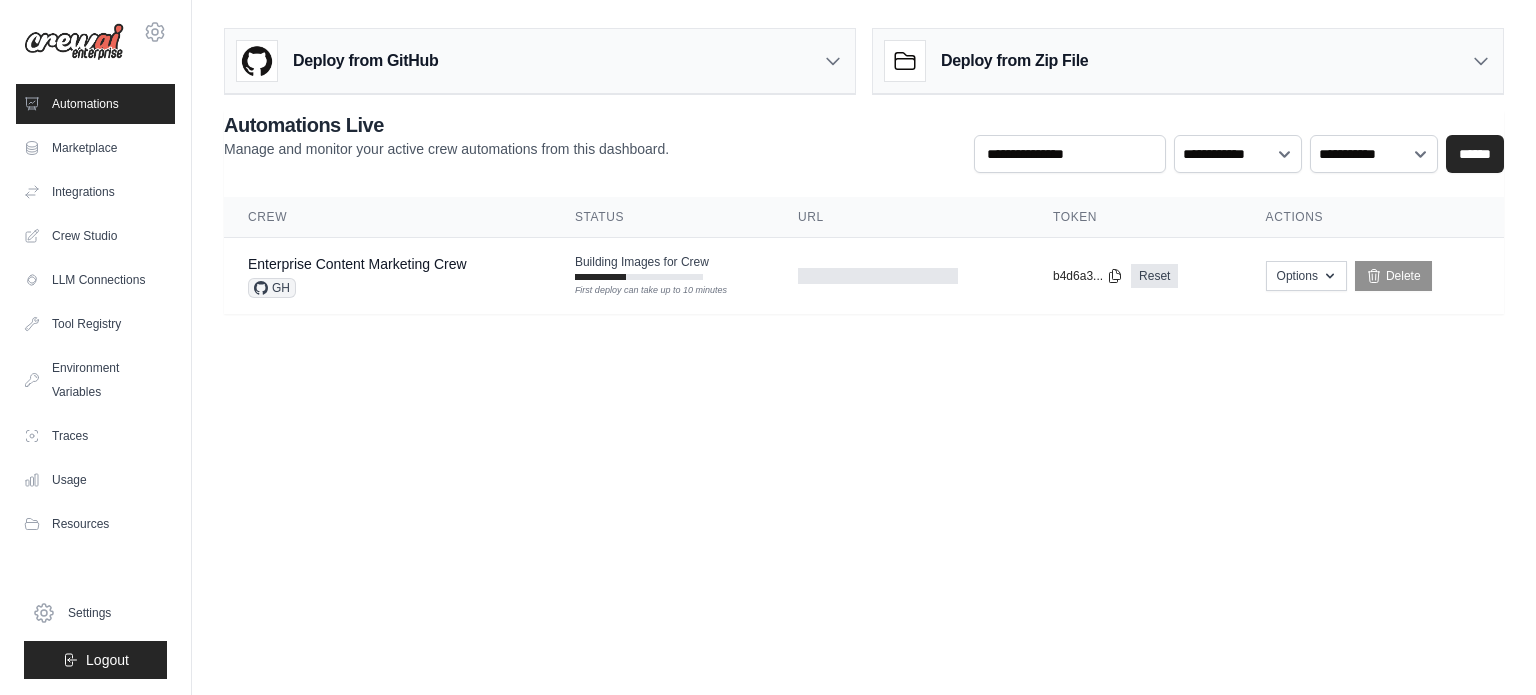 scroll, scrollTop: 0, scrollLeft: 0, axis: both 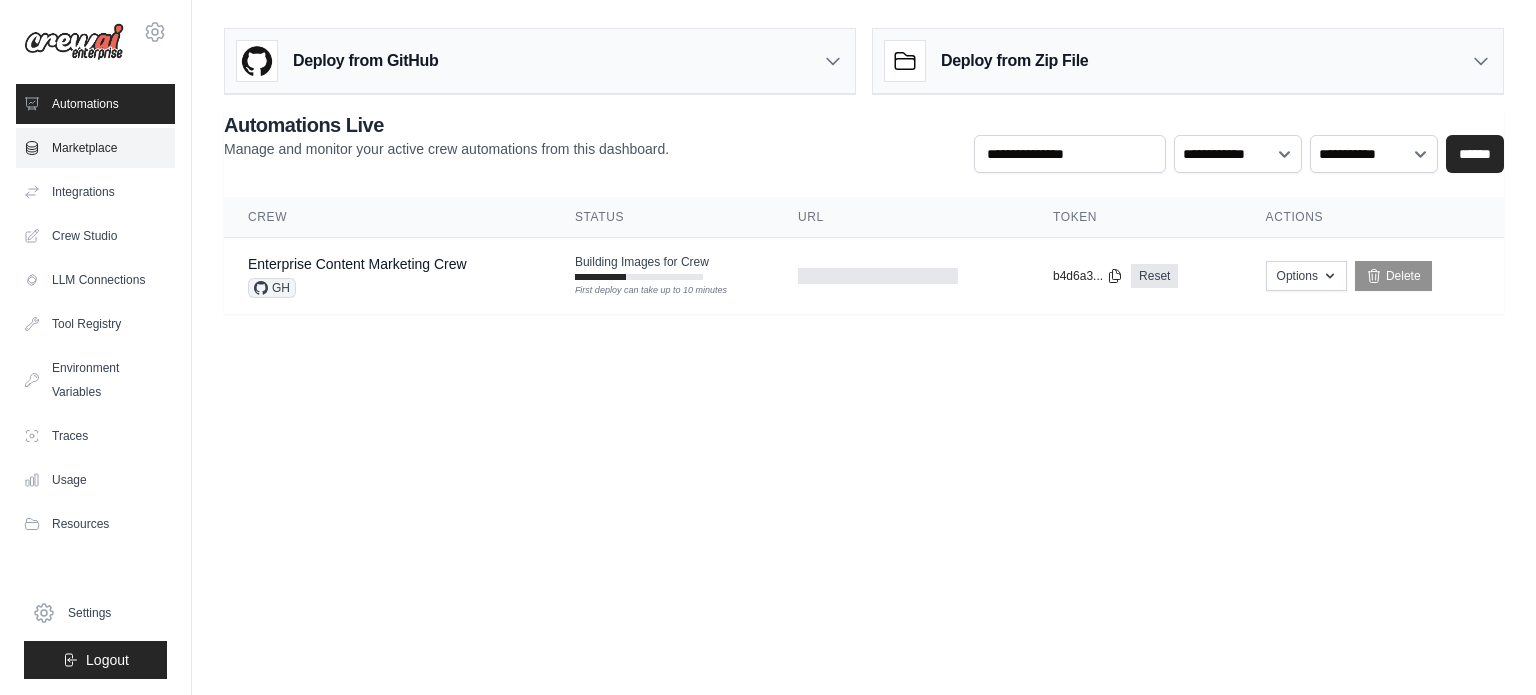 click on "Marketplace" at bounding box center [95, 148] 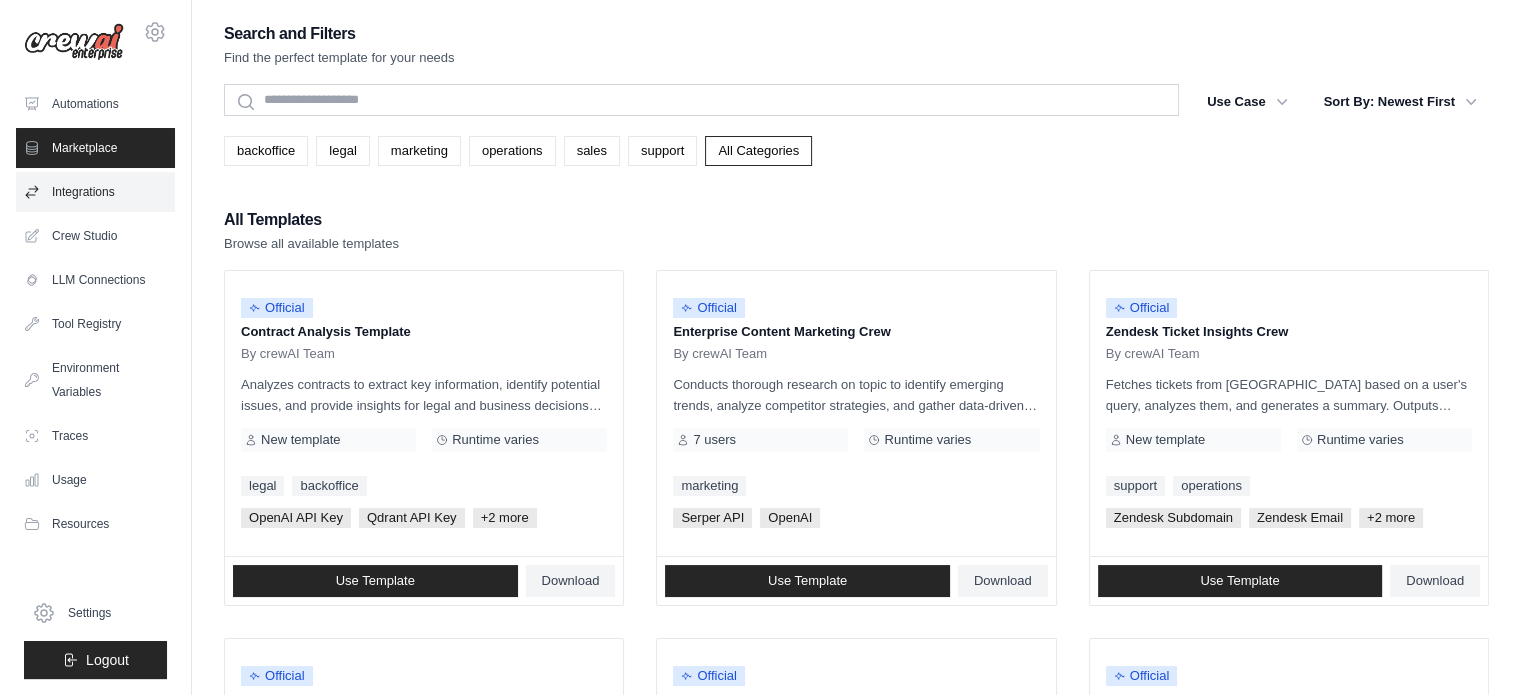 click on "Integrations" at bounding box center [95, 192] 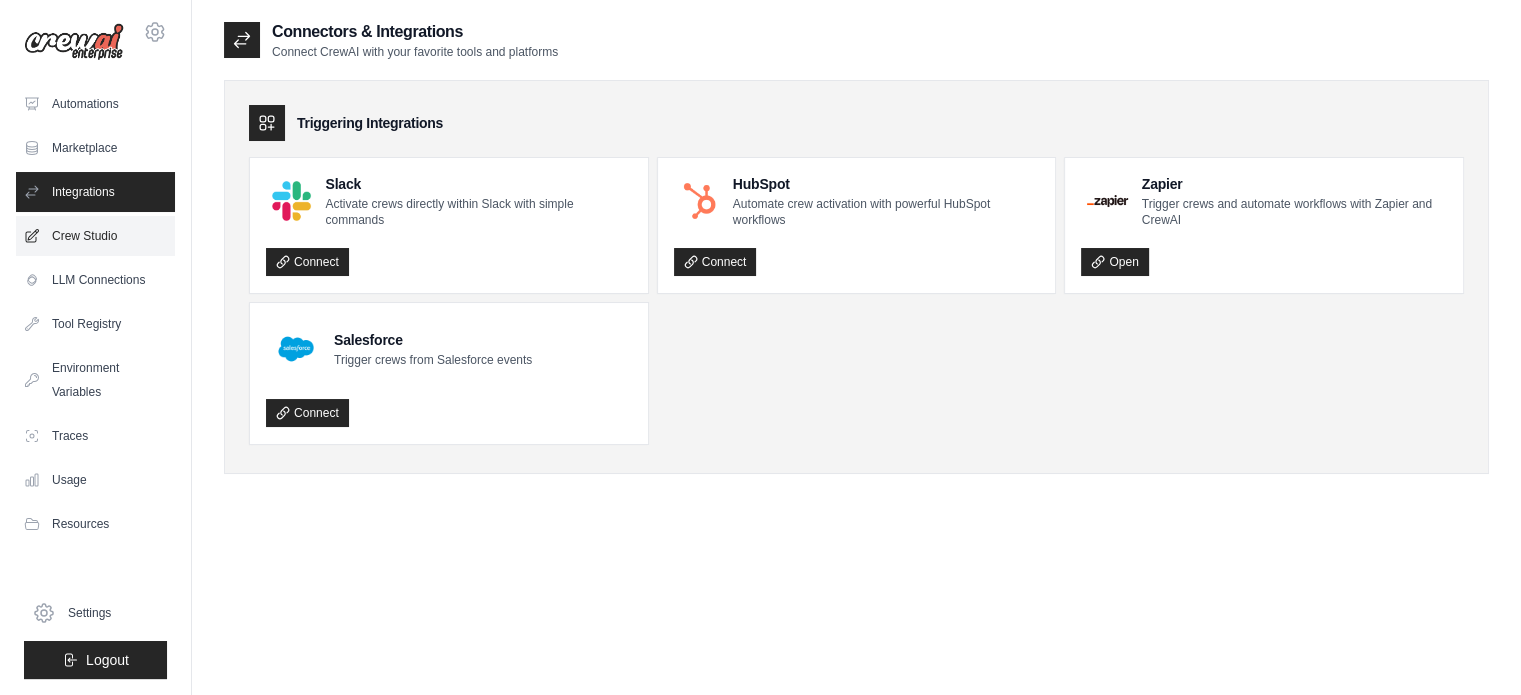 click on "Crew Studio" at bounding box center [95, 236] 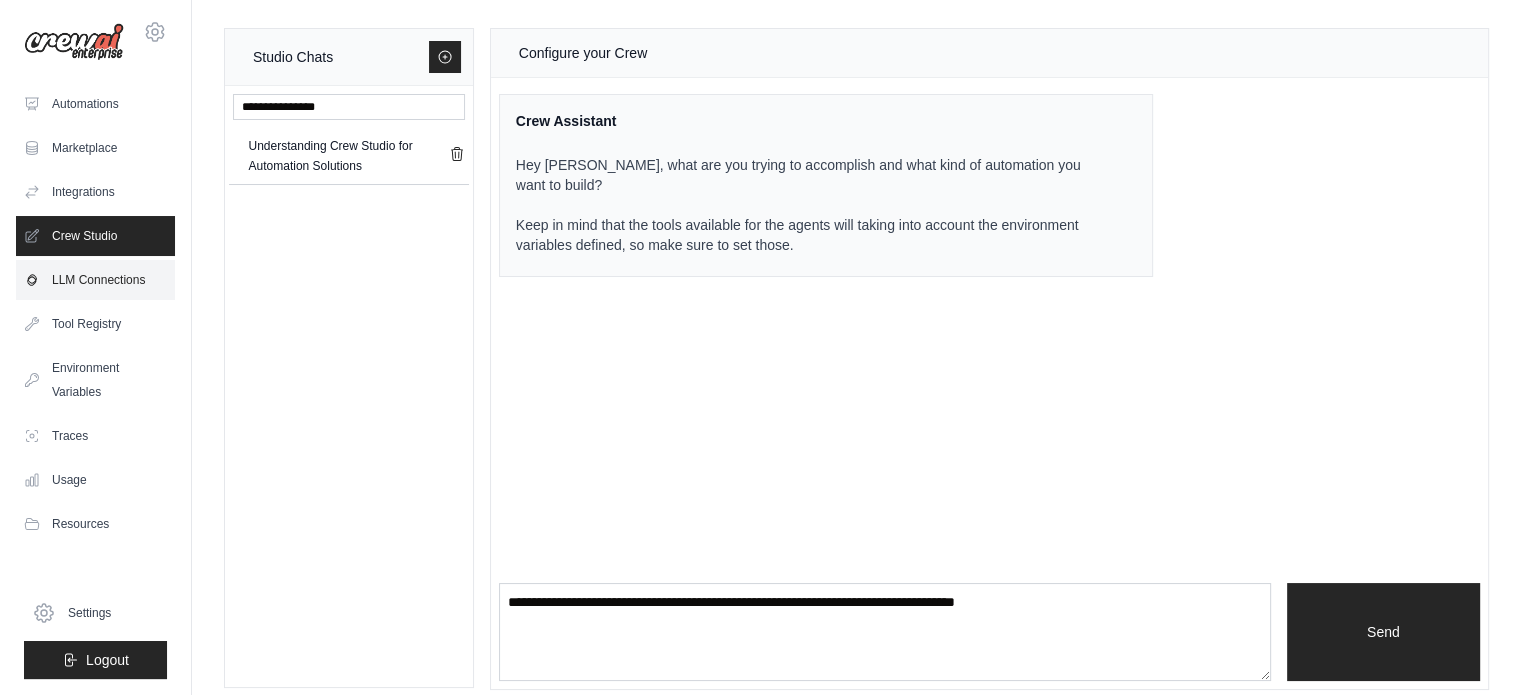 click on "LLM Connections" at bounding box center (95, 280) 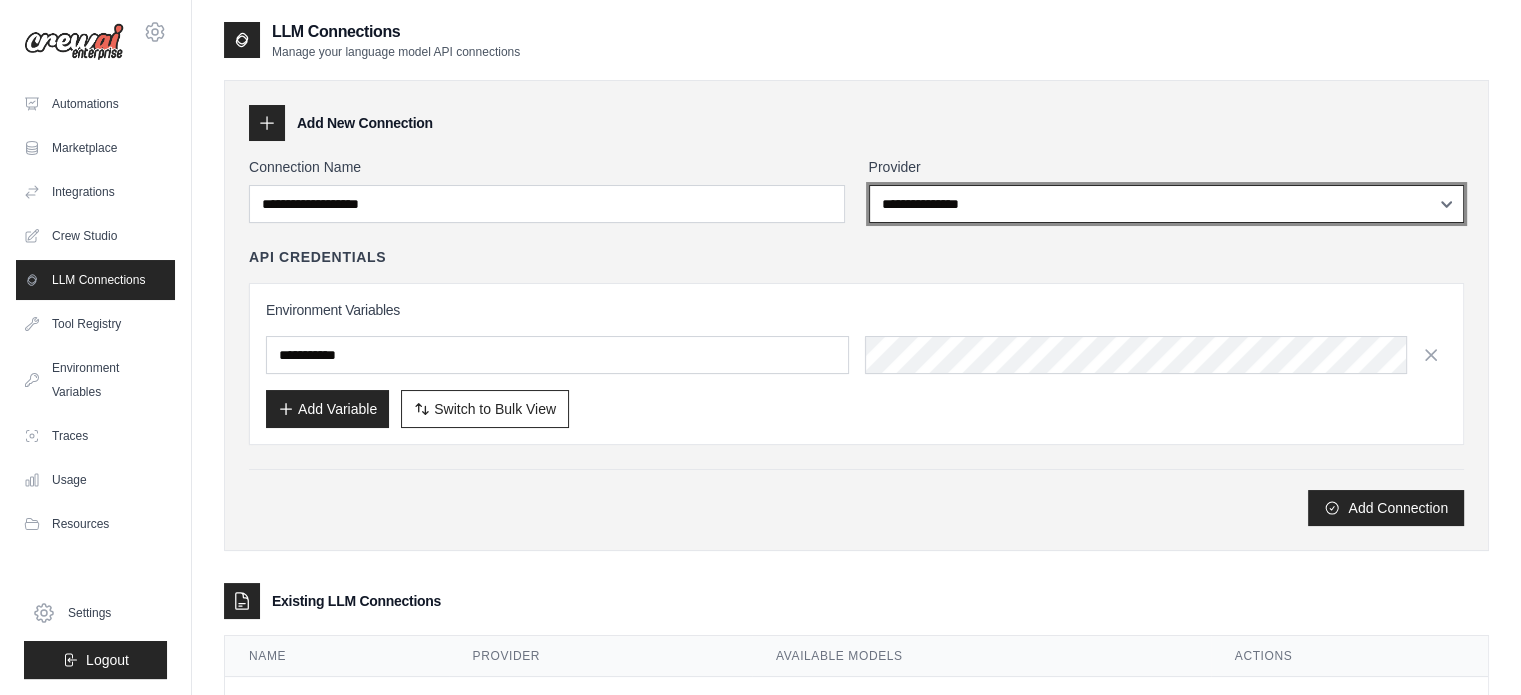 click on "**********" at bounding box center (1167, 204) 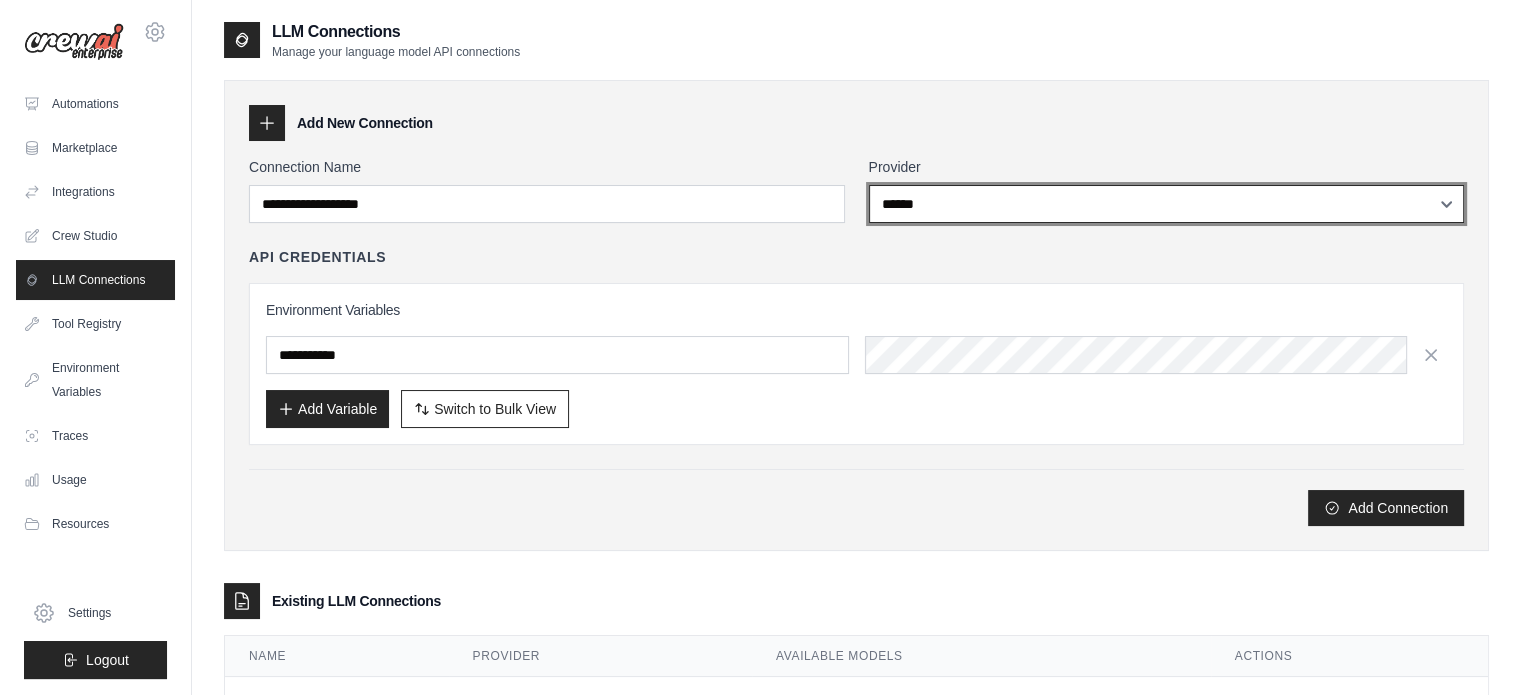 click on "**********" at bounding box center (1167, 204) 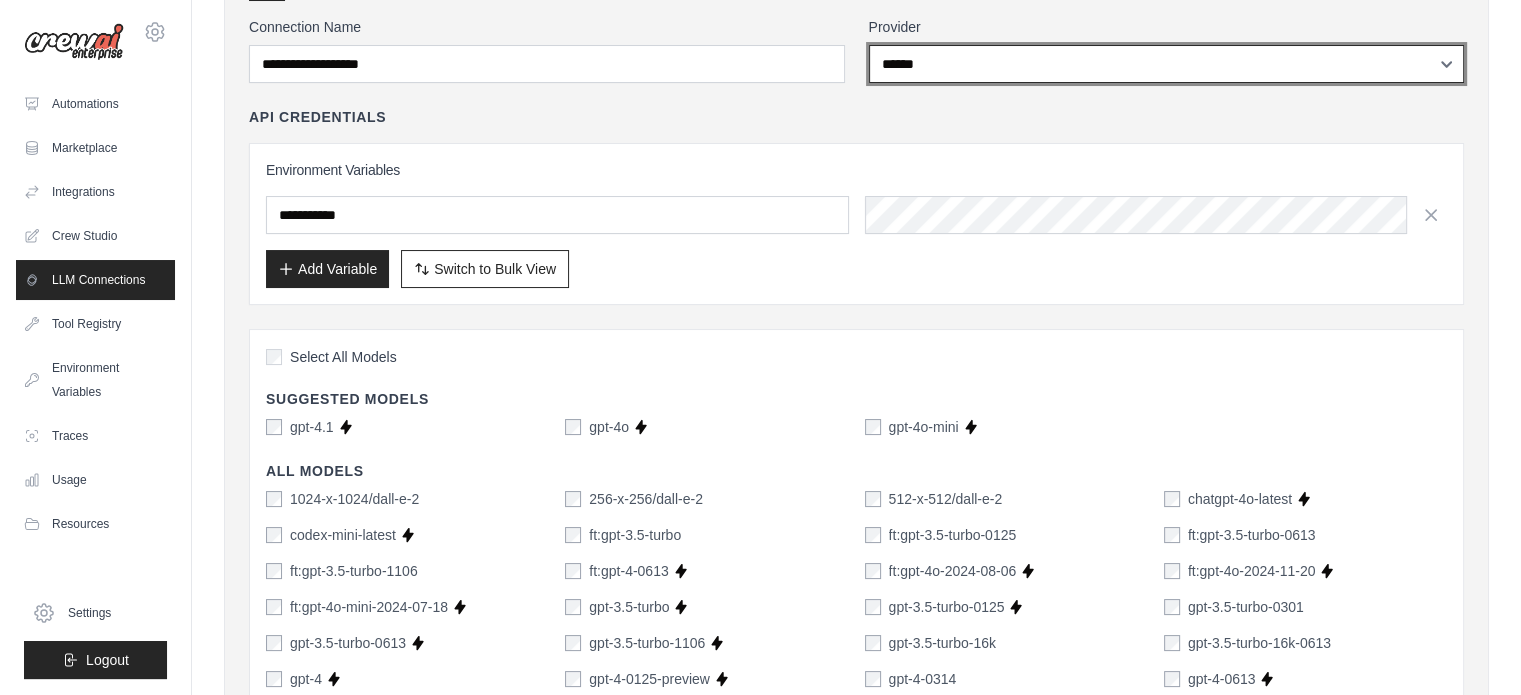 scroll, scrollTop: 100, scrollLeft: 0, axis: vertical 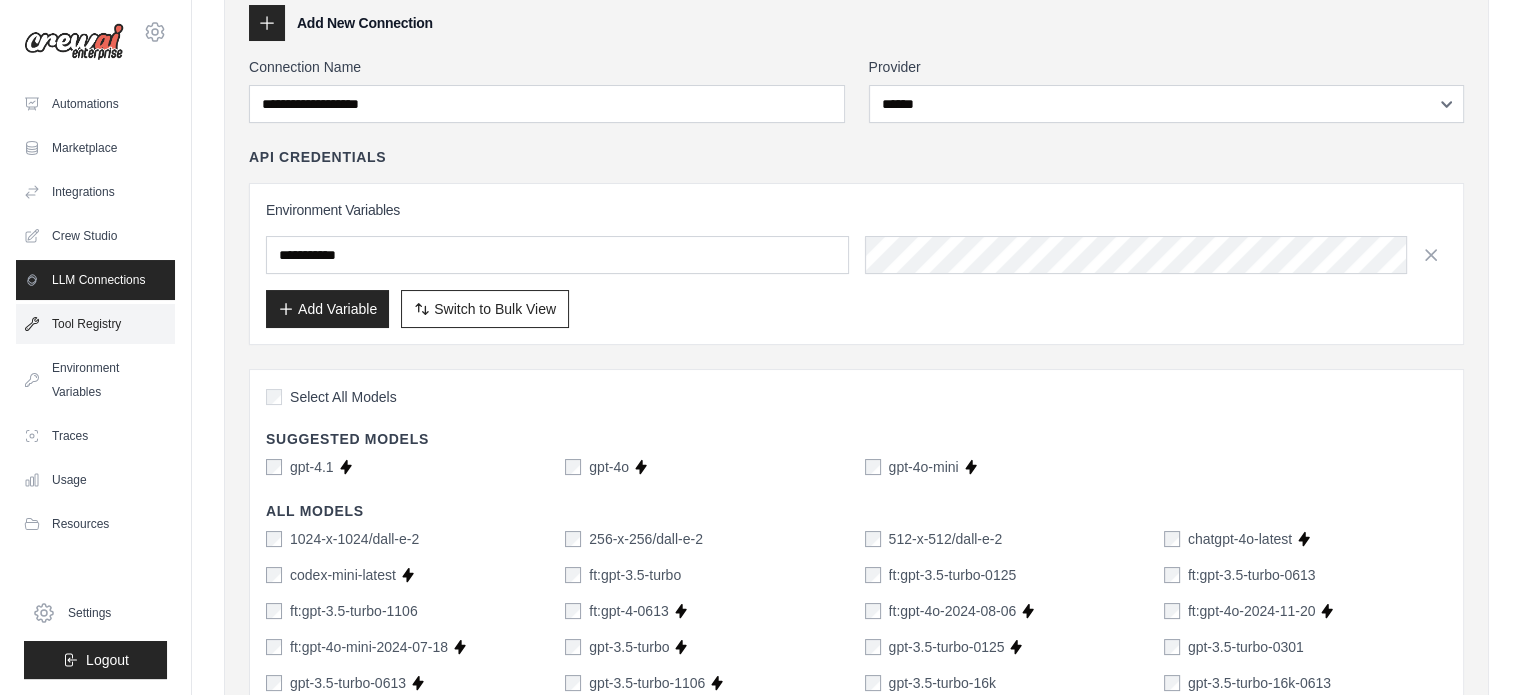 click on "Tool Registry" at bounding box center [95, 324] 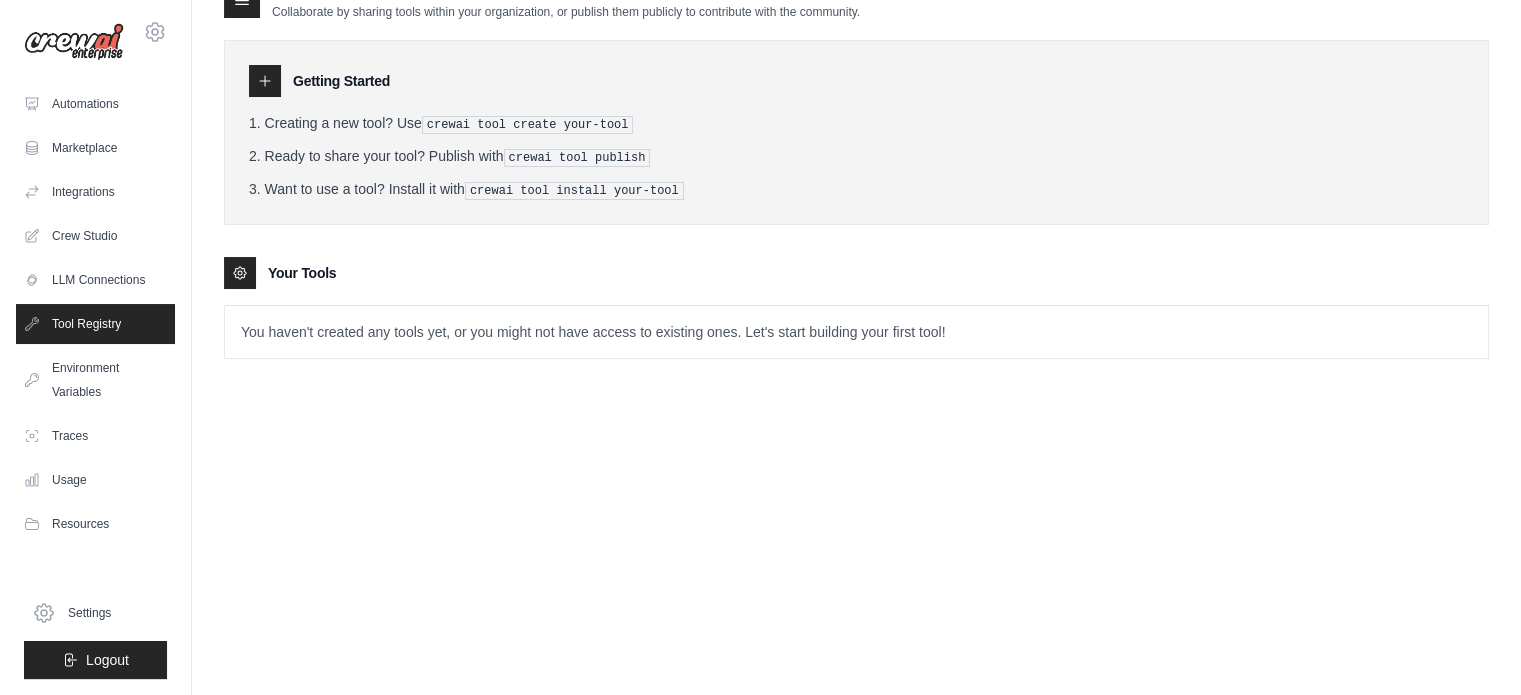scroll, scrollTop: 0, scrollLeft: 0, axis: both 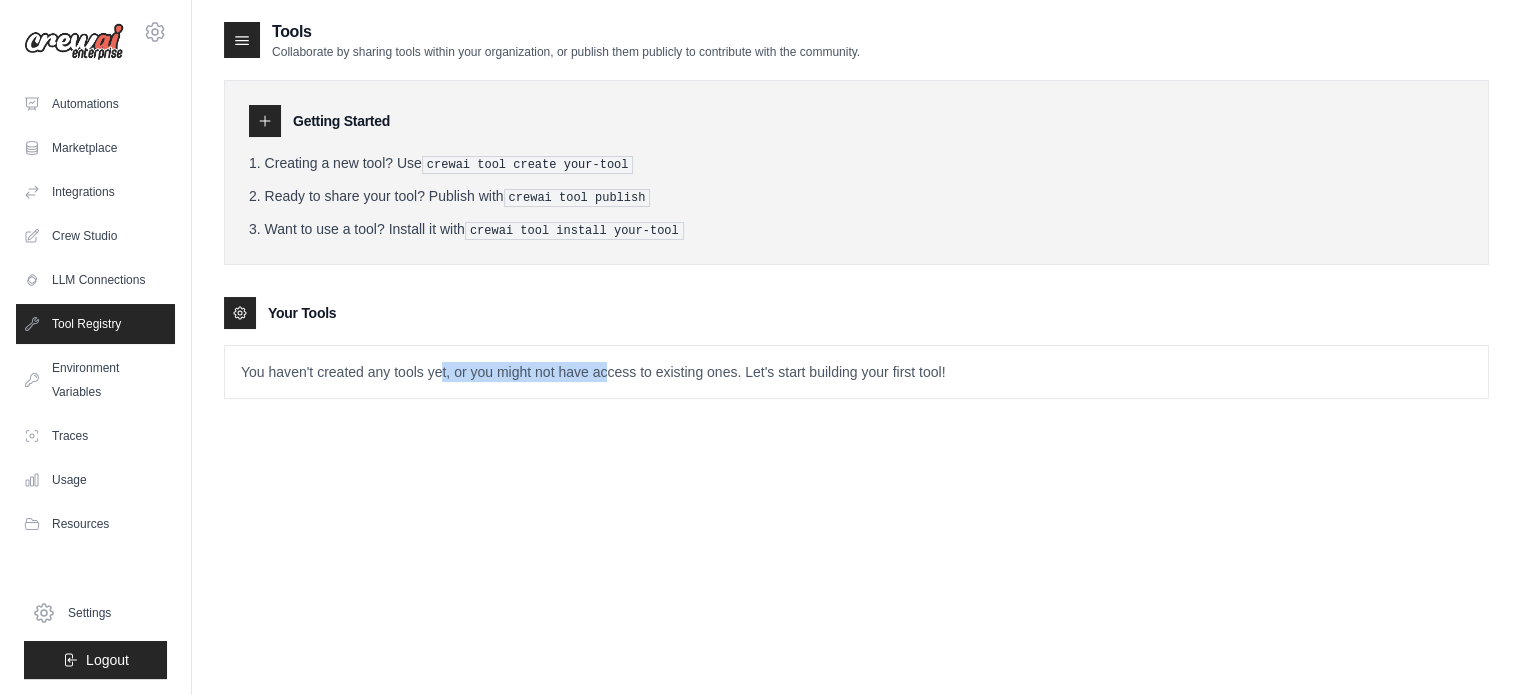 drag, startPoint x: 440, startPoint y: 371, endPoint x: 616, endPoint y: 371, distance: 176 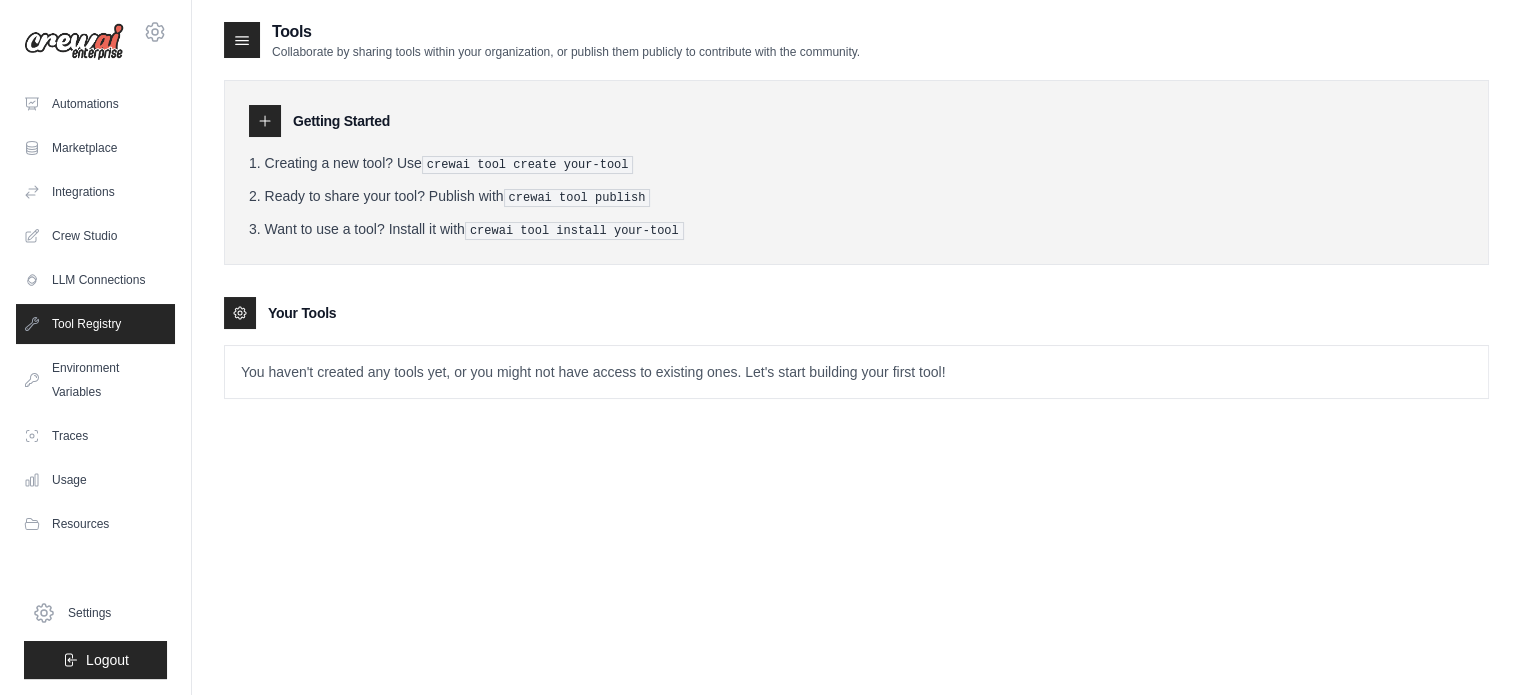 click on "You haven't created any tools yet, or you might not have access to
existing ones. Let's start building your first tool!" at bounding box center (856, 372) 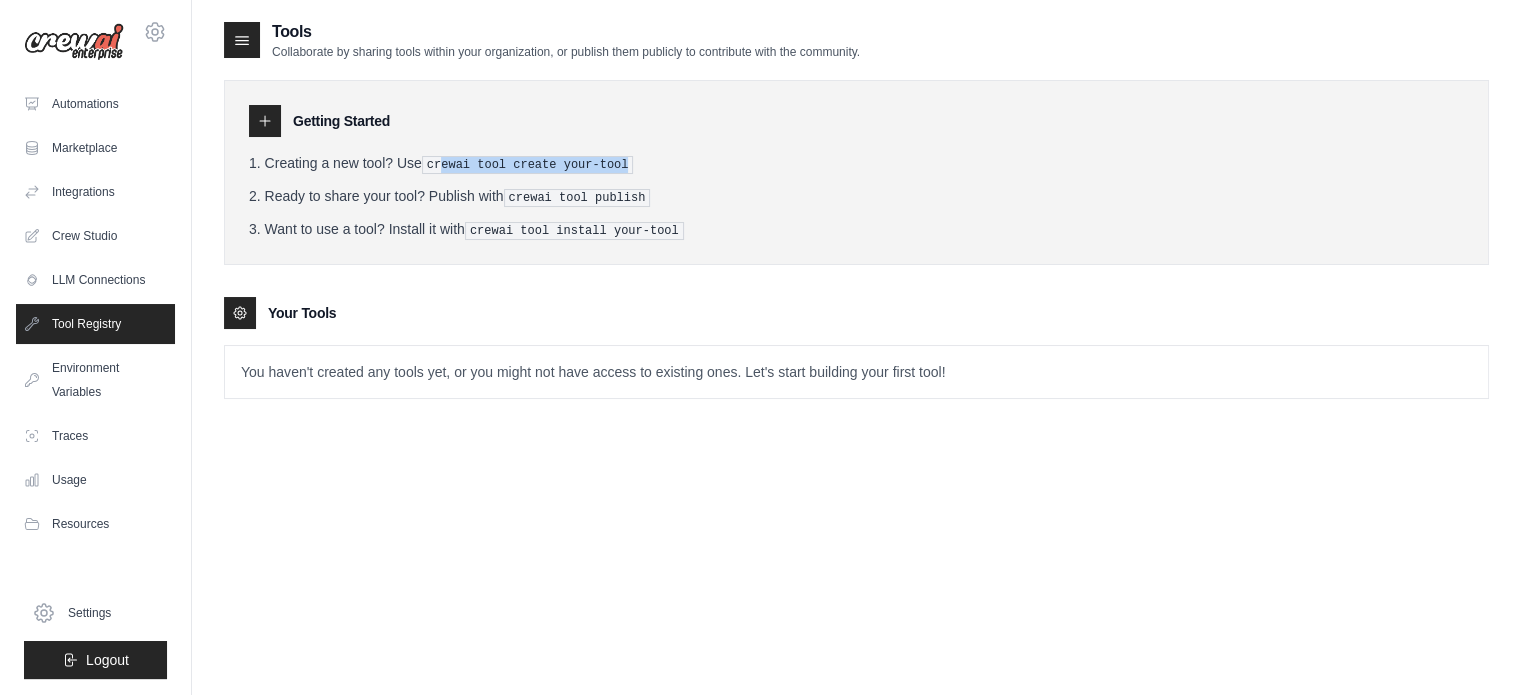drag, startPoint x: 444, startPoint y: 167, endPoint x: 664, endPoint y: 158, distance: 220.18402 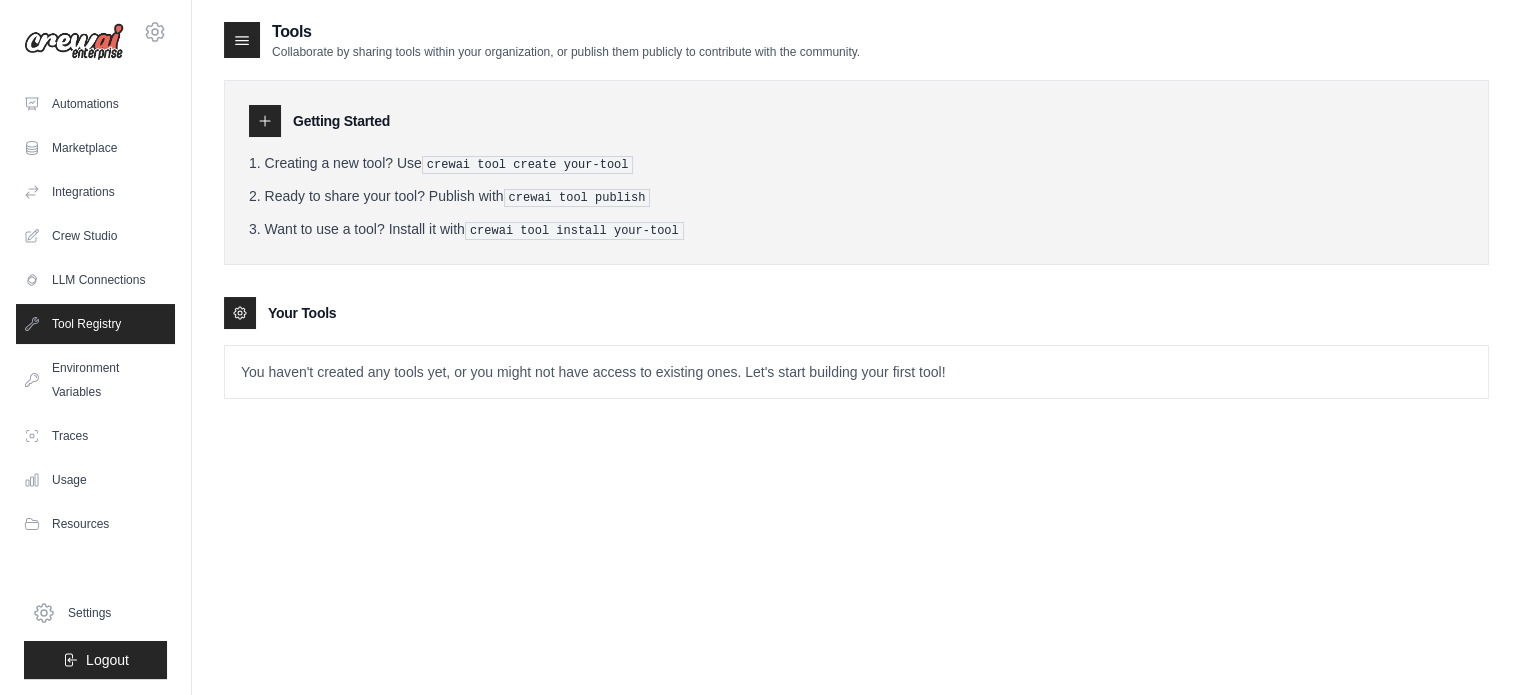 click on "Your Tools" at bounding box center (856, 313) 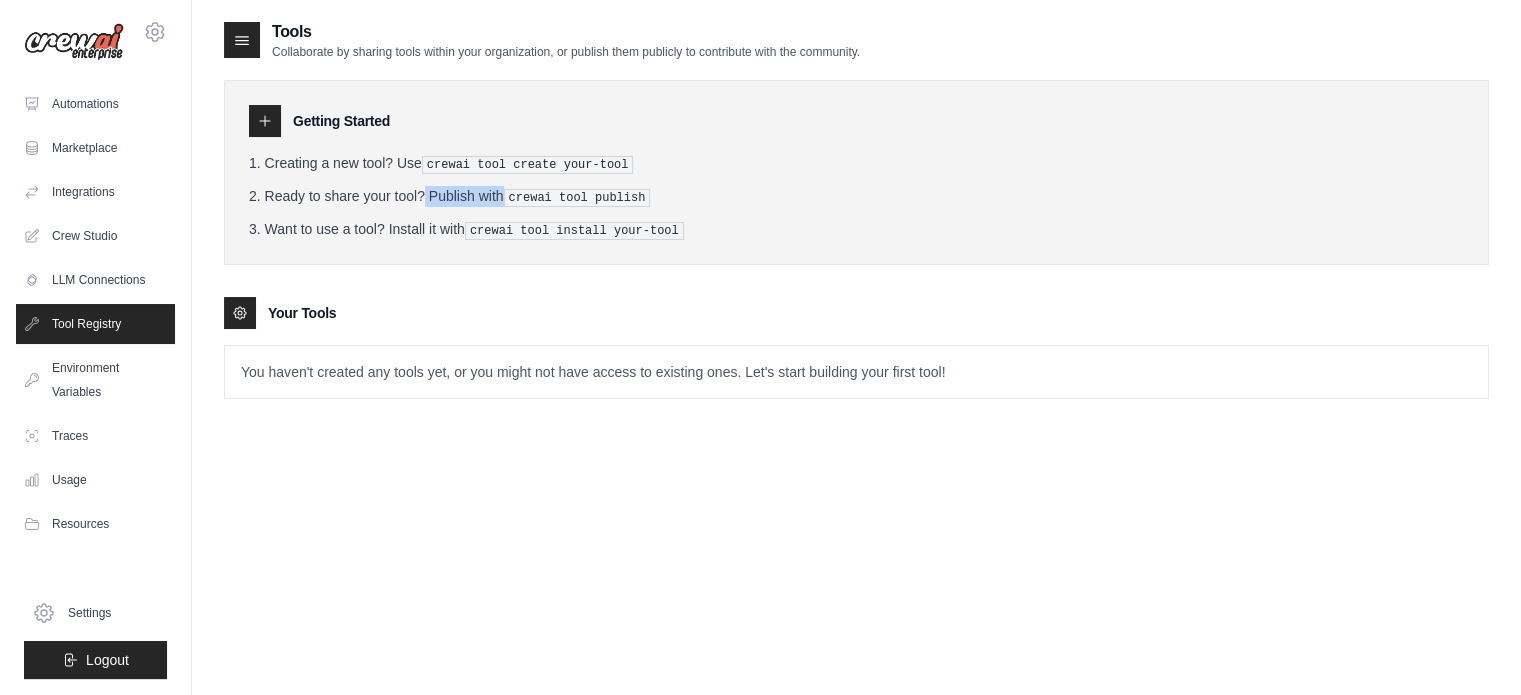 drag, startPoint x: 370, startPoint y: 198, endPoint x: 504, endPoint y: 198, distance: 134 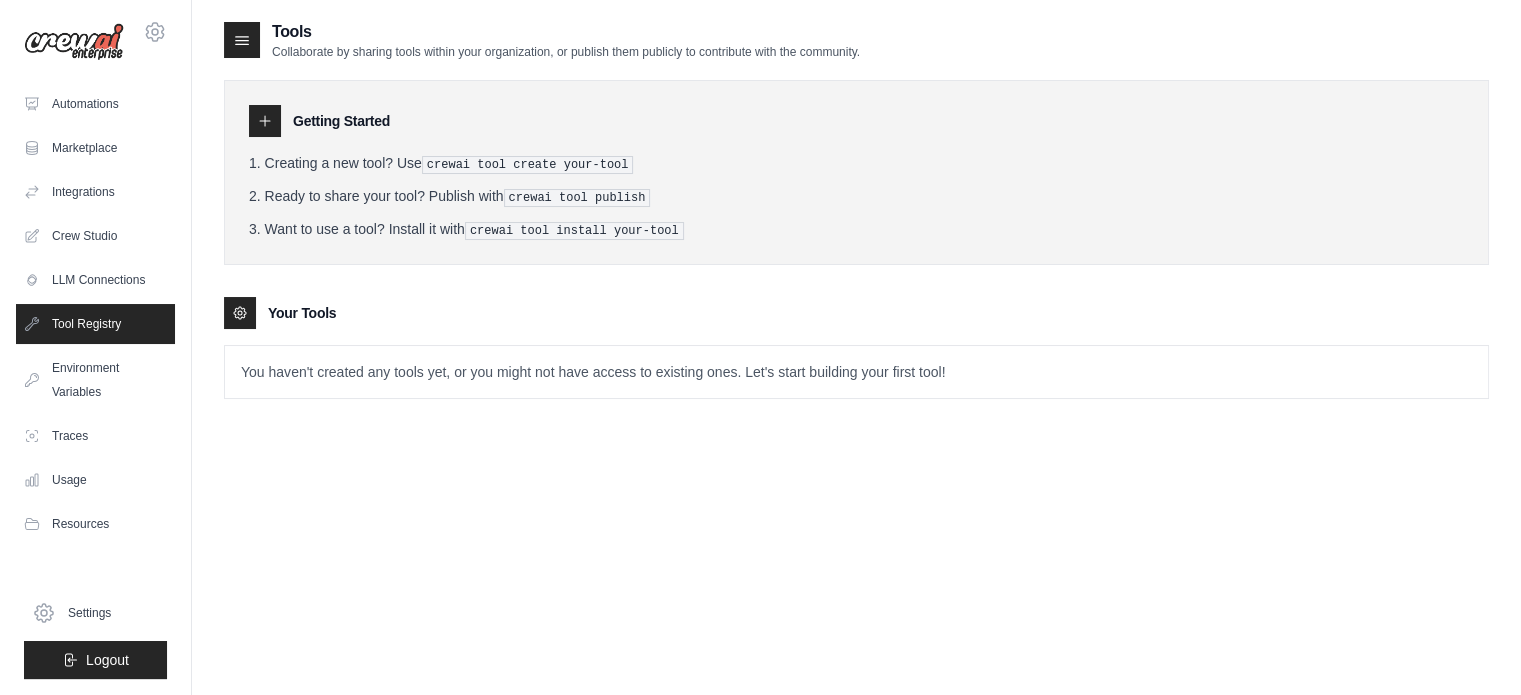 click on "crewai tool publish" at bounding box center (577, 198) 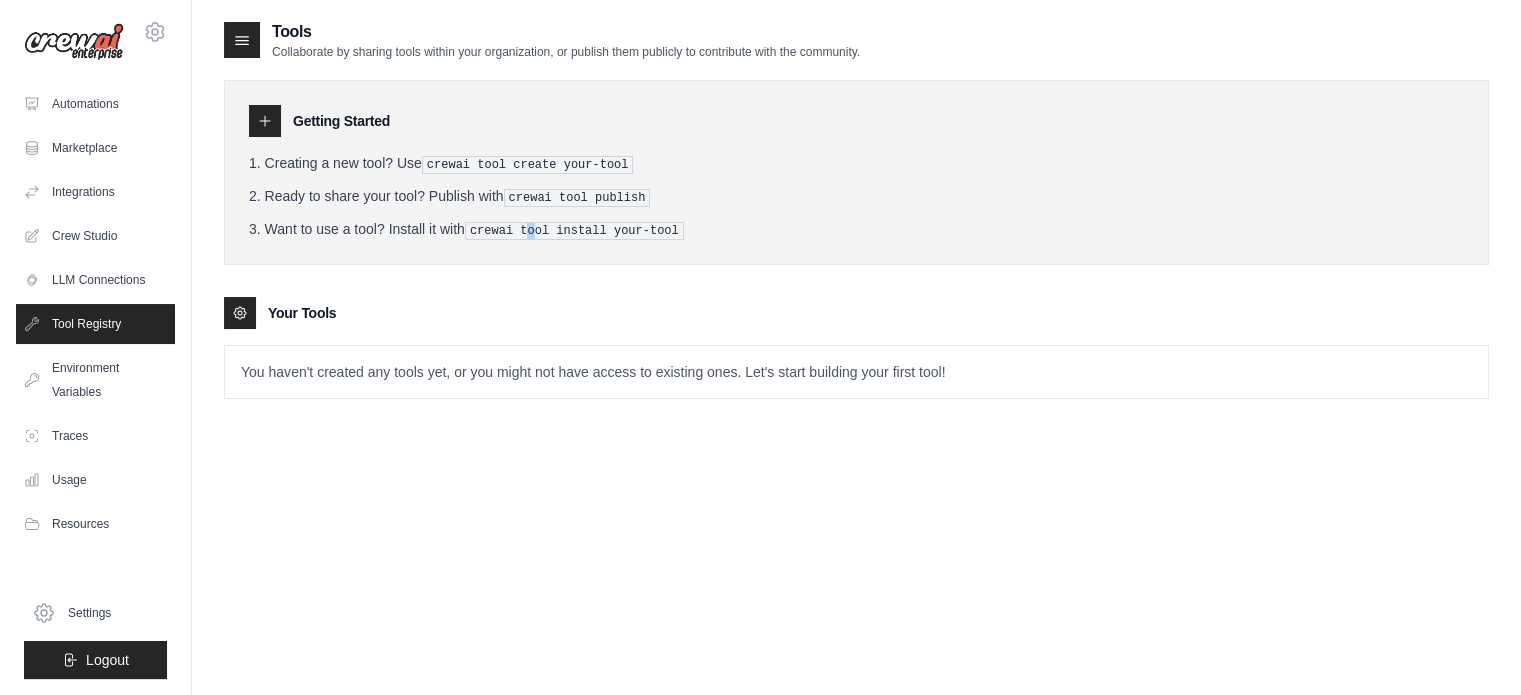 click on "crewai tool install your-tool" at bounding box center (574, 231) 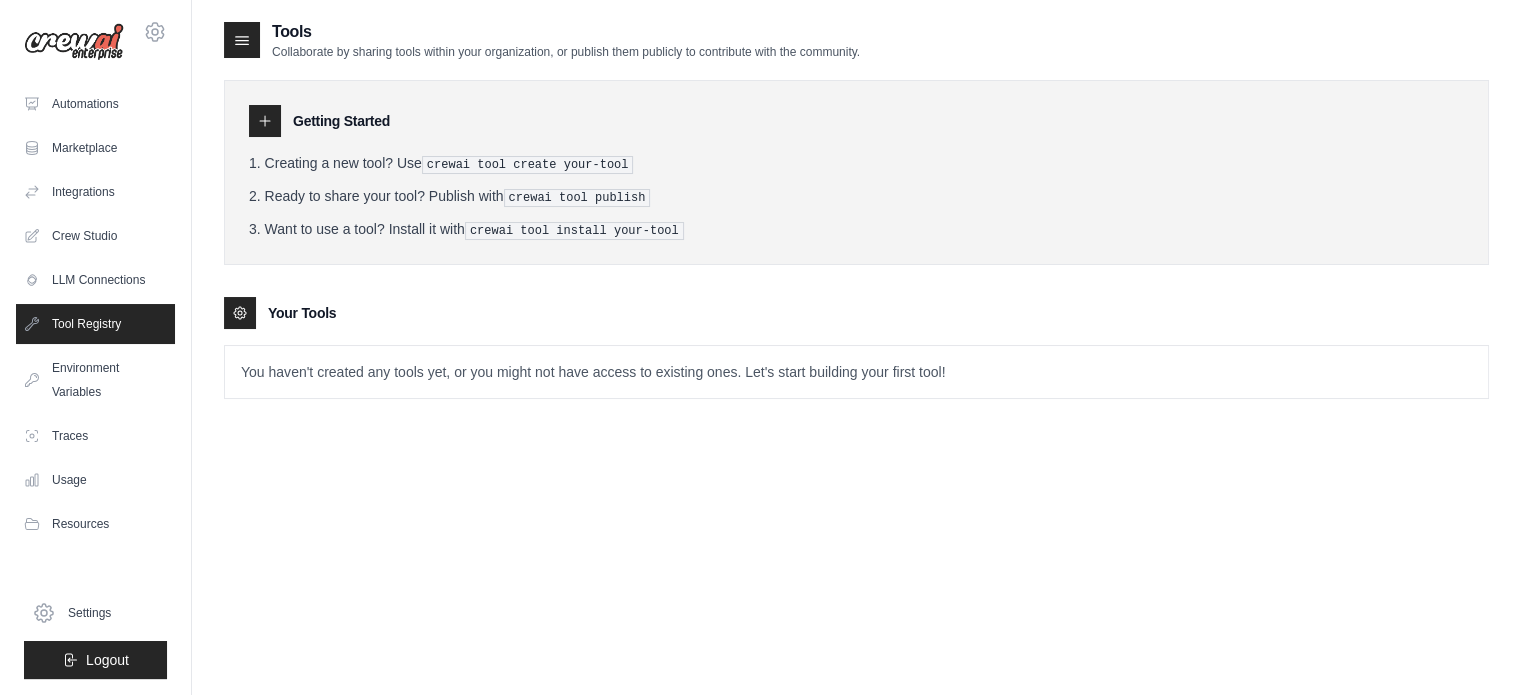 click on "crewai tool install your-tool" at bounding box center (574, 231) 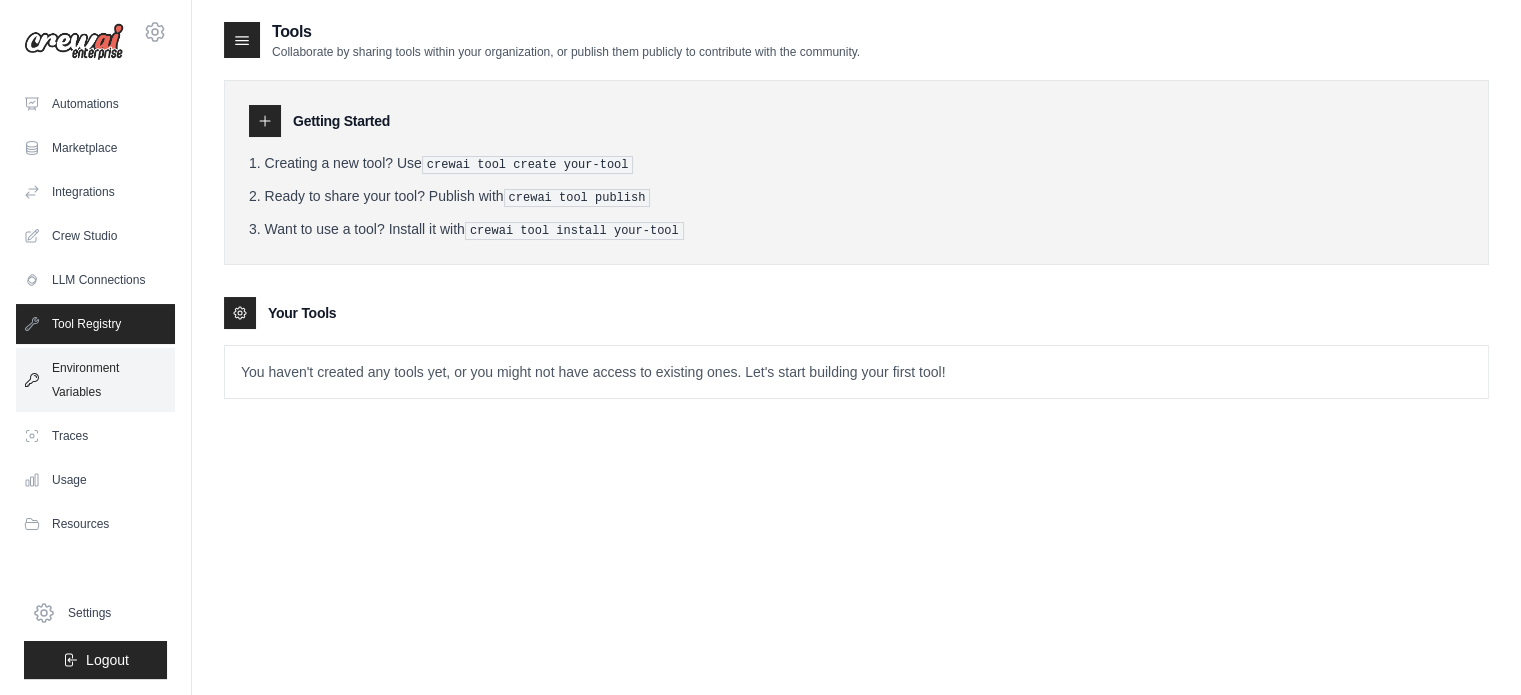 click on "Environment Variables" at bounding box center [95, 380] 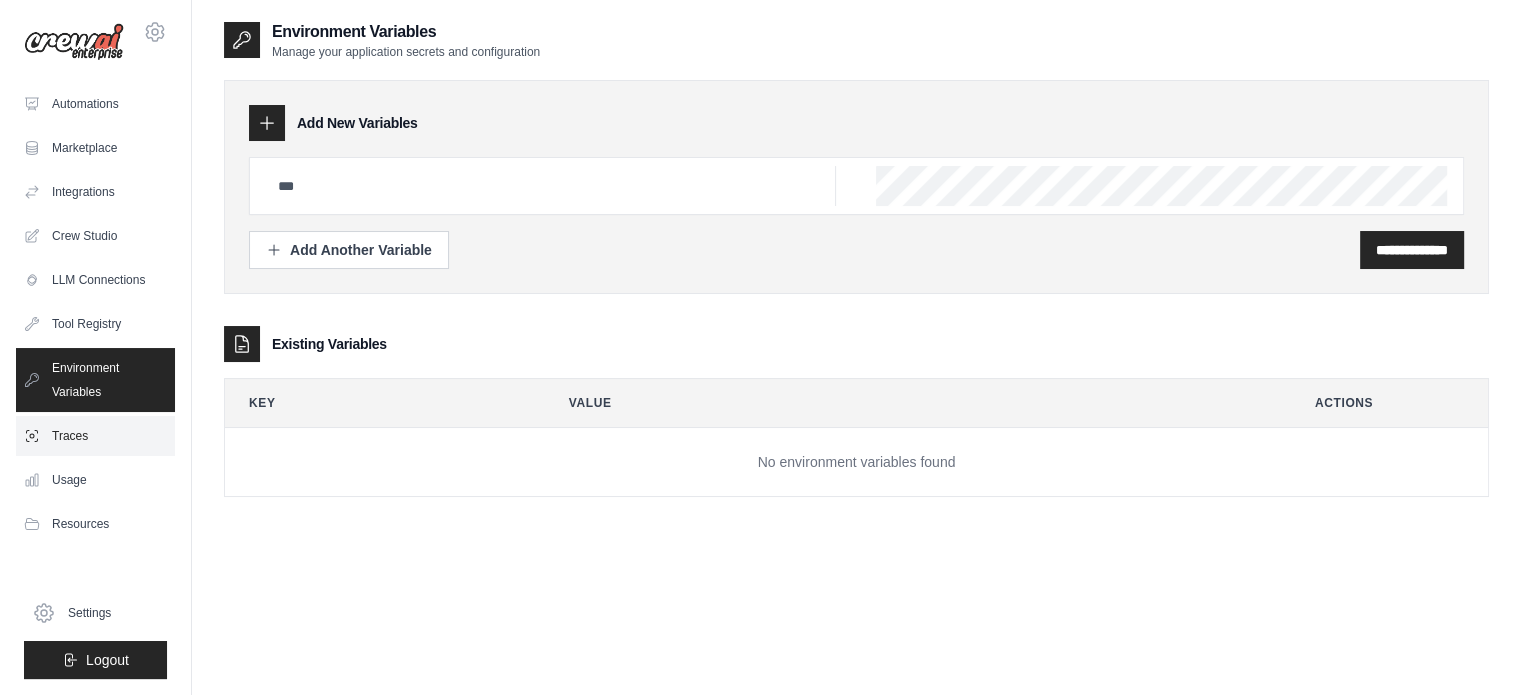 click on "Traces" at bounding box center (95, 436) 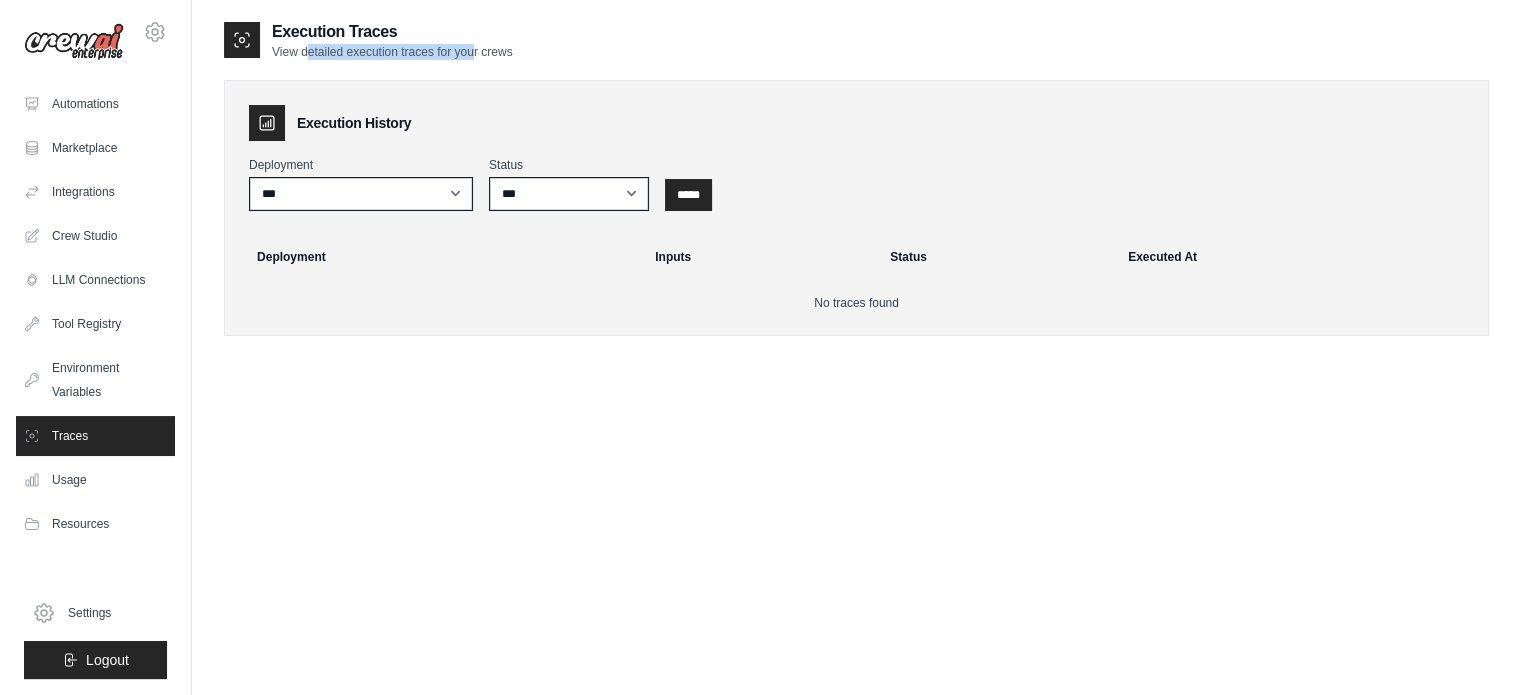 drag, startPoint x: 296, startPoint y: 48, endPoint x: 513, endPoint y: 51, distance: 217.02074 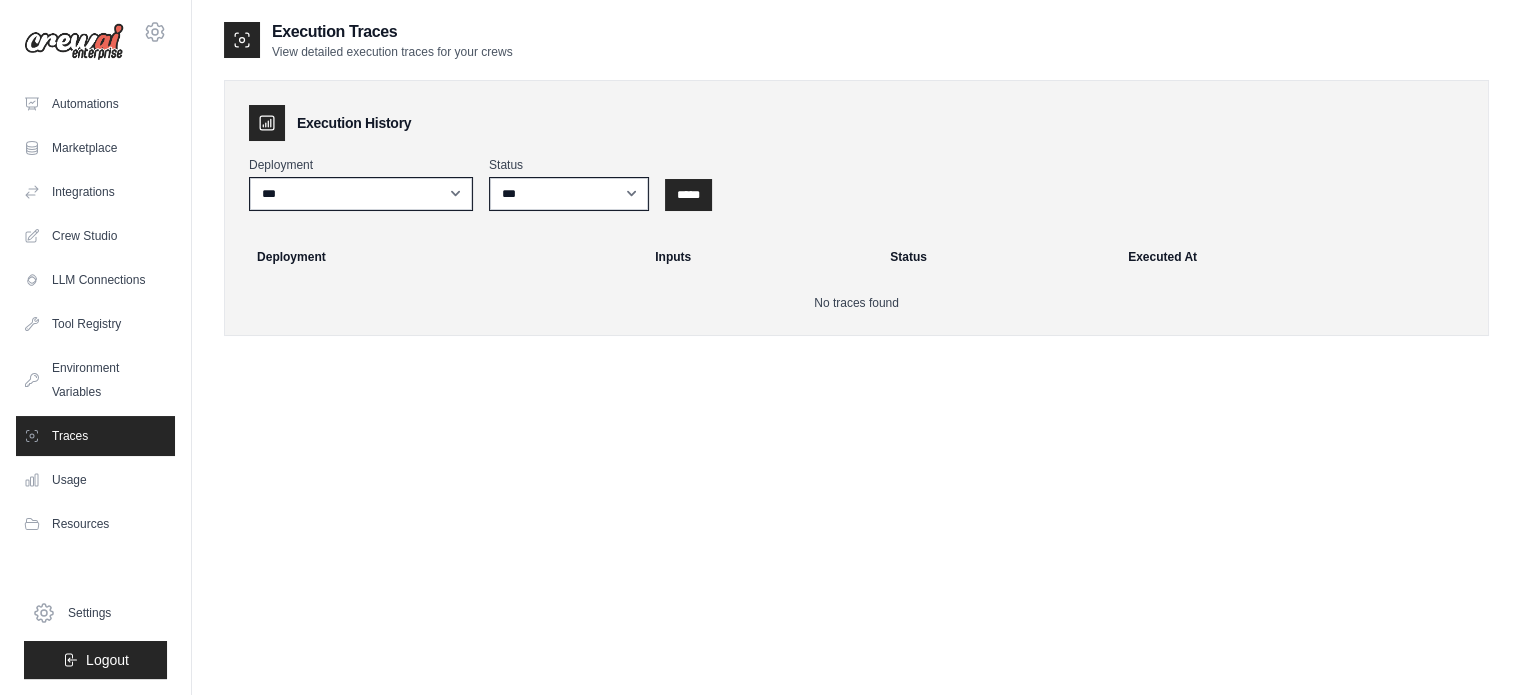 click on "**********" at bounding box center [856, 198] 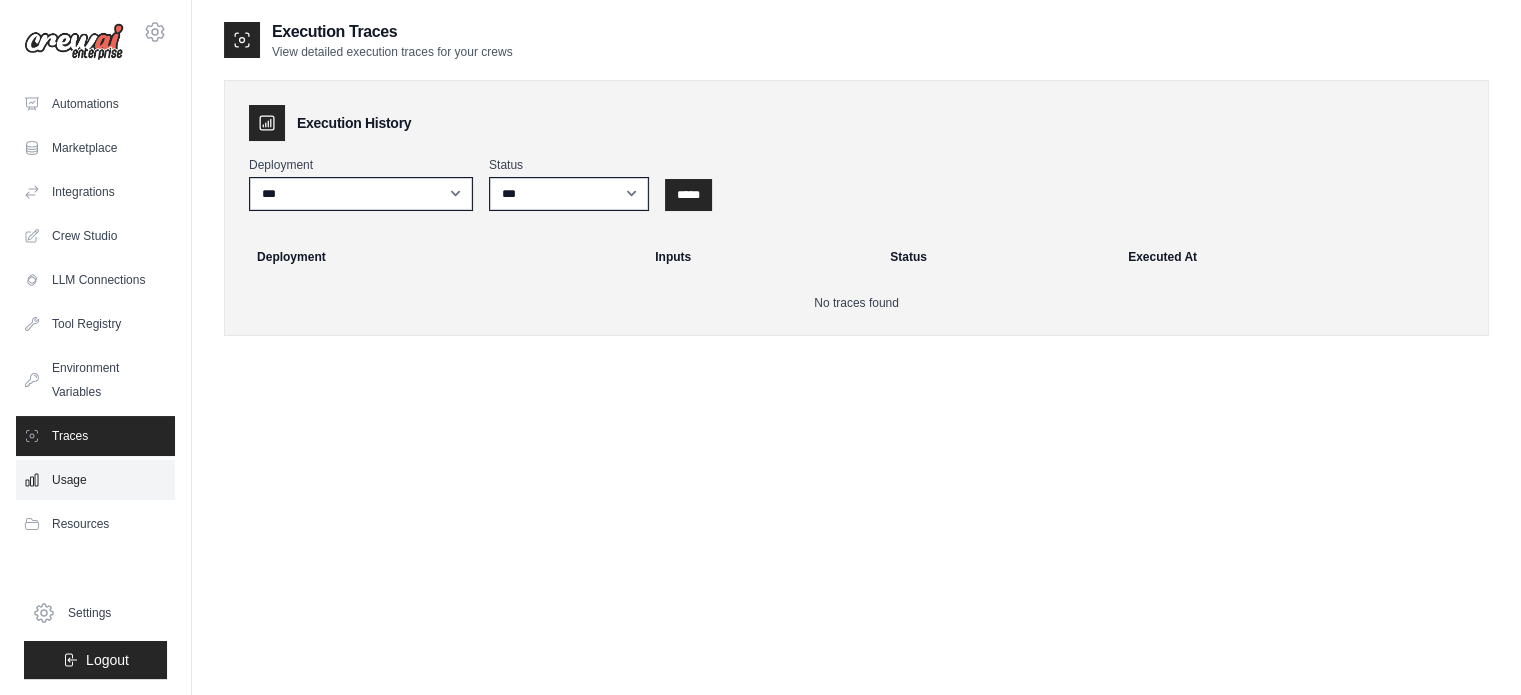 click on "Usage" at bounding box center [95, 480] 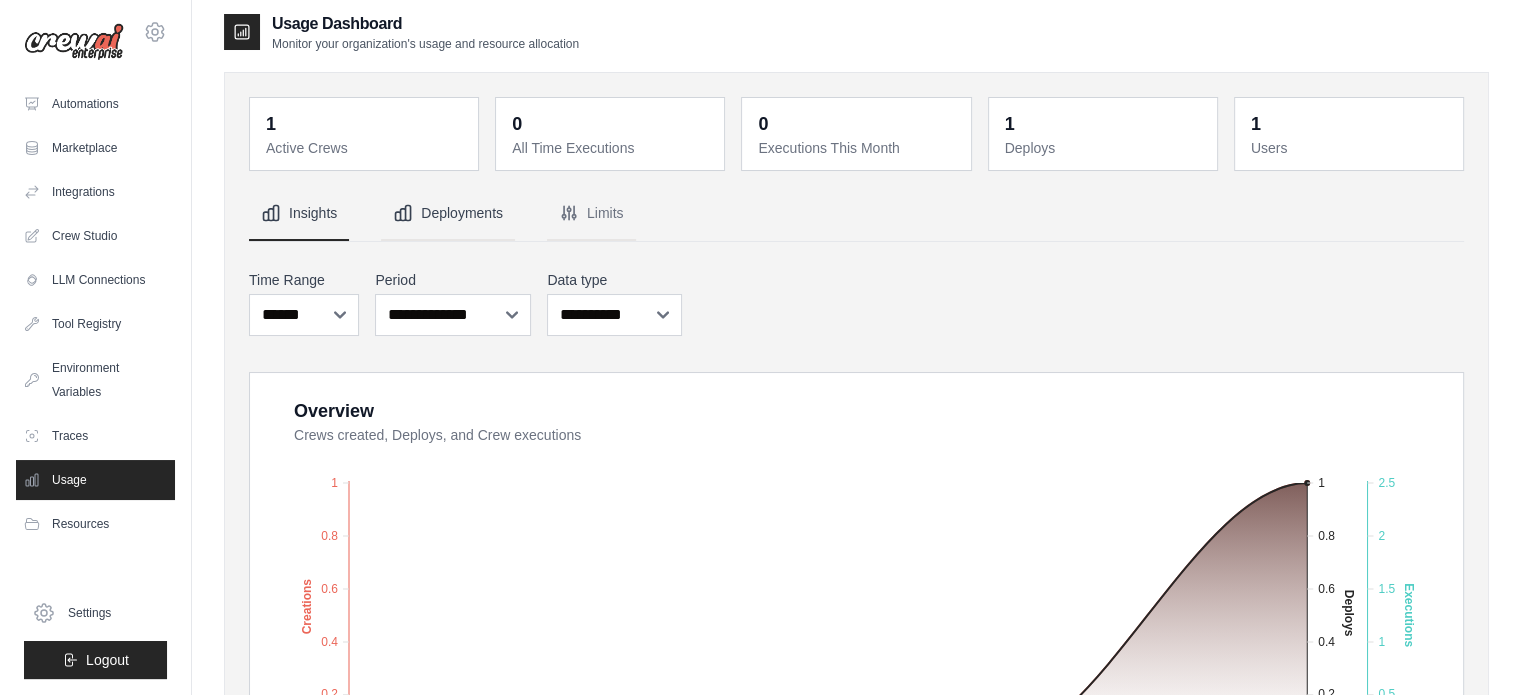 scroll, scrollTop: 0, scrollLeft: 0, axis: both 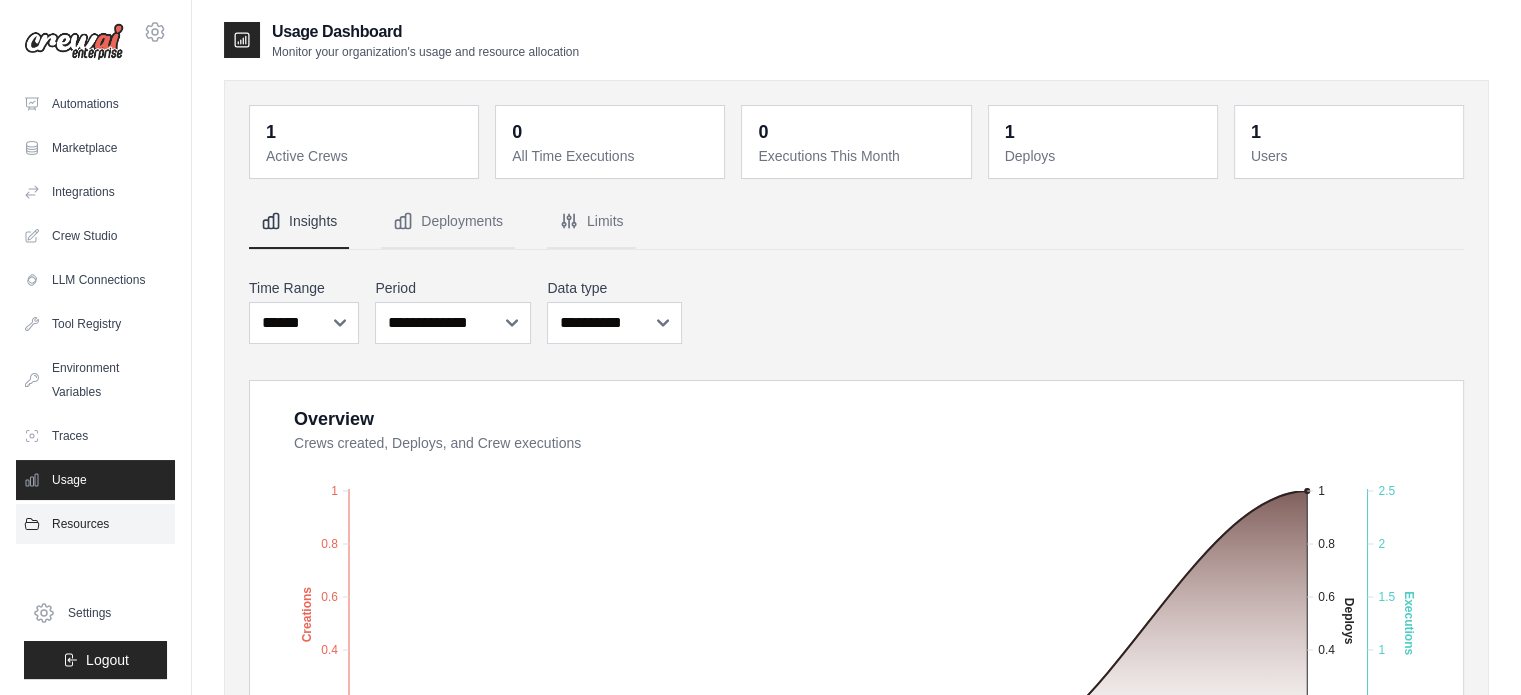 click on "Resources" at bounding box center [95, 524] 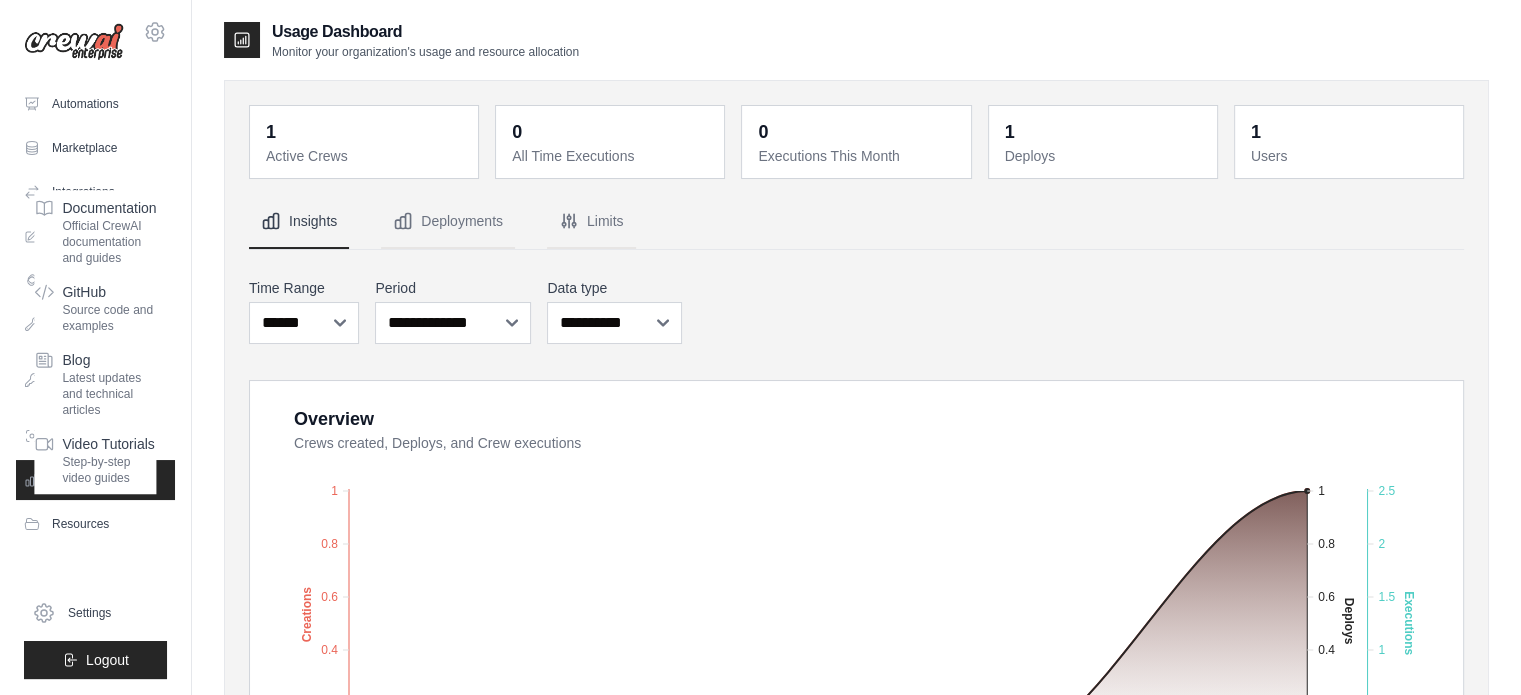 drag, startPoint x: 211, startPoint y: 373, endPoint x: 213, endPoint y: 390, distance: 17.117243 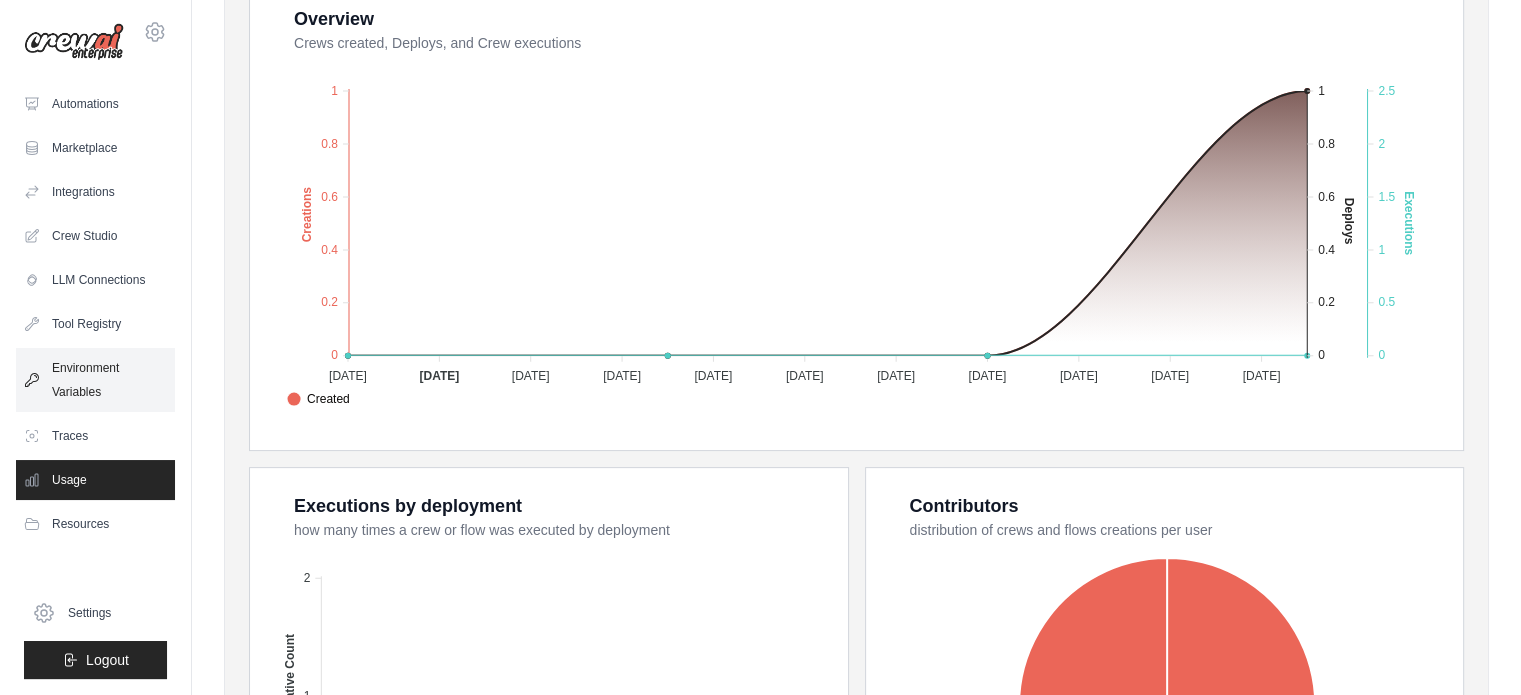 scroll, scrollTop: 0, scrollLeft: 0, axis: both 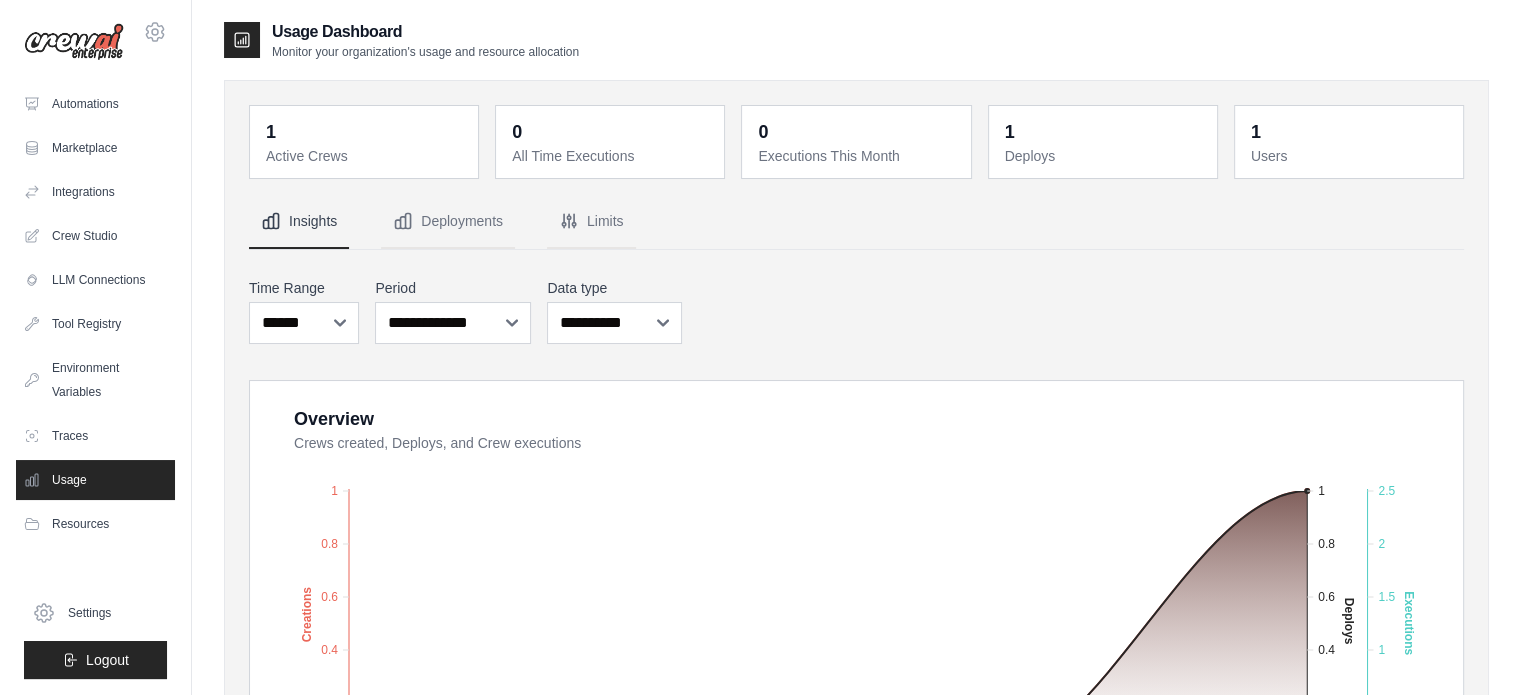 click 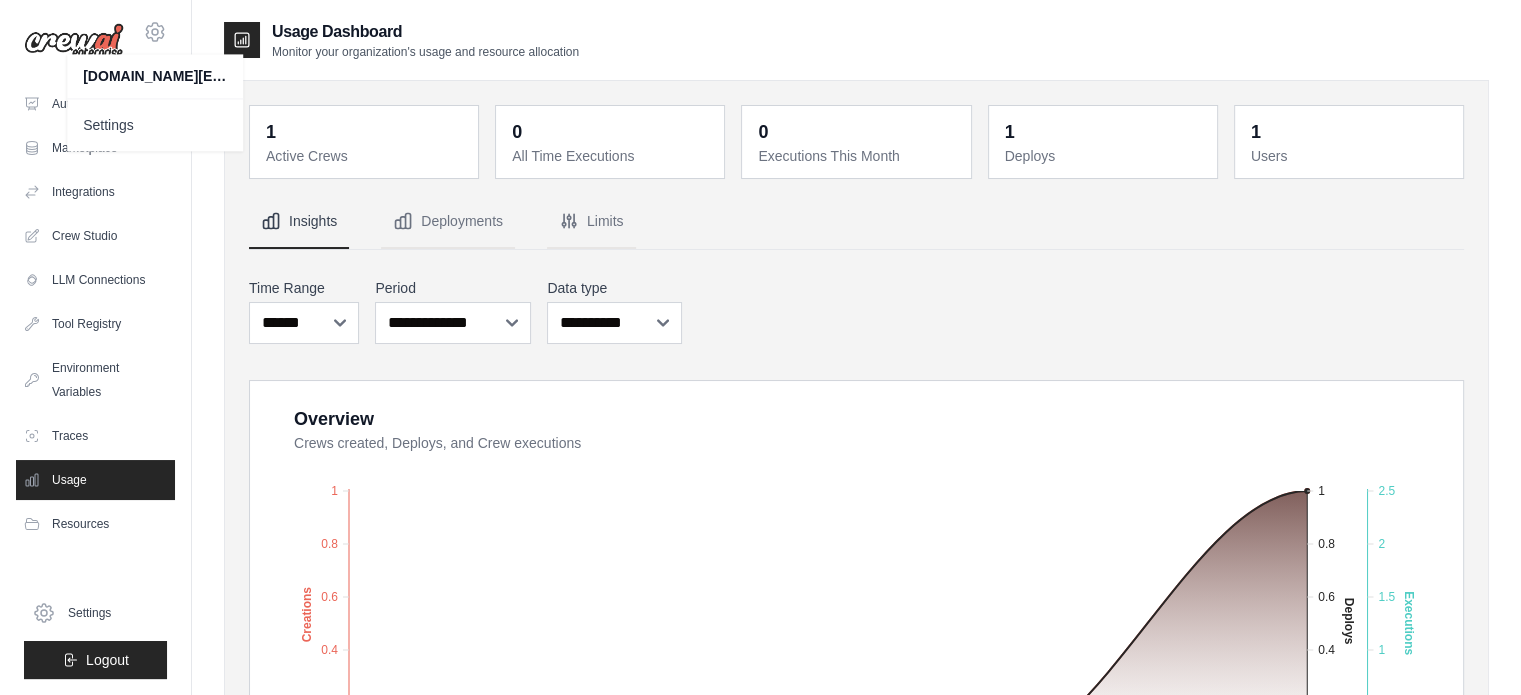 click 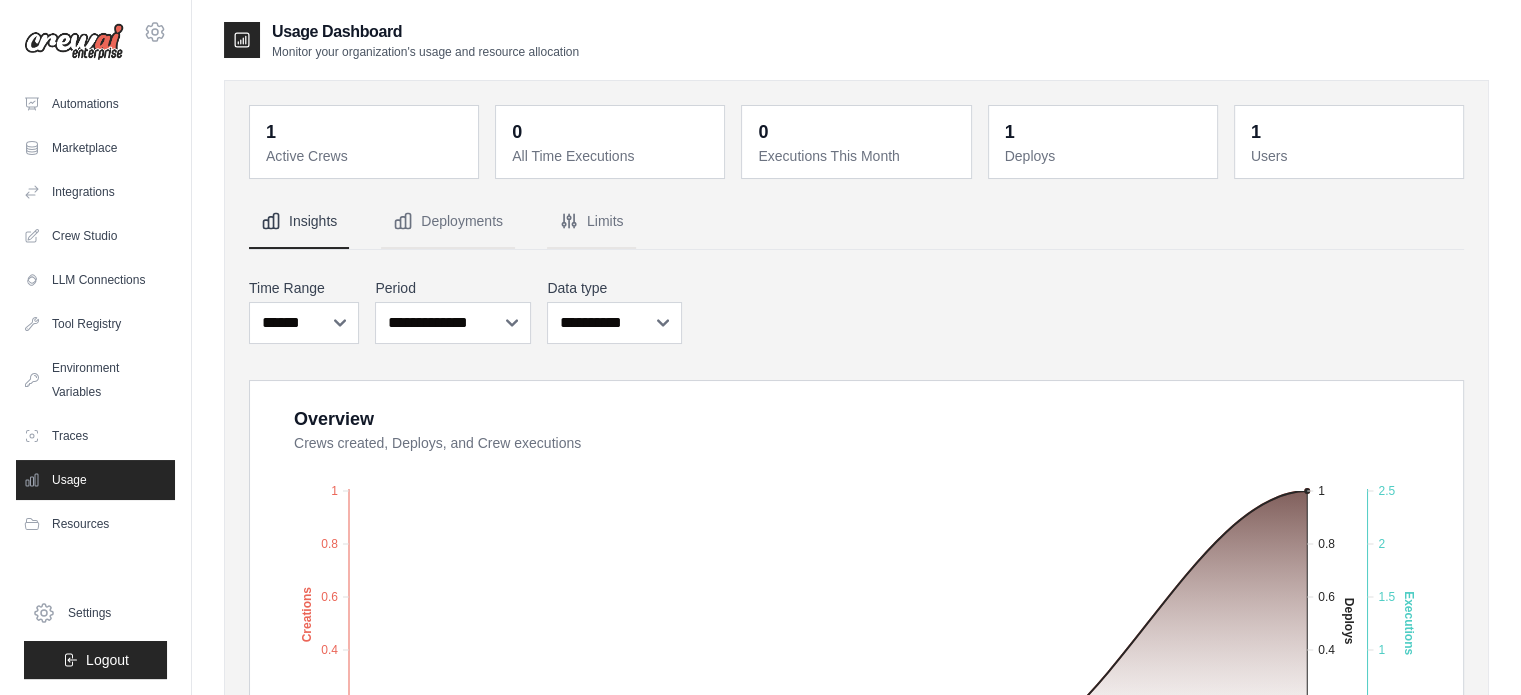 type 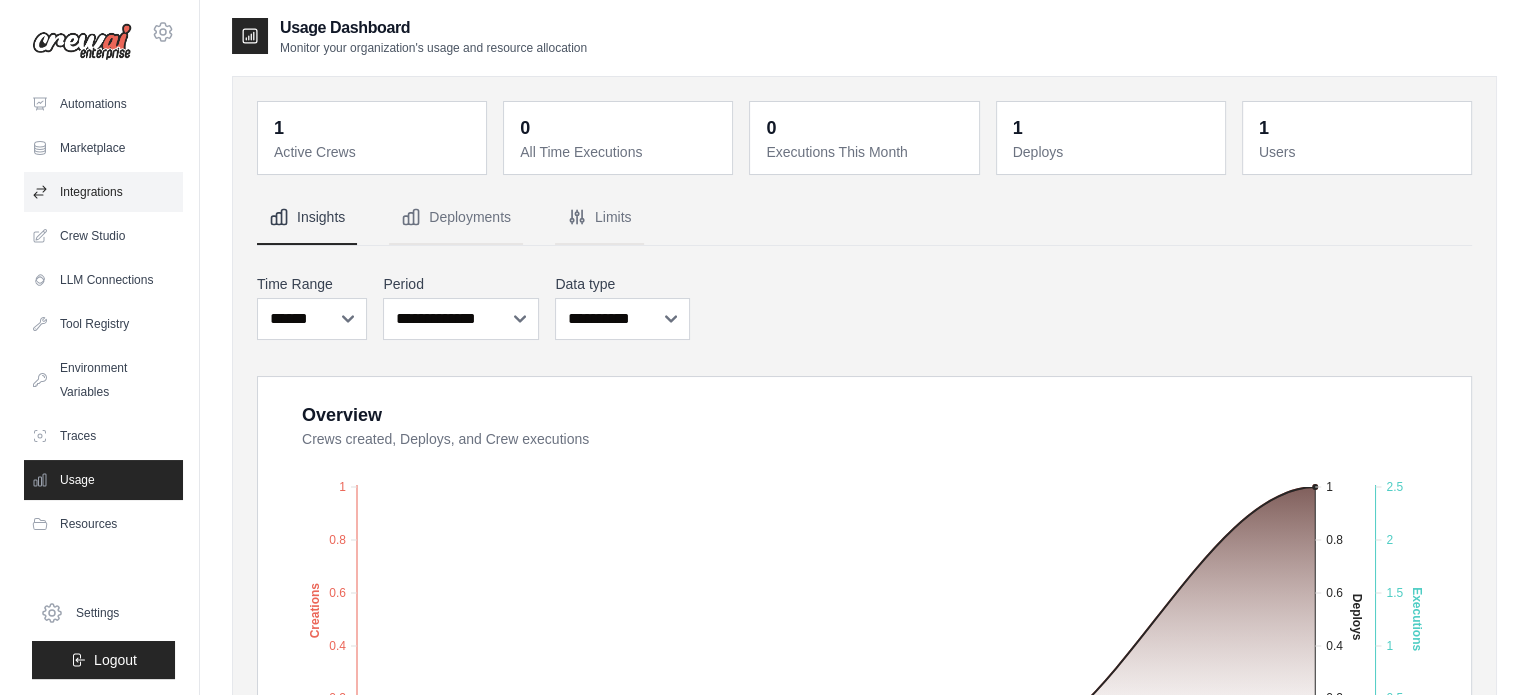scroll, scrollTop: 0, scrollLeft: 0, axis: both 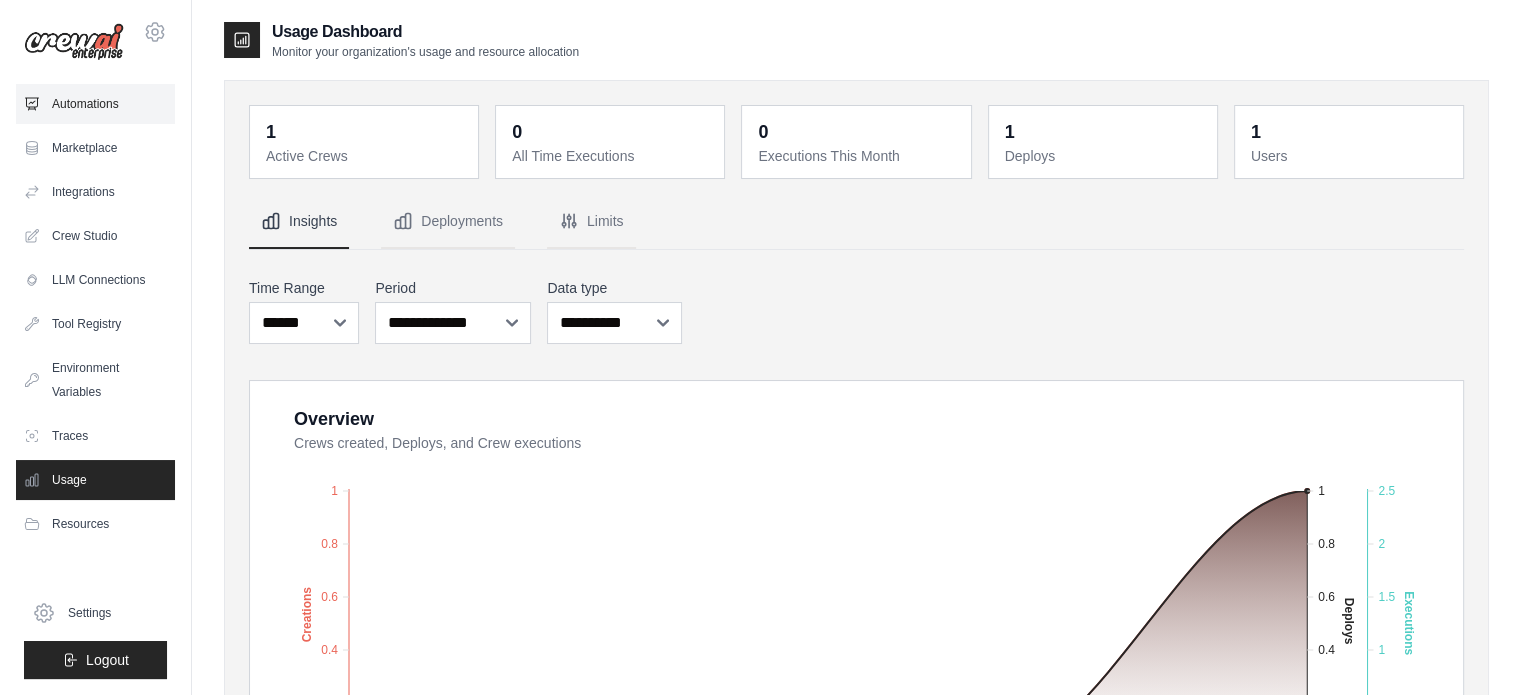 click on "Automations" at bounding box center [95, 104] 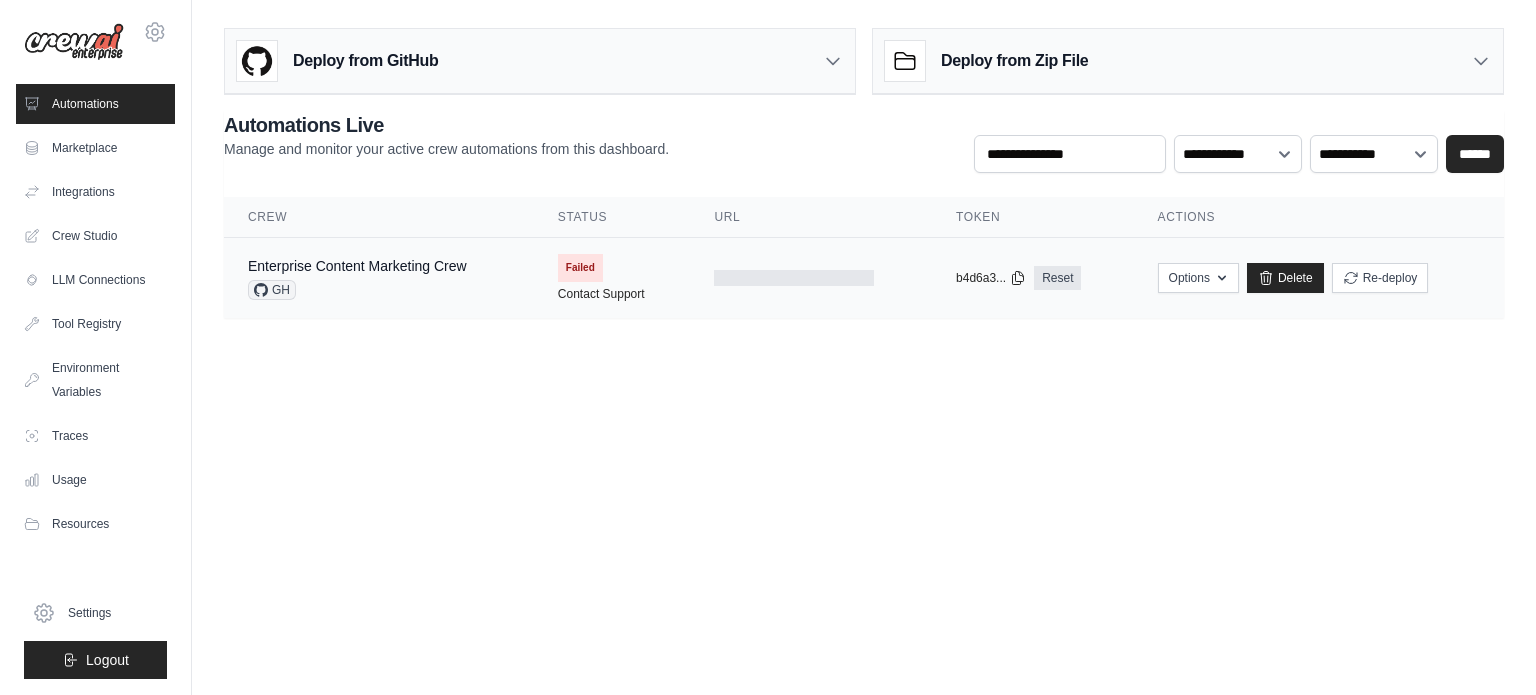 click on "Failed
Contact Support" at bounding box center [612, 278] 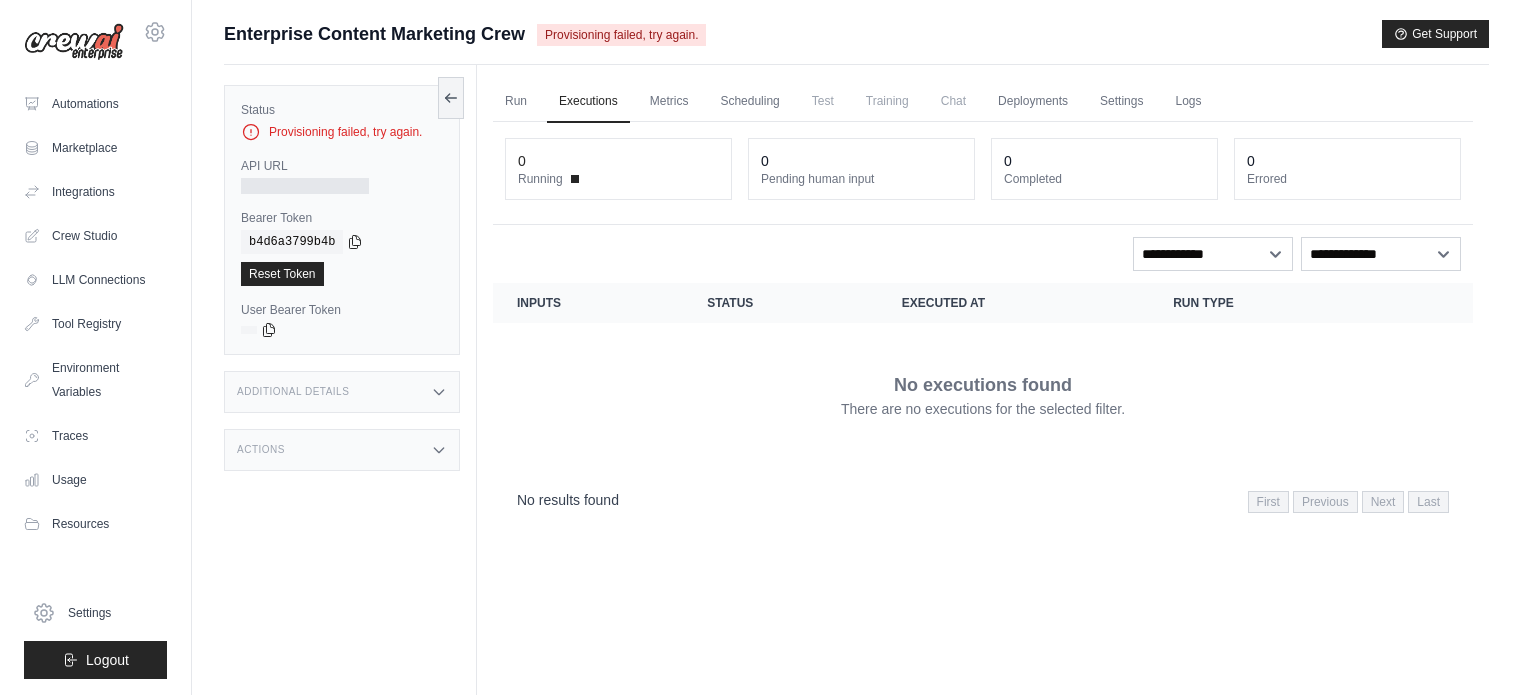 scroll, scrollTop: 0, scrollLeft: 0, axis: both 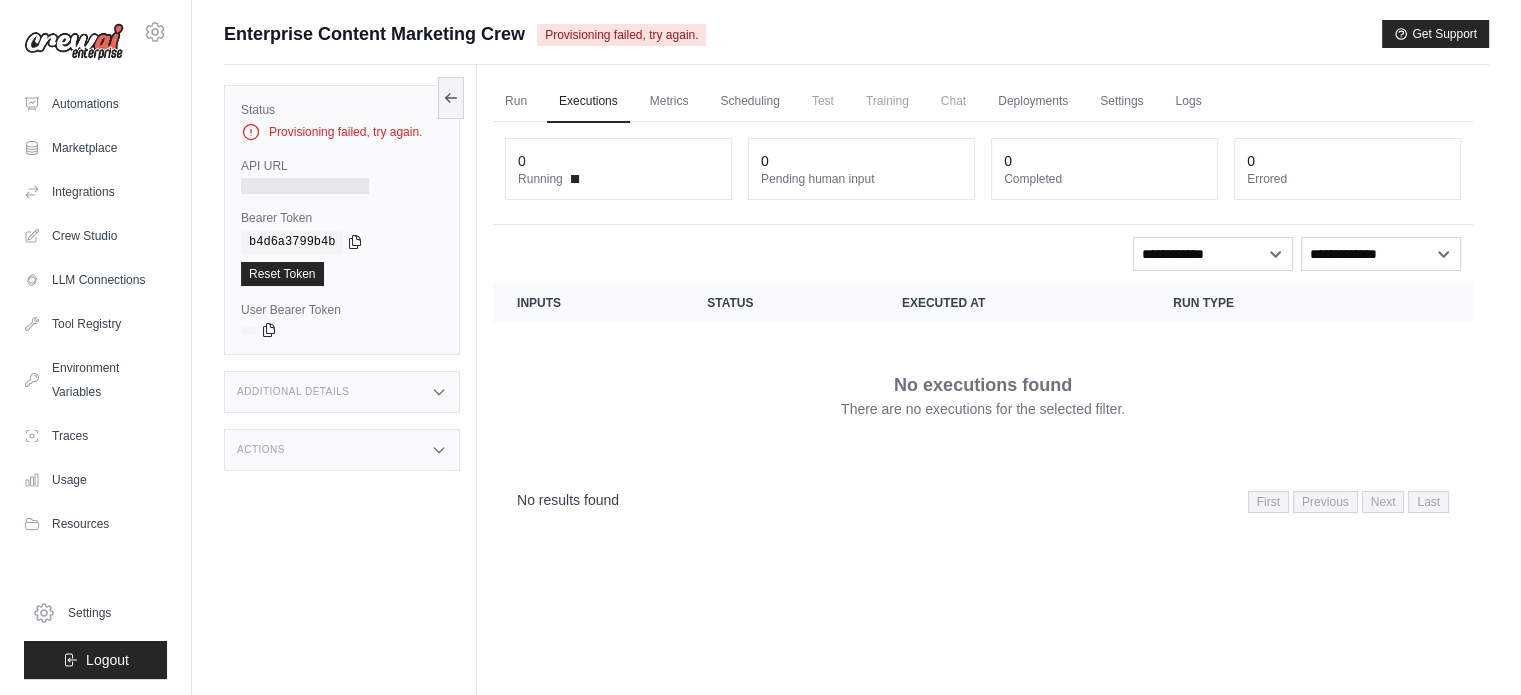 click on "Provisioning failed, try again." at bounding box center [621, 35] 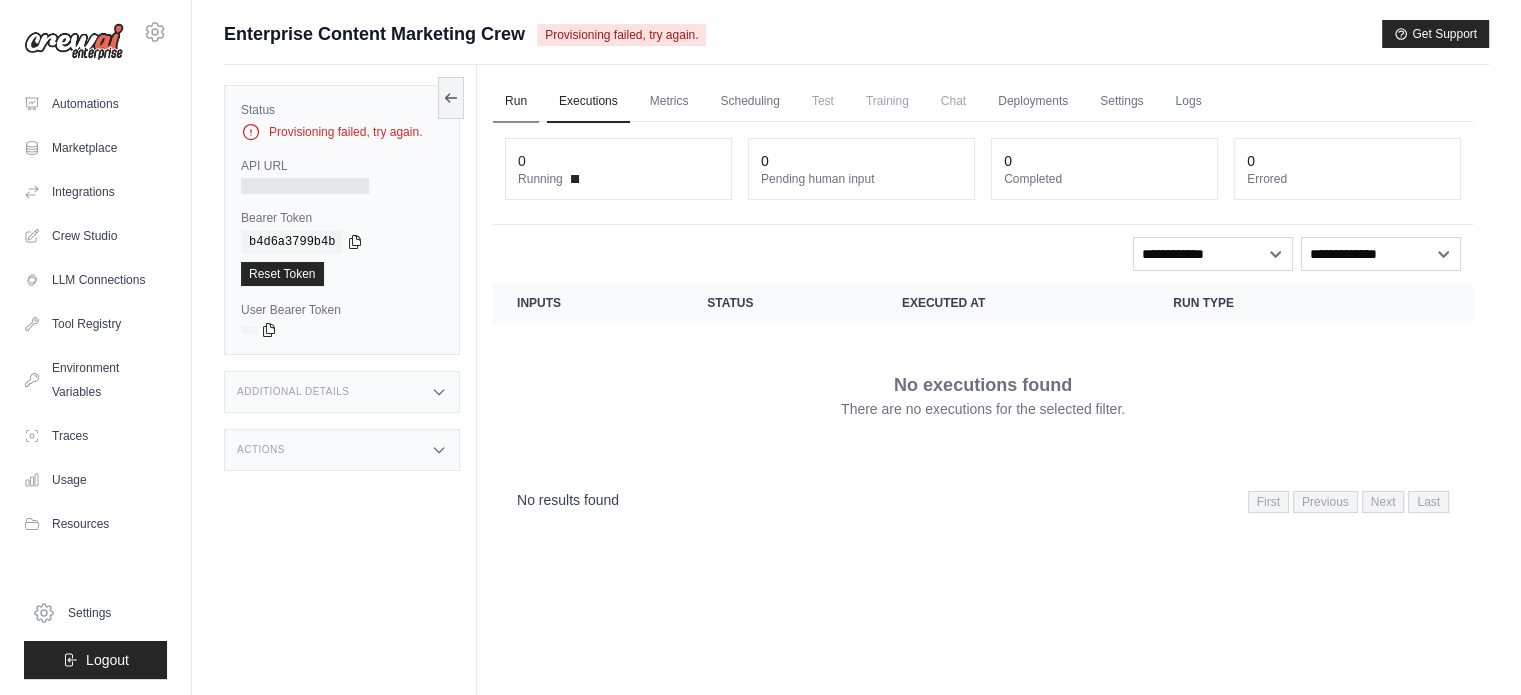 click on "Run" at bounding box center (516, 102) 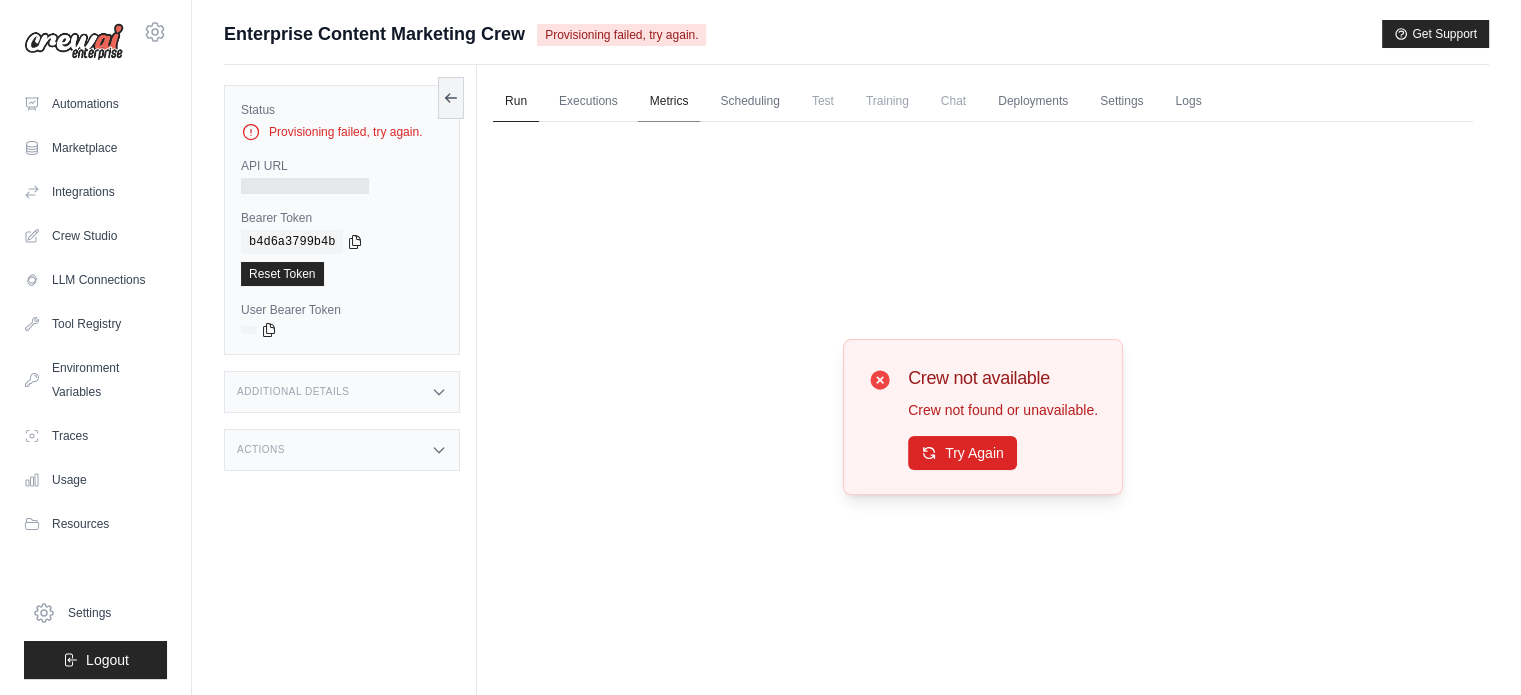click on "Metrics" at bounding box center [669, 102] 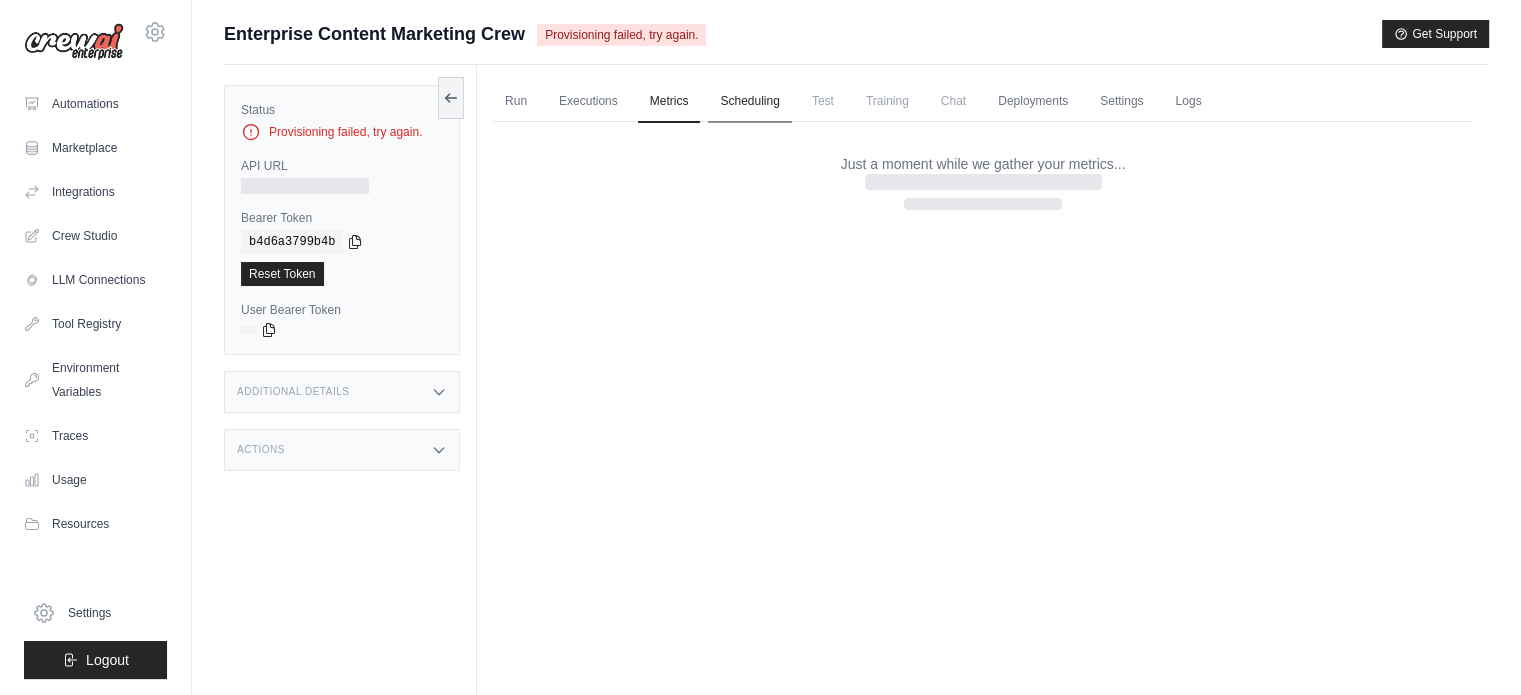 click on "Scheduling" at bounding box center [749, 102] 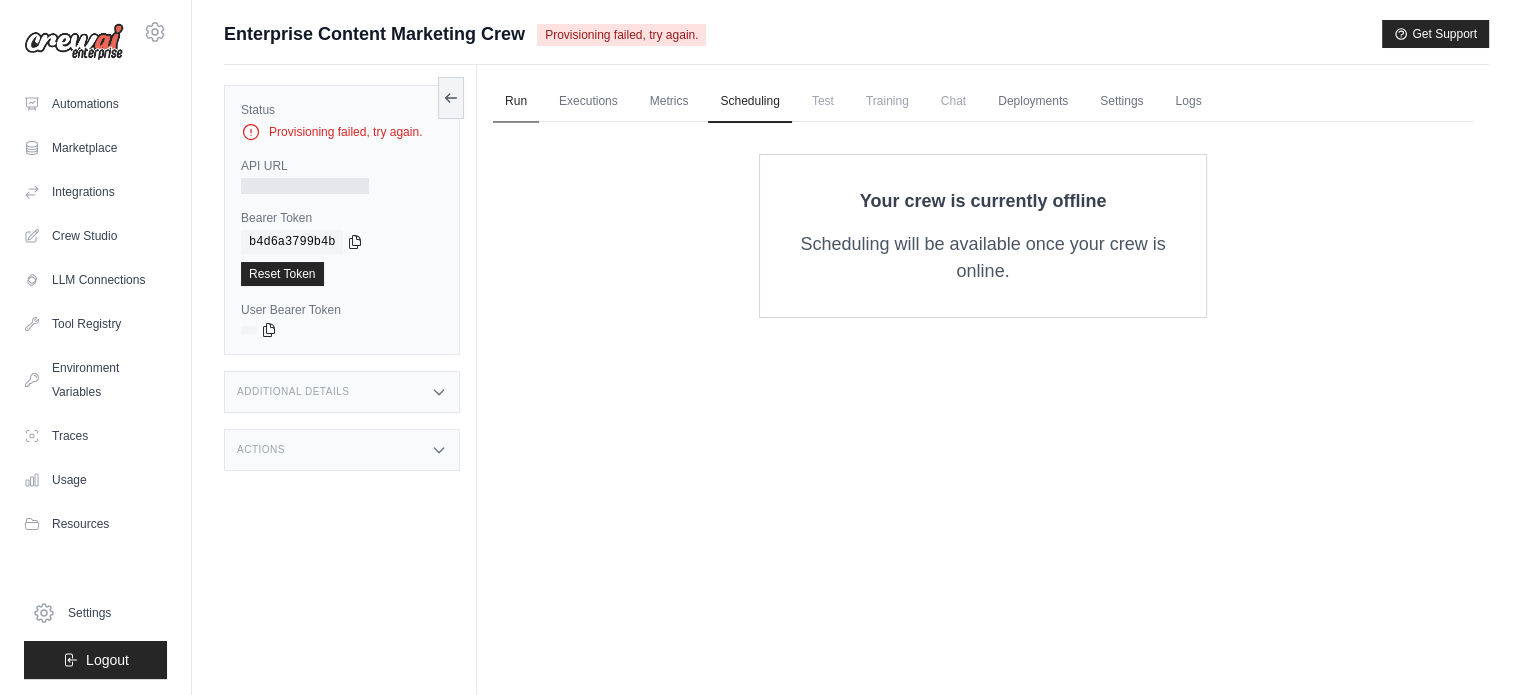 click on "Run" at bounding box center (516, 102) 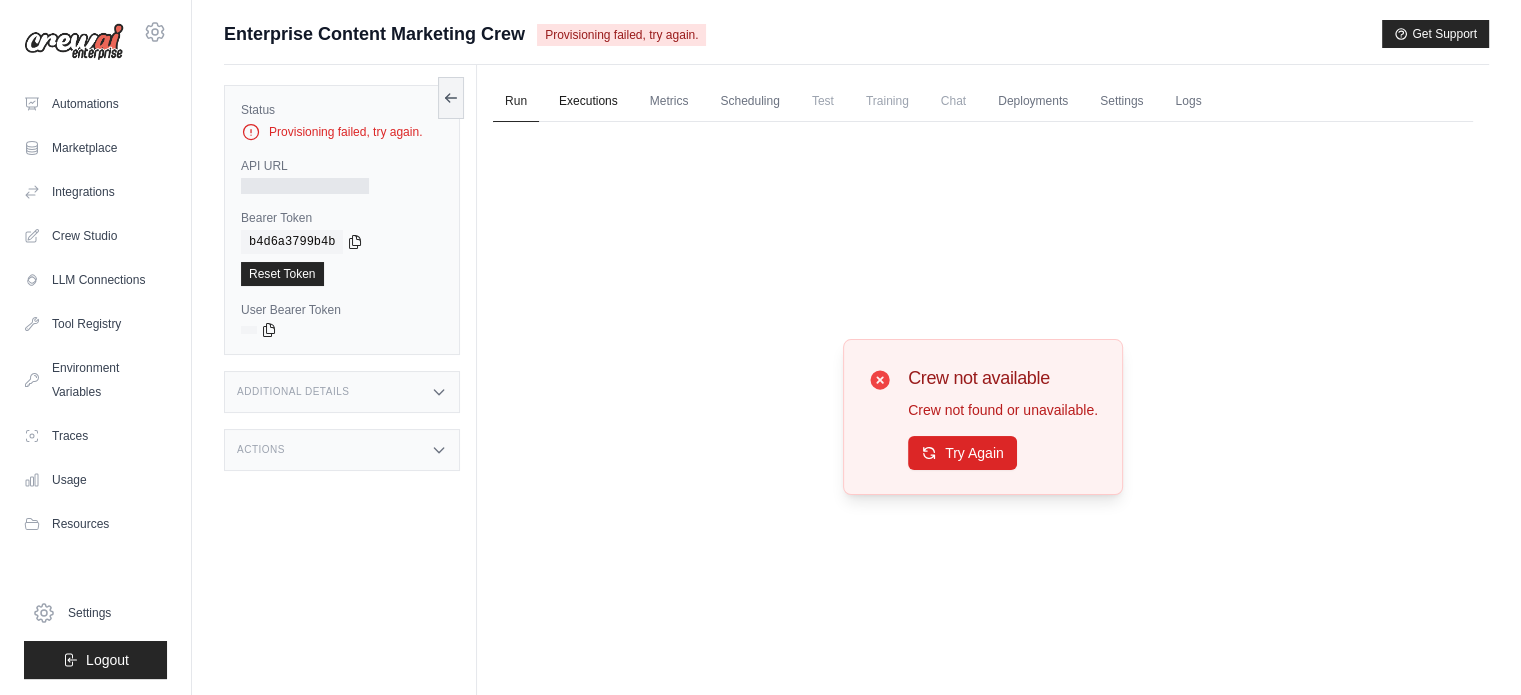 click on "Executions" at bounding box center [588, 102] 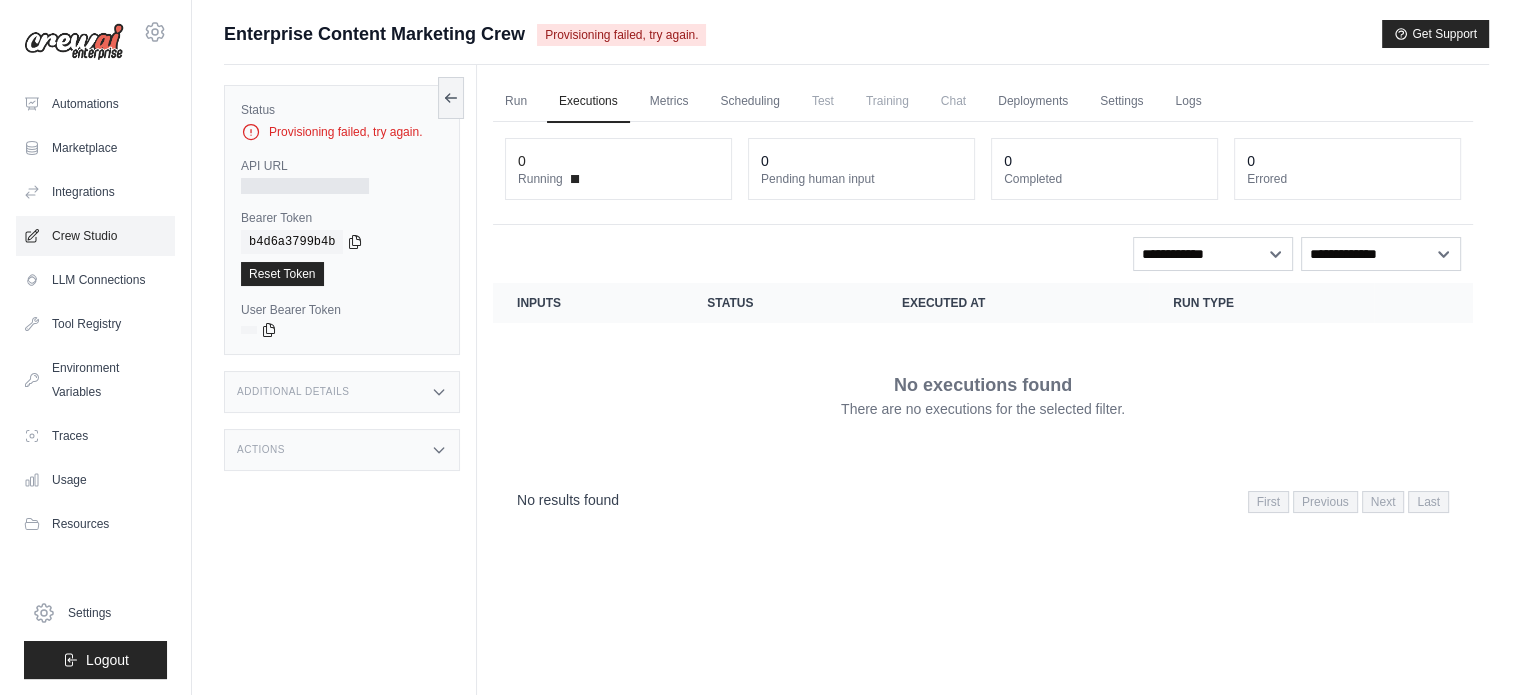 click on "Crew Studio" at bounding box center [95, 236] 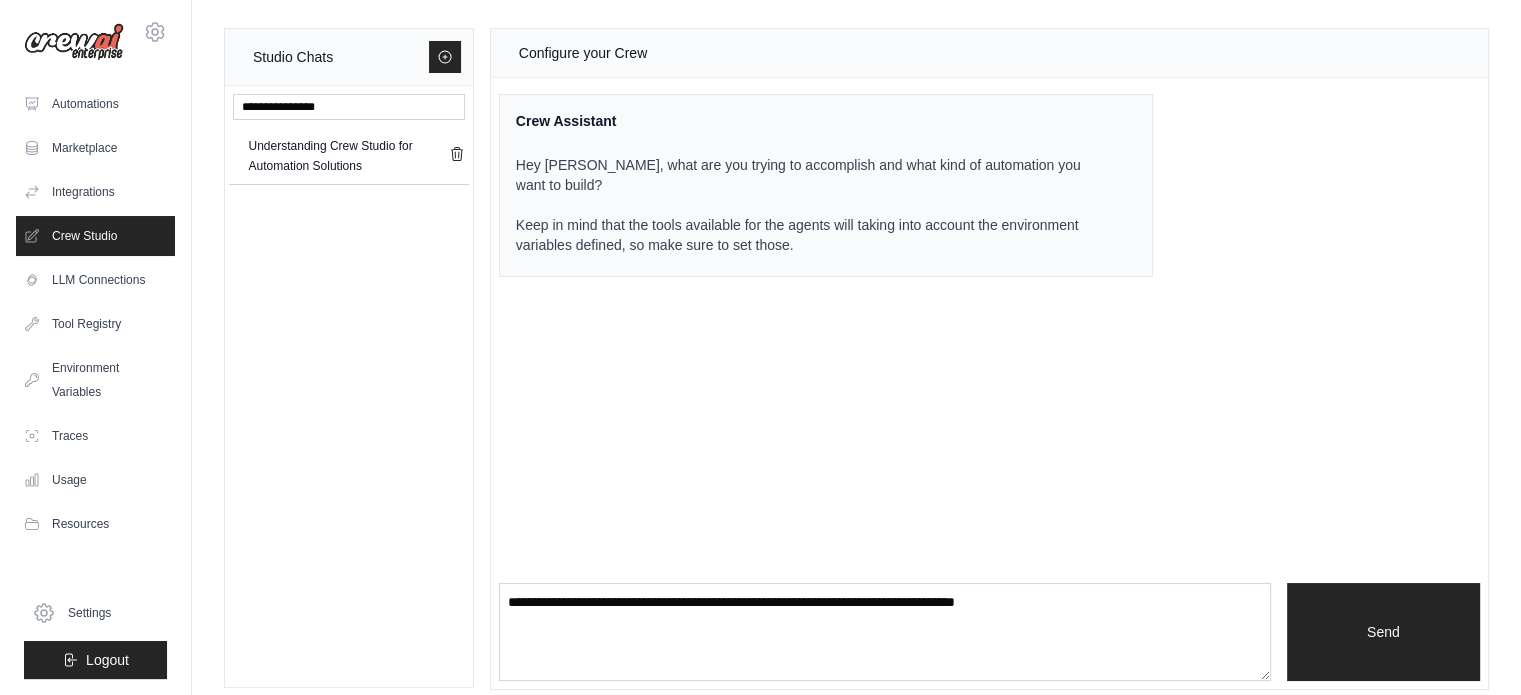 click on "Understanding Crew Studio for Automation Solutions" at bounding box center [349, 156] 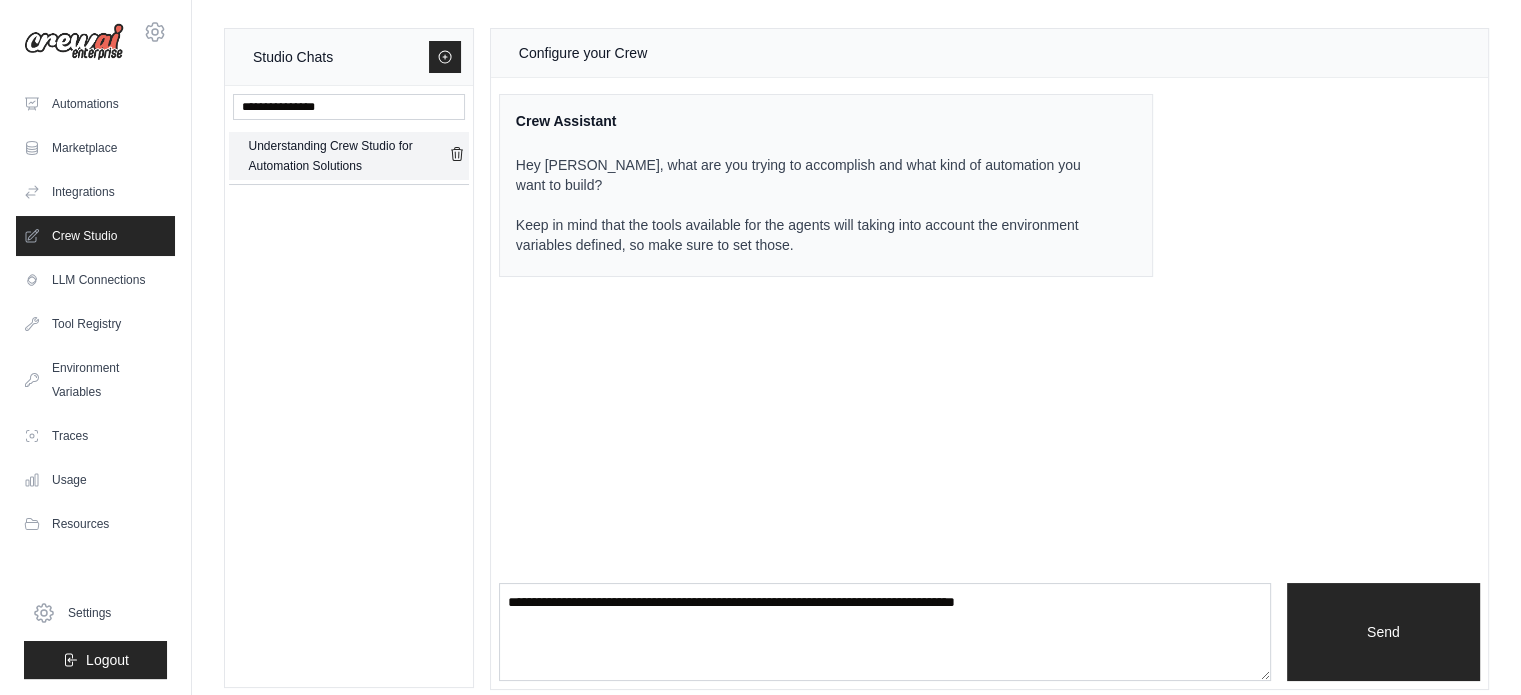 click on "Understanding Crew Studio for Automation Solutions" at bounding box center [349, 156] 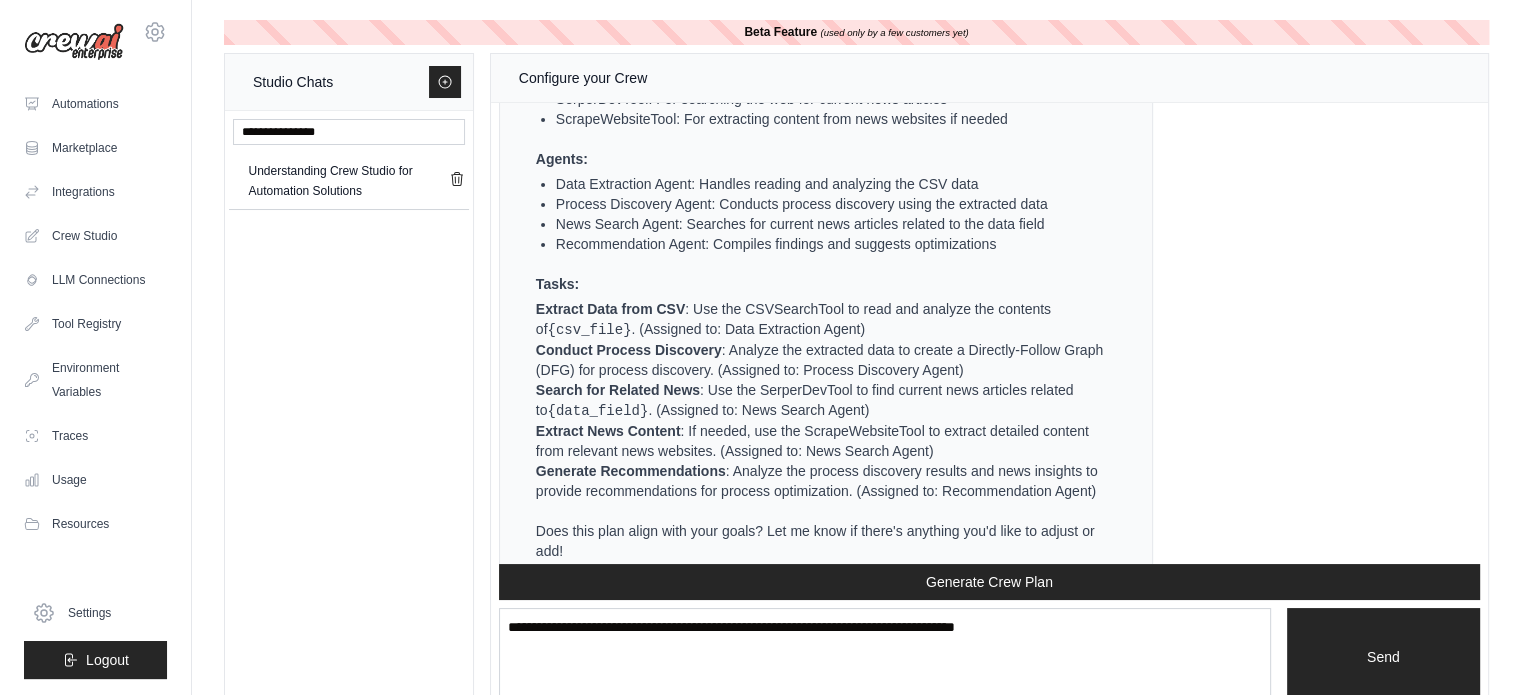 scroll, scrollTop: 1757, scrollLeft: 0, axis: vertical 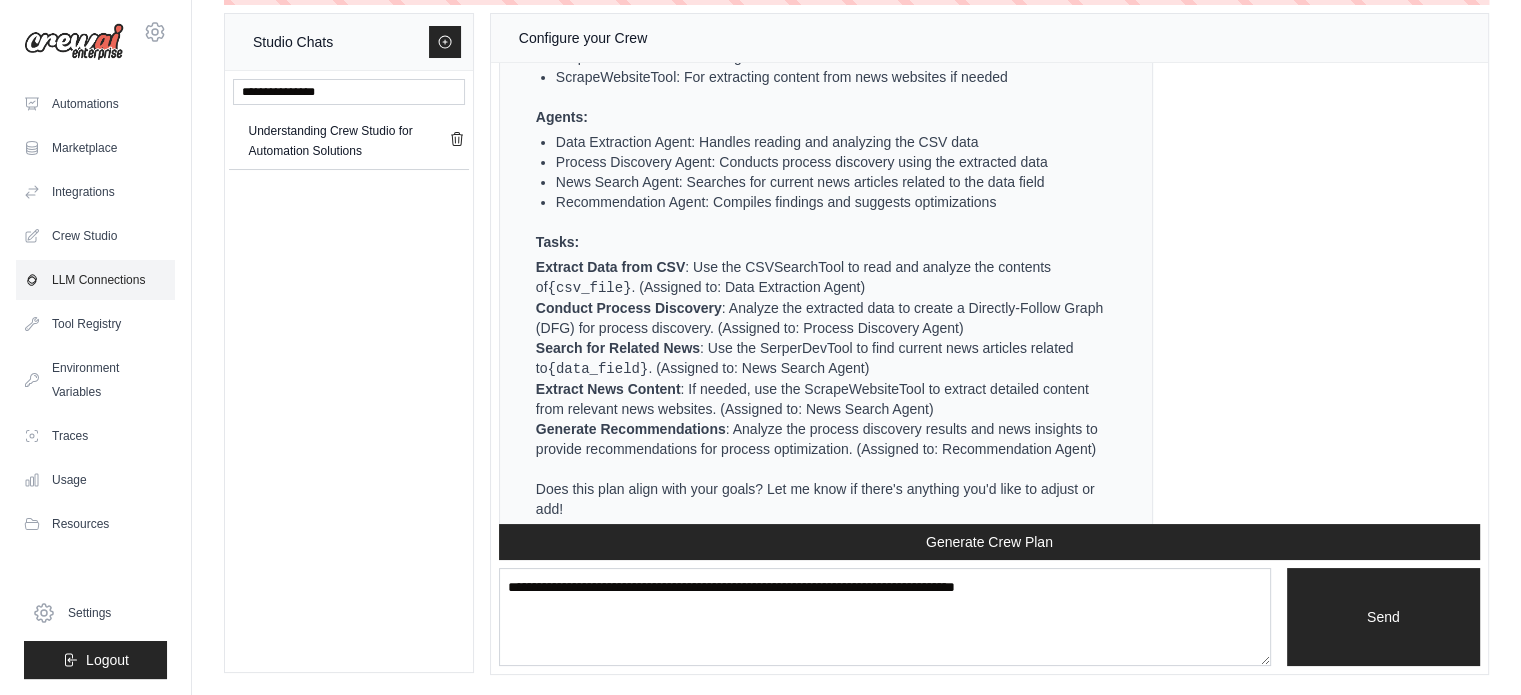 click on "LLM Connections" at bounding box center (95, 280) 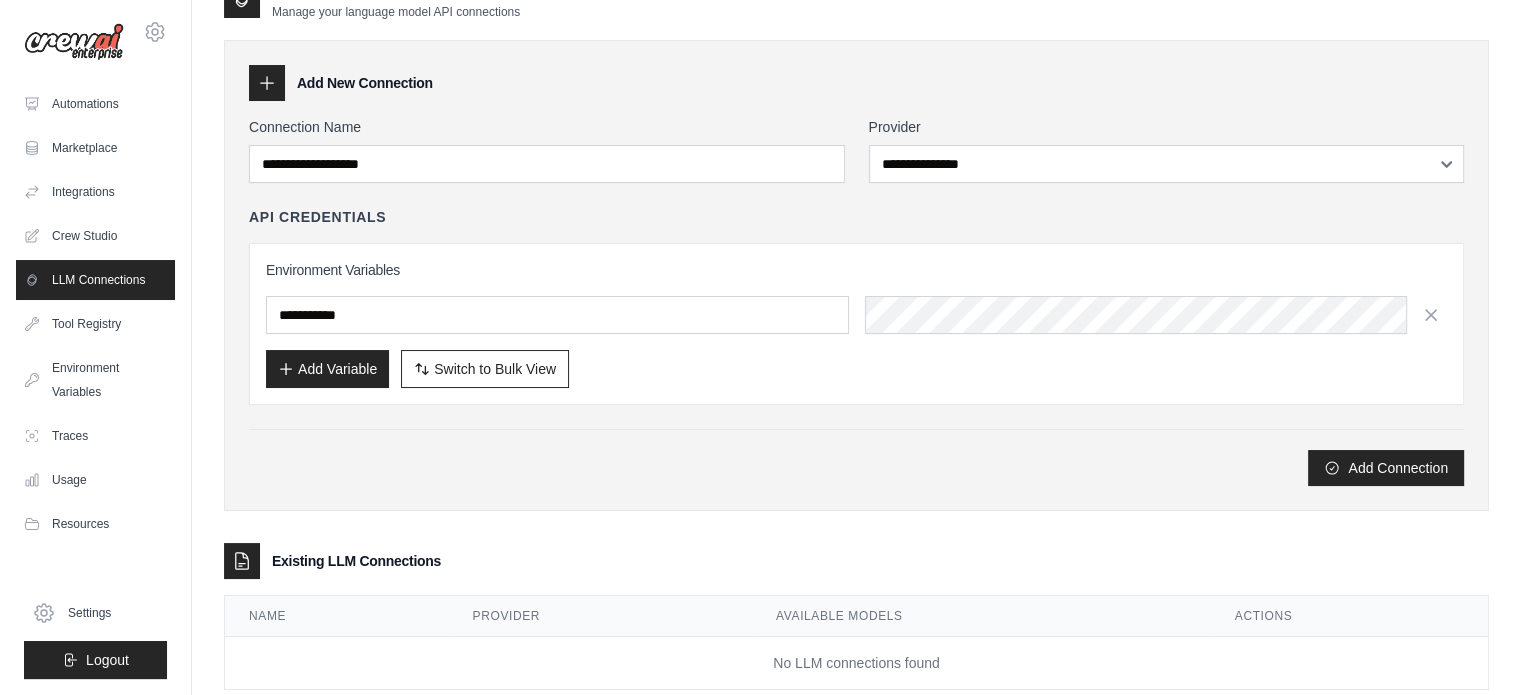 scroll, scrollTop: 0, scrollLeft: 0, axis: both 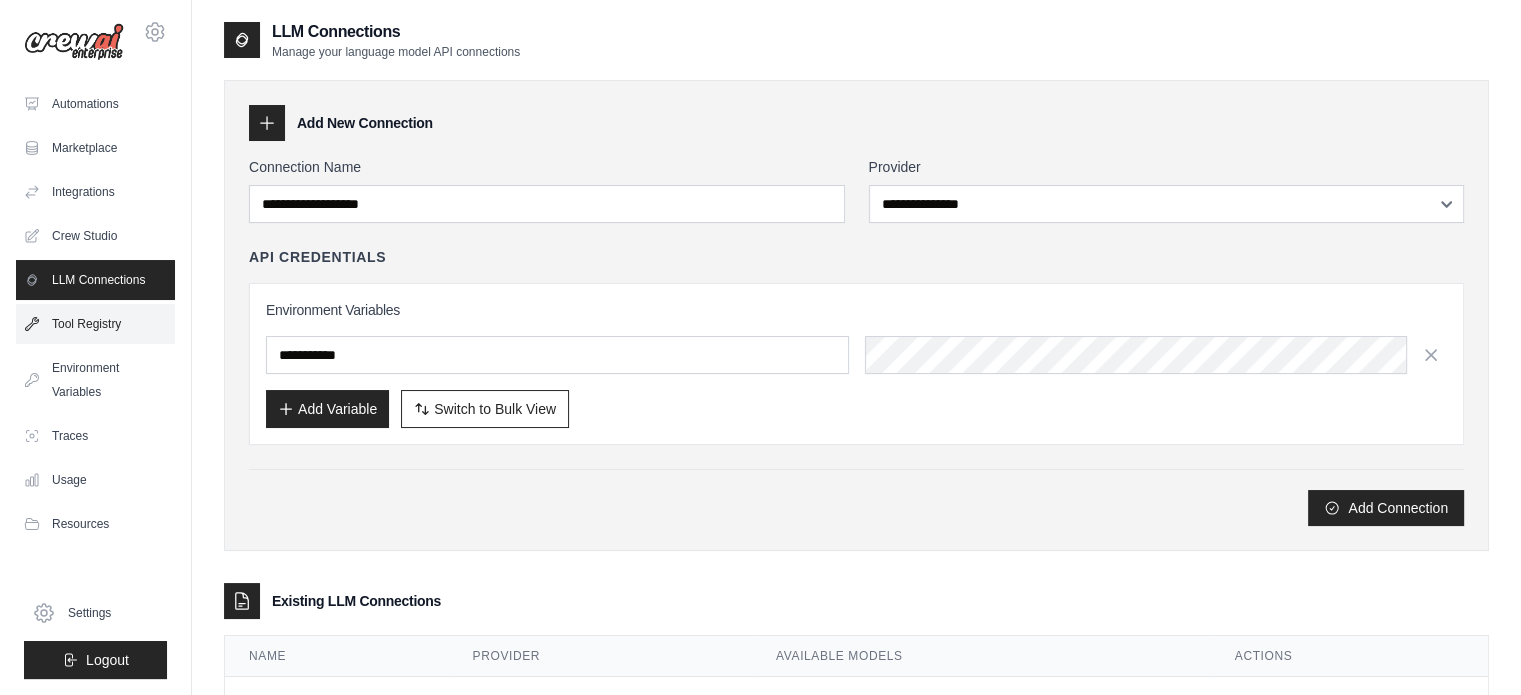 click on "Tool Registry" at bounding box center (95, 324) 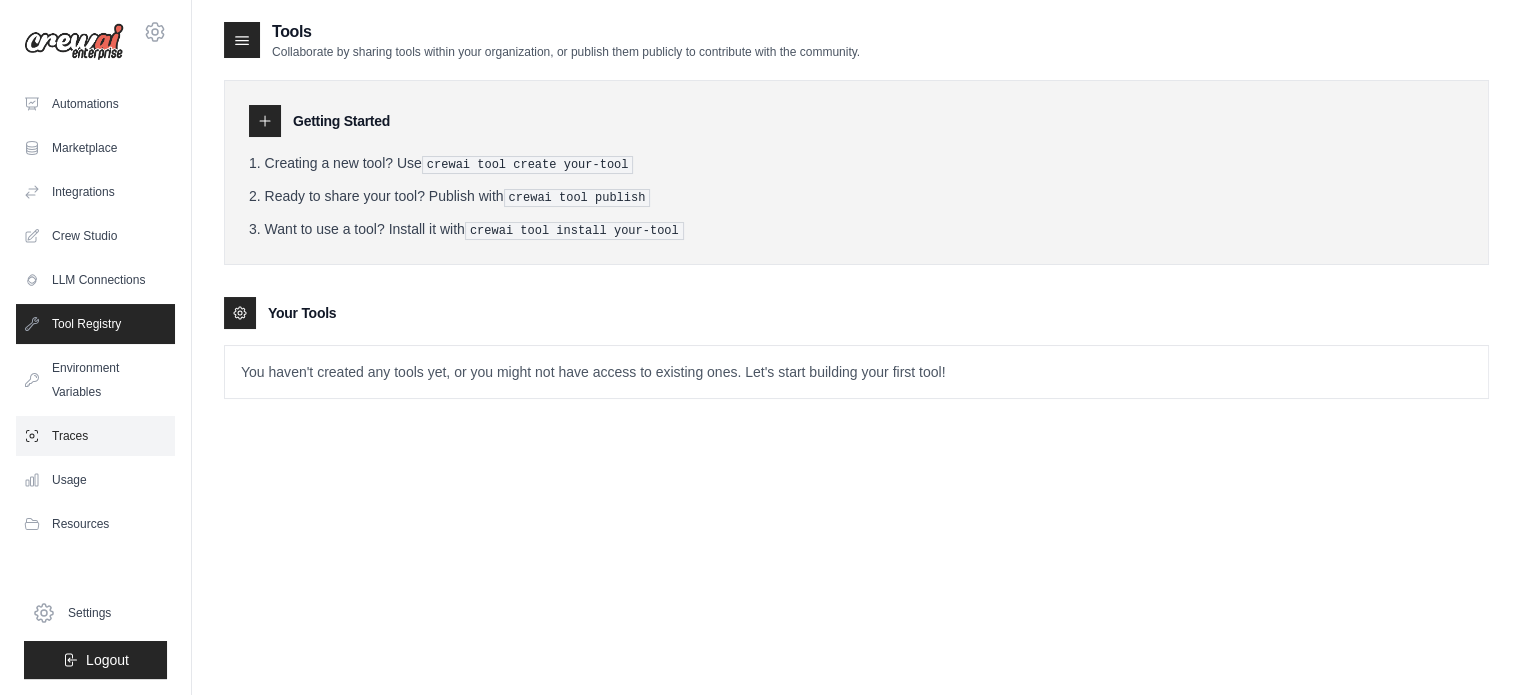 click on "Traces" at bounding box center (95, 436) 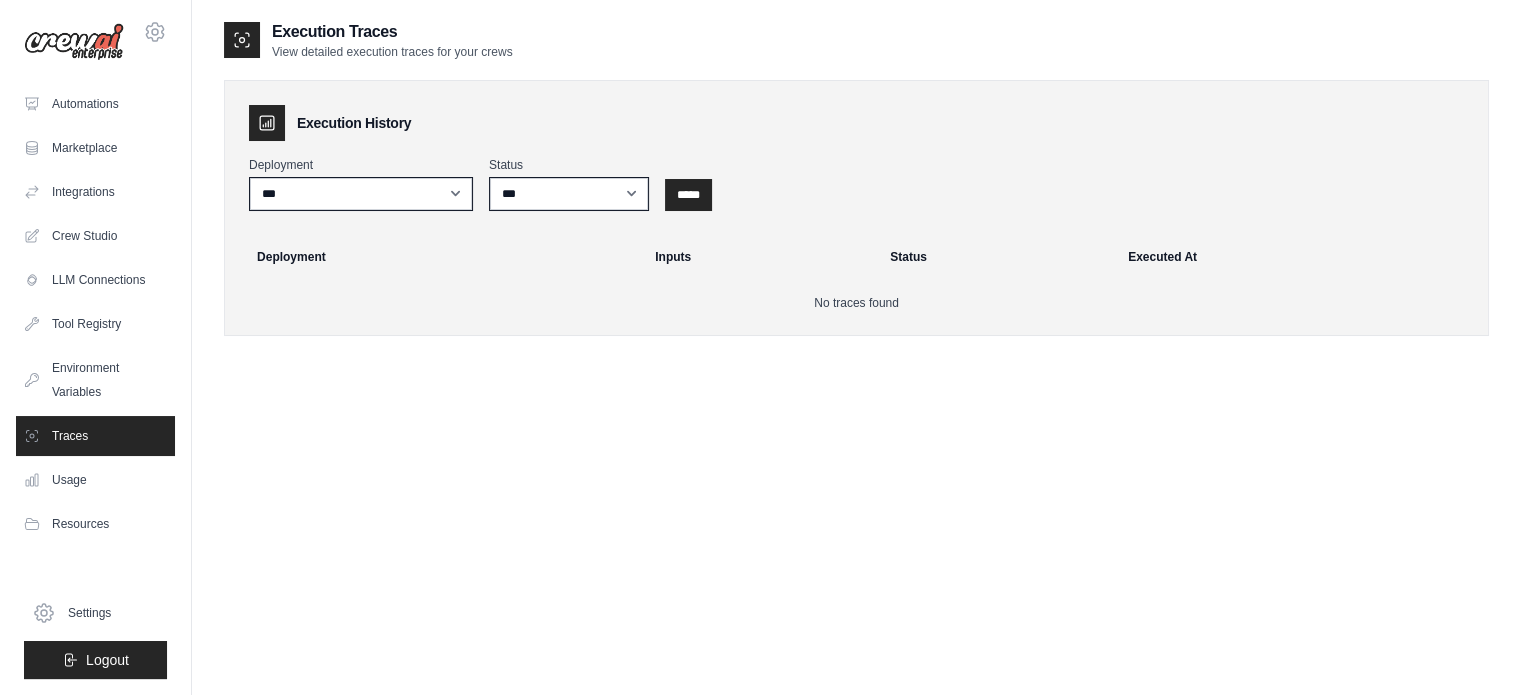 drag, startPoint x: 0, startPoint y: 283, endPoint x: 0, endPoint y: 742, distance: 459 